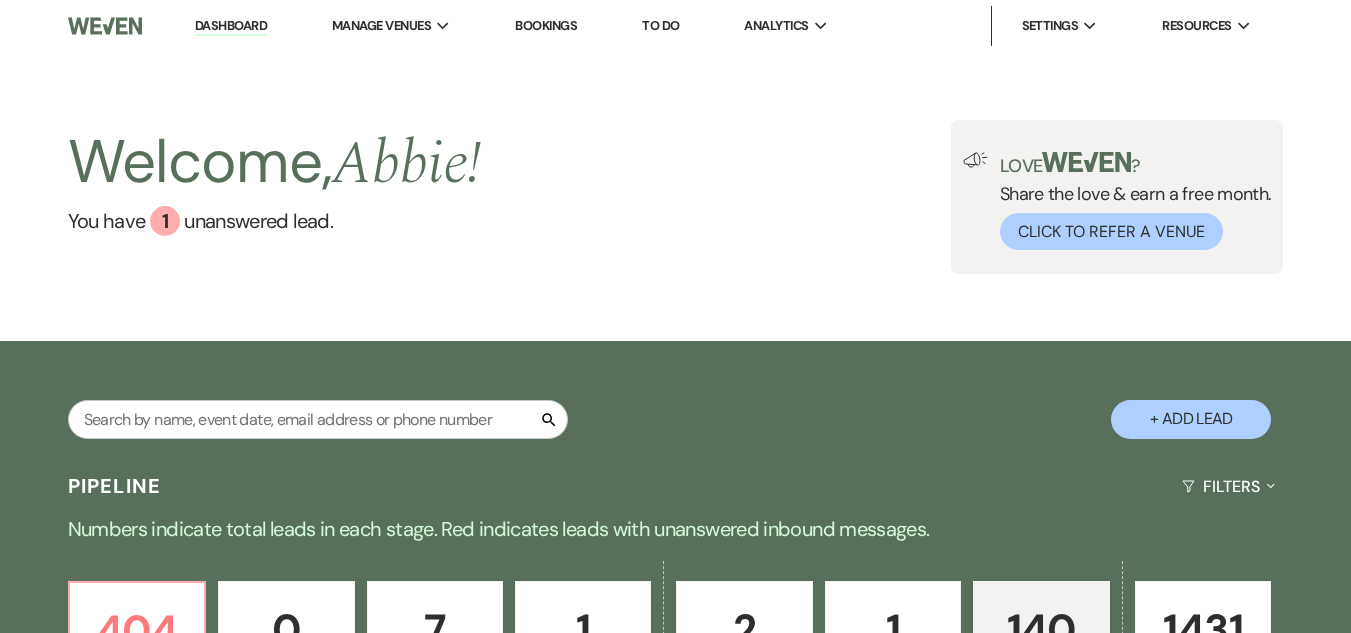 scroll, scrollTop: 0, scrollLeft: 0, axis: both 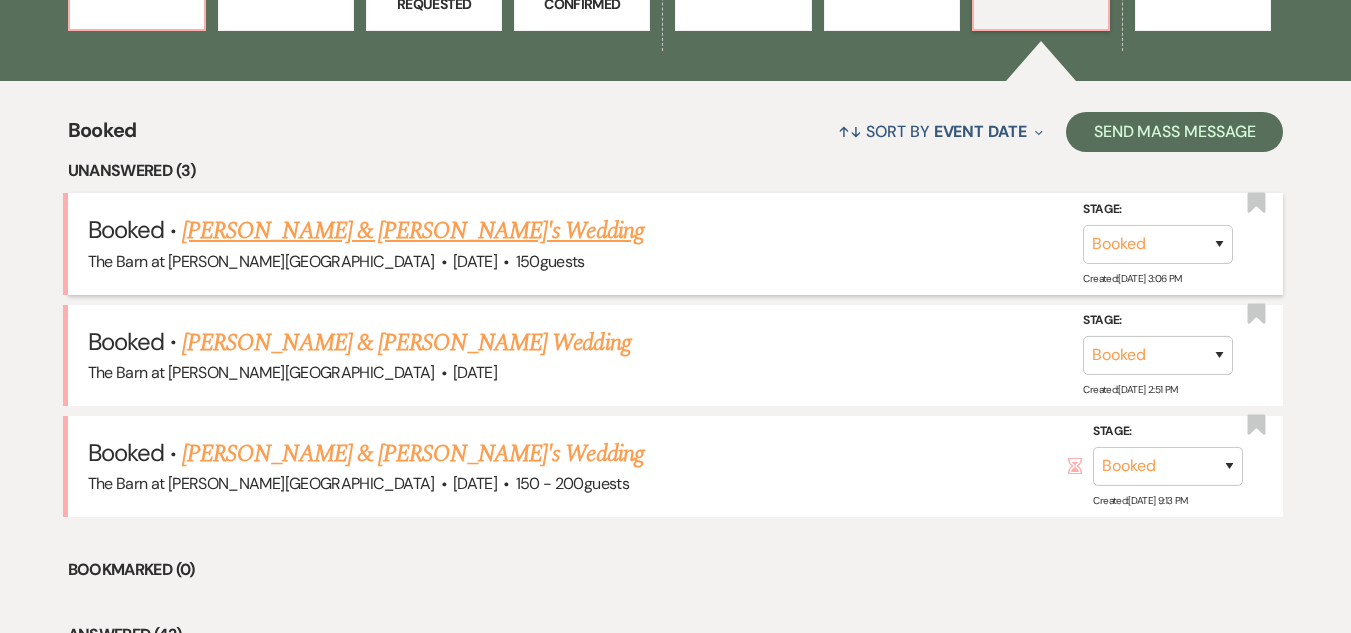 click on "Alexa Steighner & Fiance's Wedding" at bounding box center (413, 231) 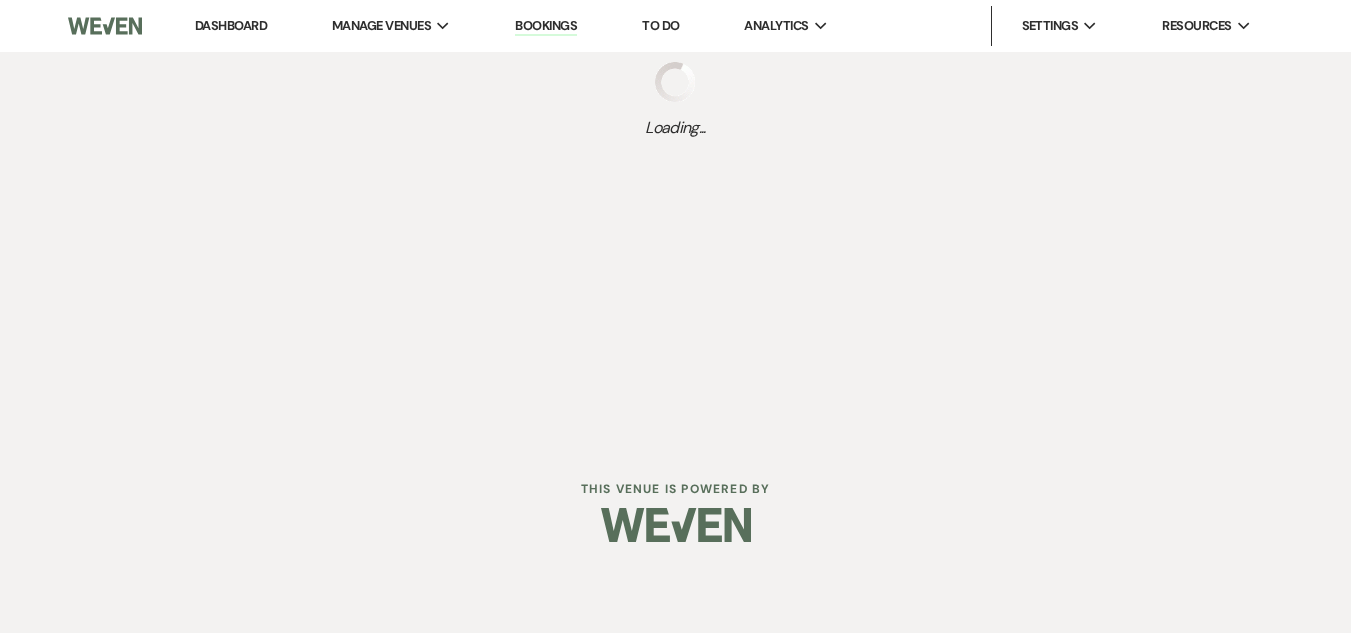 scroll, scrollTop: 0, scrollLeft: 0, axis: both 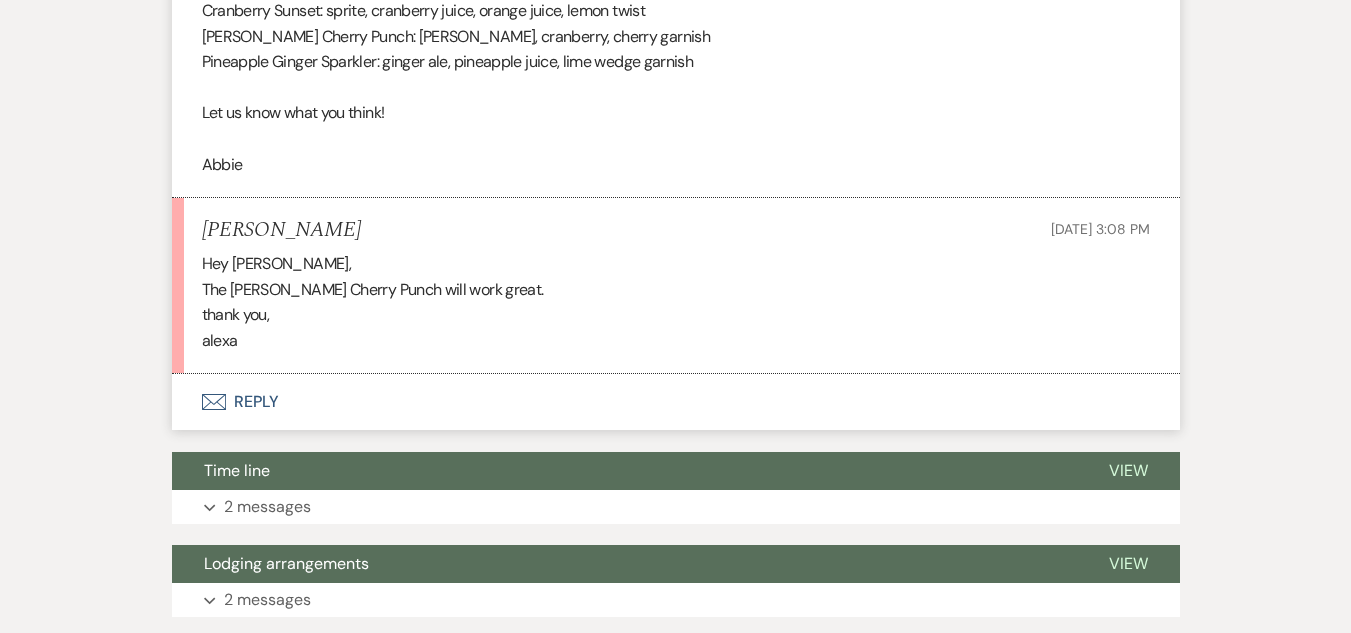 click on "Envelope Reply" at bounding box center [676, 402] 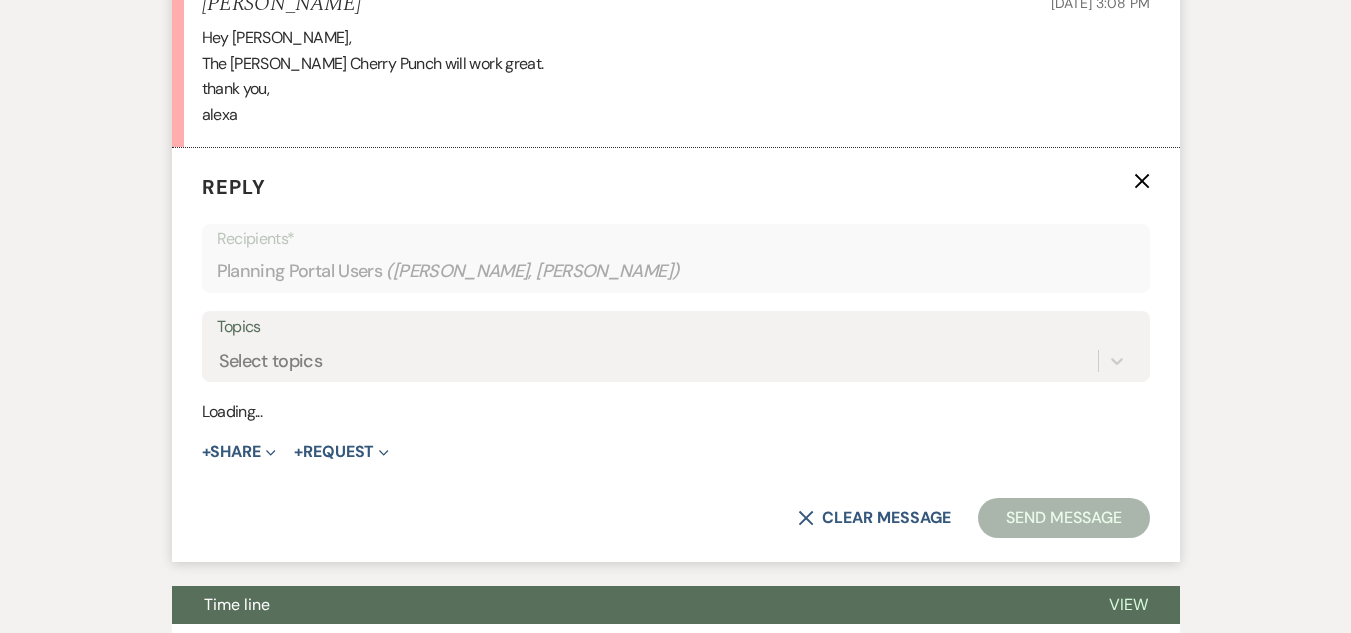 scroll, scrollTop: 1965, scrollLeft: 0, axis: vertical 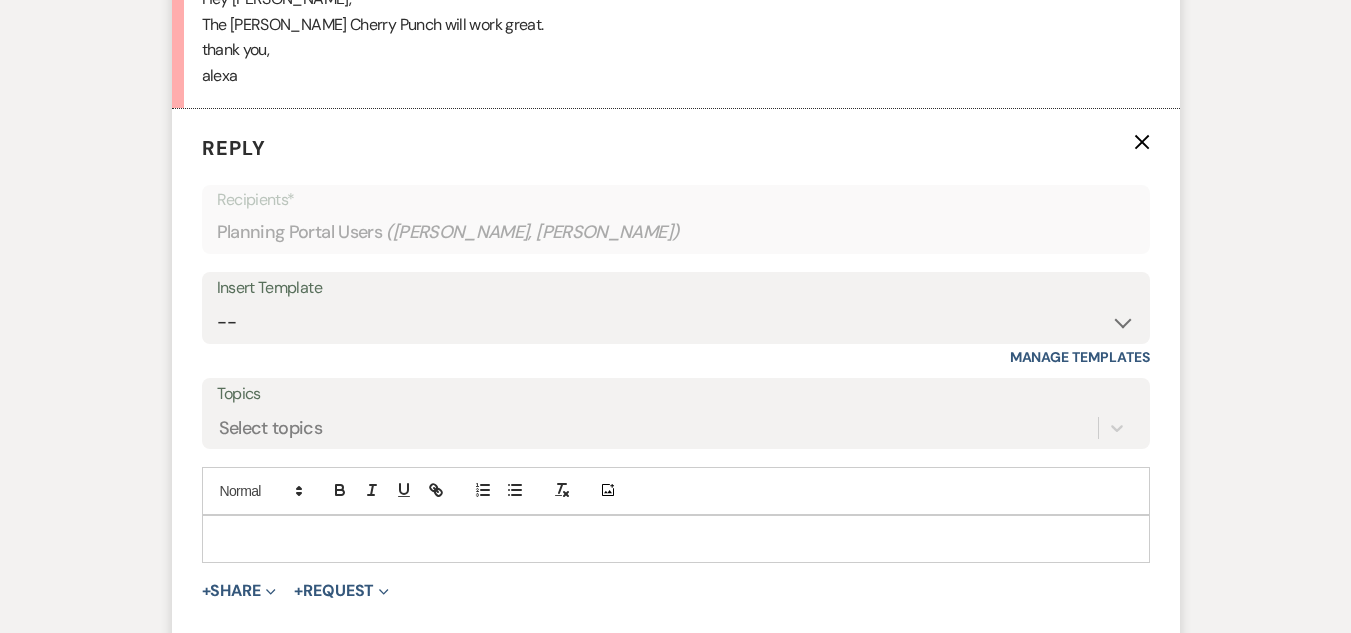 click at bounding box center (676, 539) 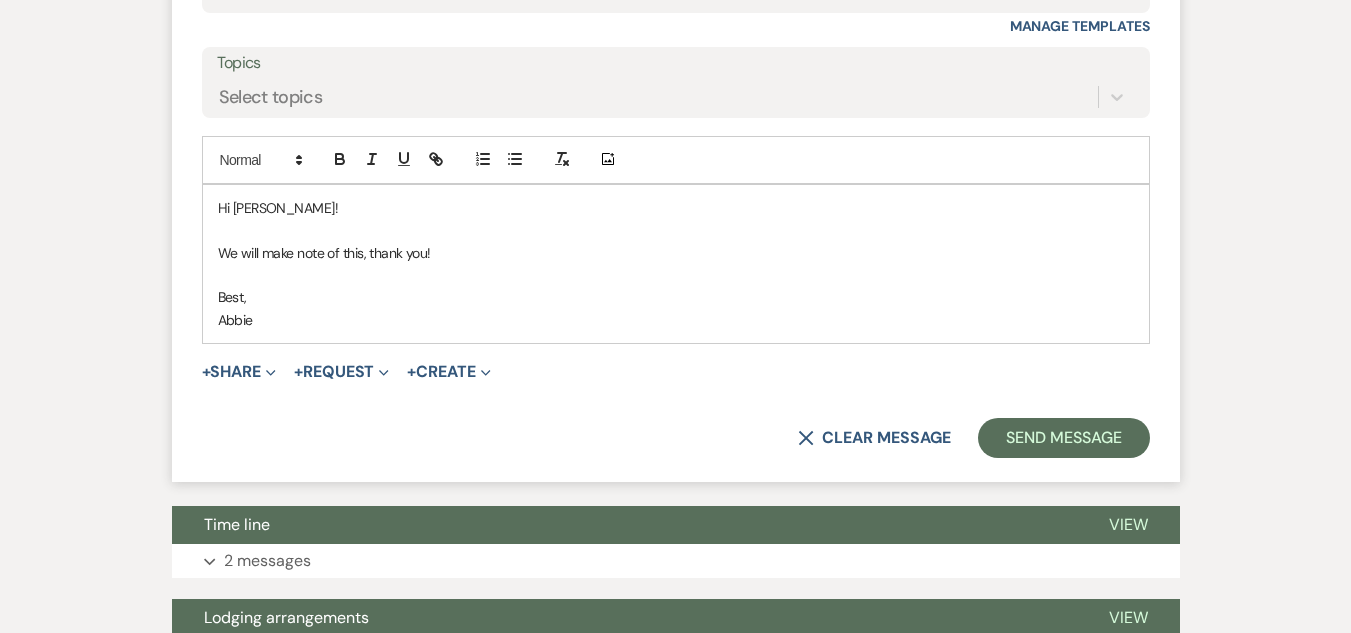 scroll, scrollTop: 2300, scrollLeft: 0, axis: vertical 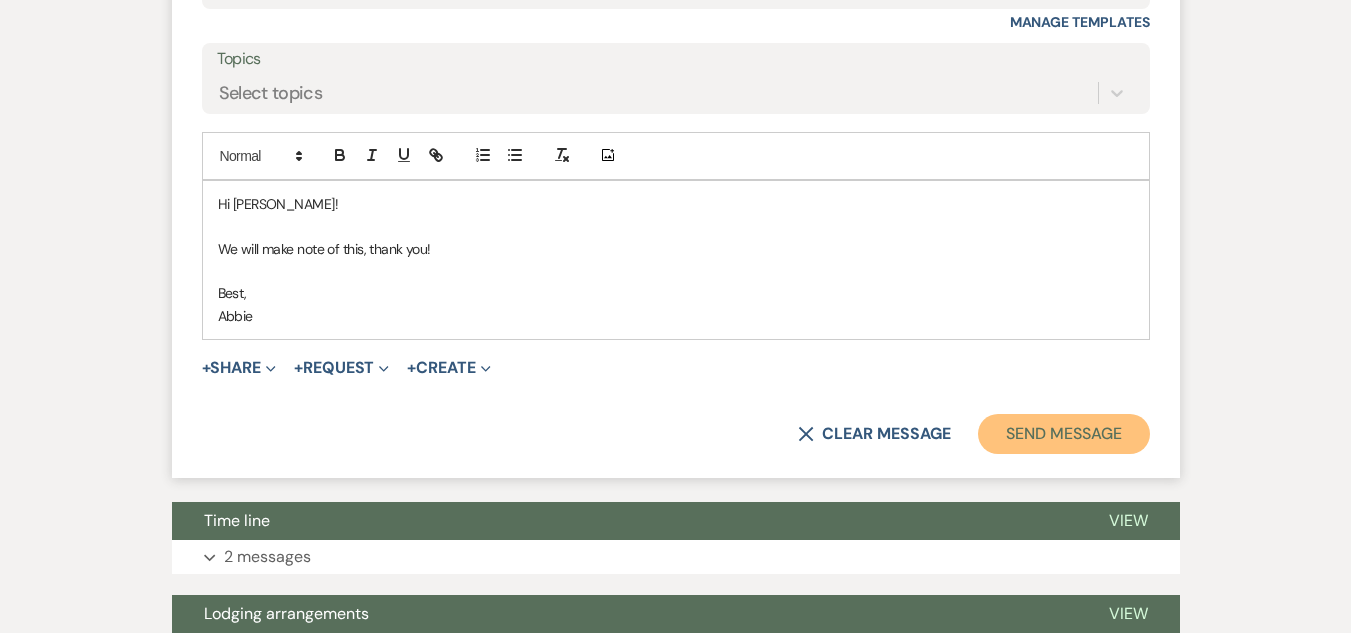 click on "Send Message" at bounding box center (1063, 434) 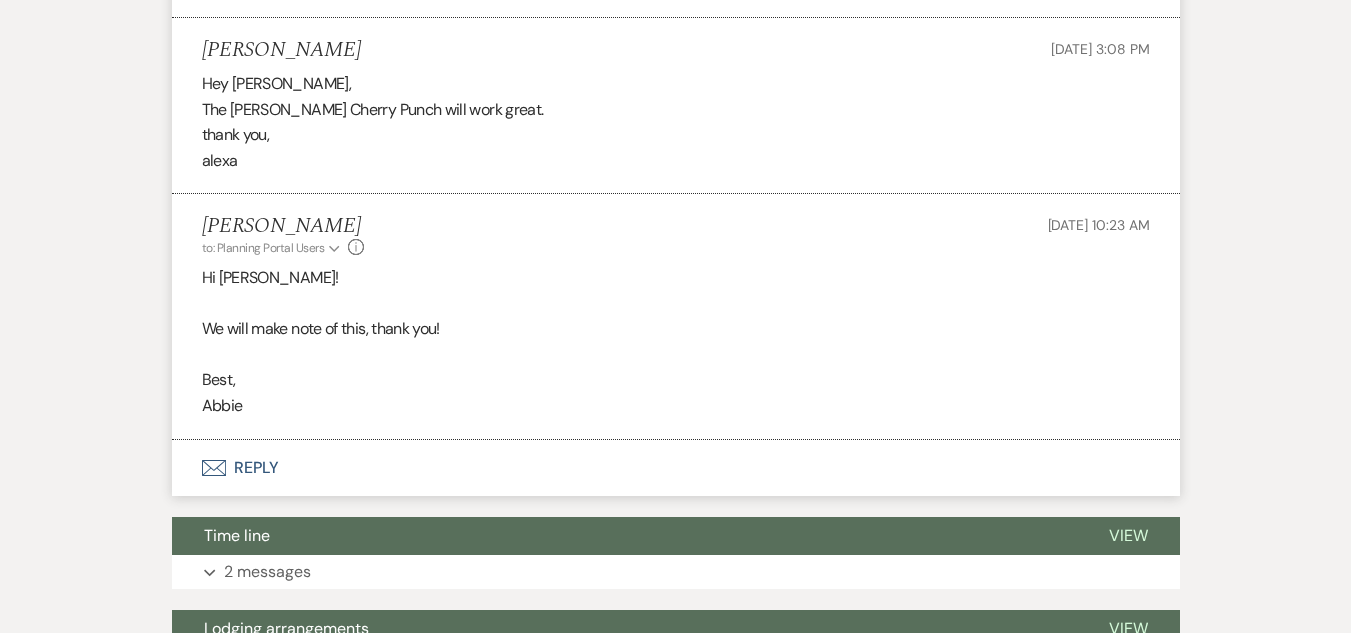 scroll, scrollTop: 1845, scrollLeft: 0, axis: vertical 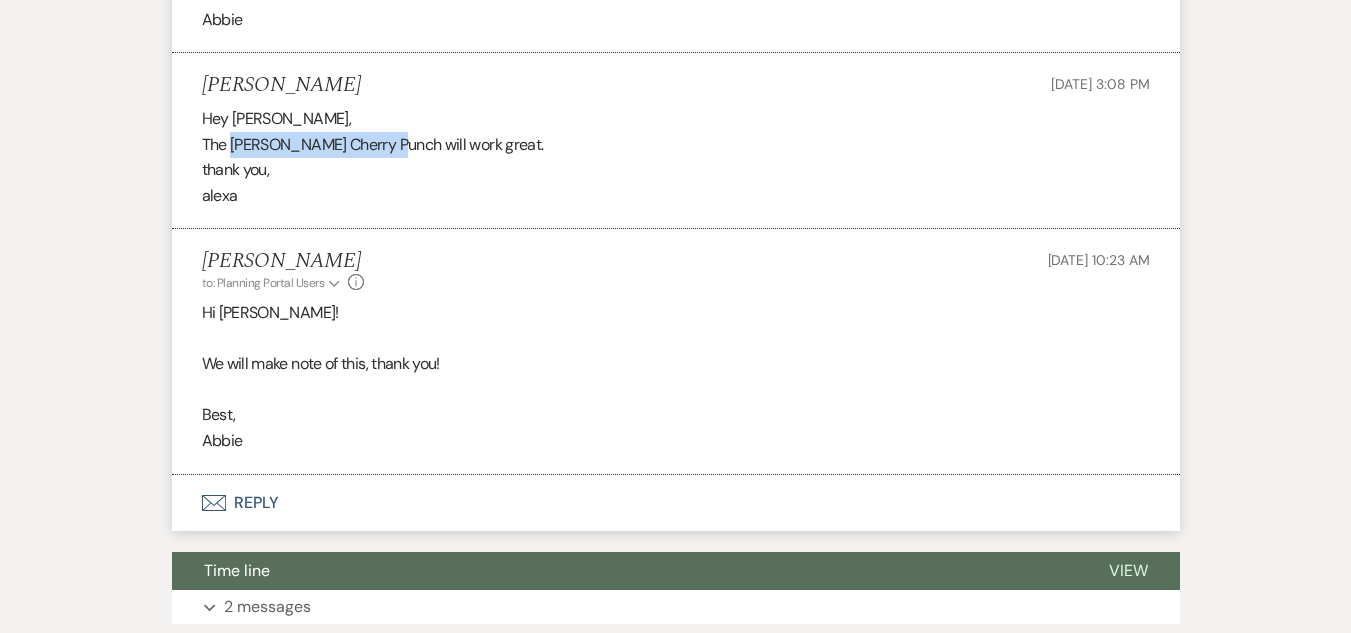 drag, startPoint x: 229, startPoint y: 145, endPoint x: 391, endPoint y: 151, distance: 162.11107 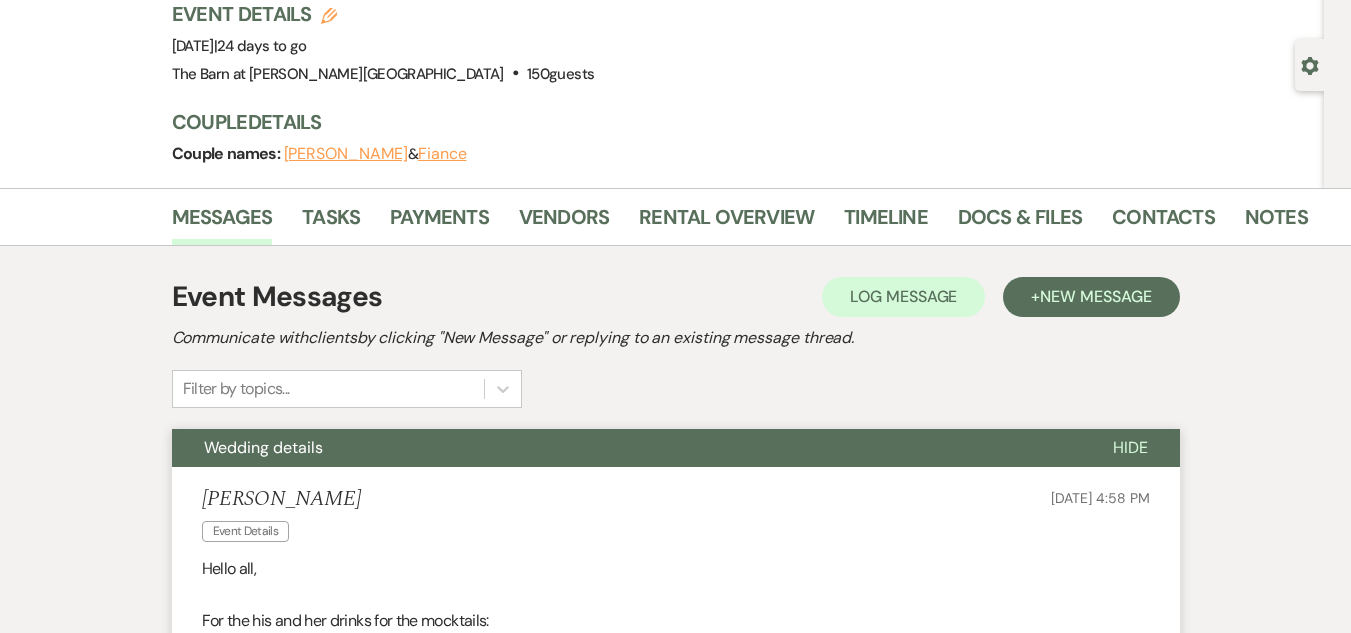scroll, scrollTop: 0, scrollLeft: 0, axis: both 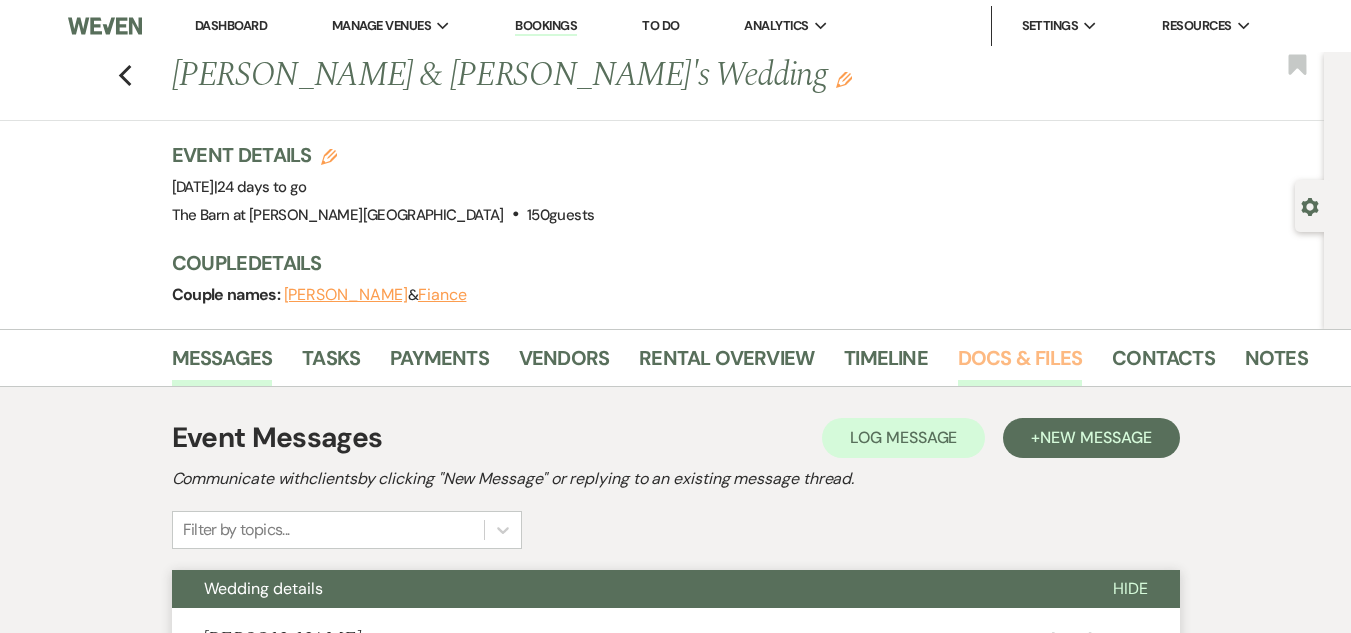 click on "Docs & Files" at bounding box center [1020, 364] 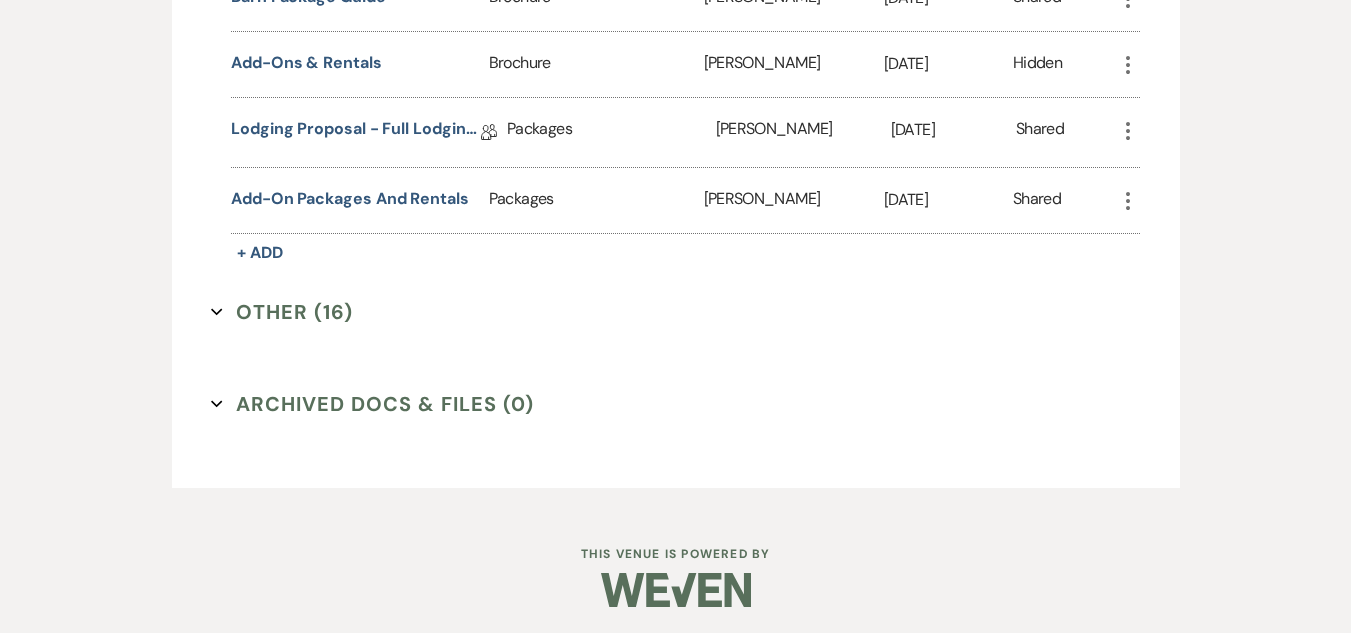 scroll, scrollTop: 2229, scrollLeft: 0, axis: vertical 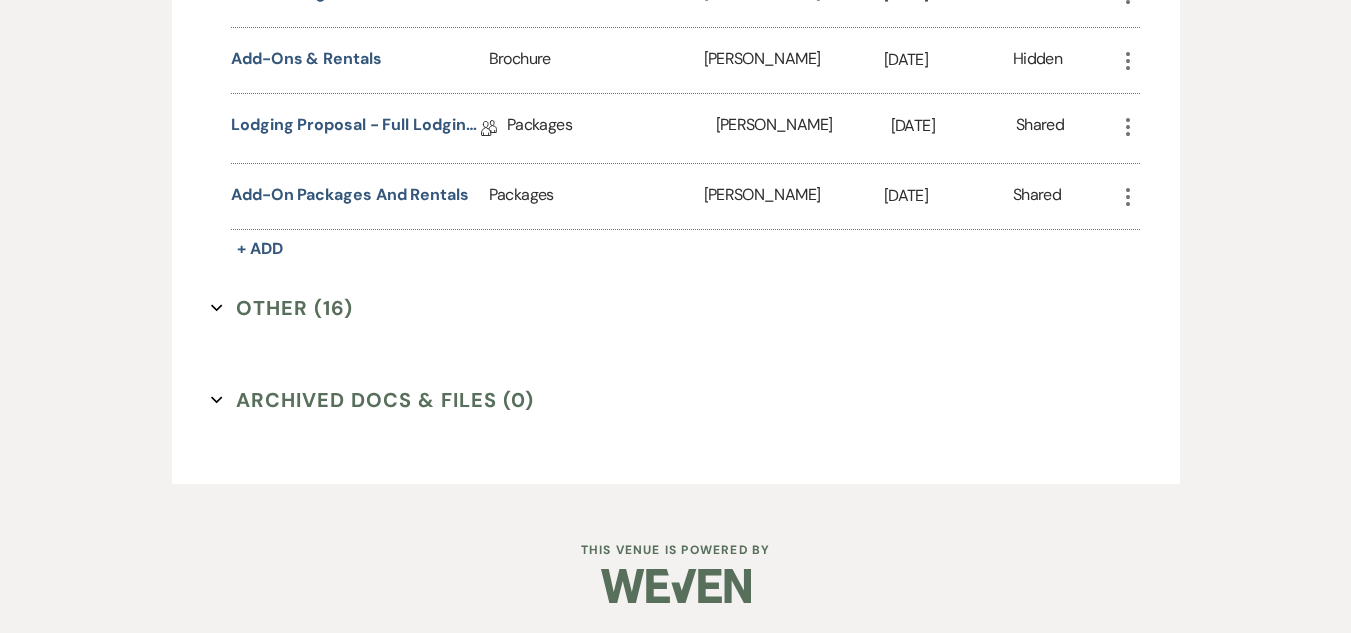 click on "Other (16) Expand" at bounding box center (282, 308) 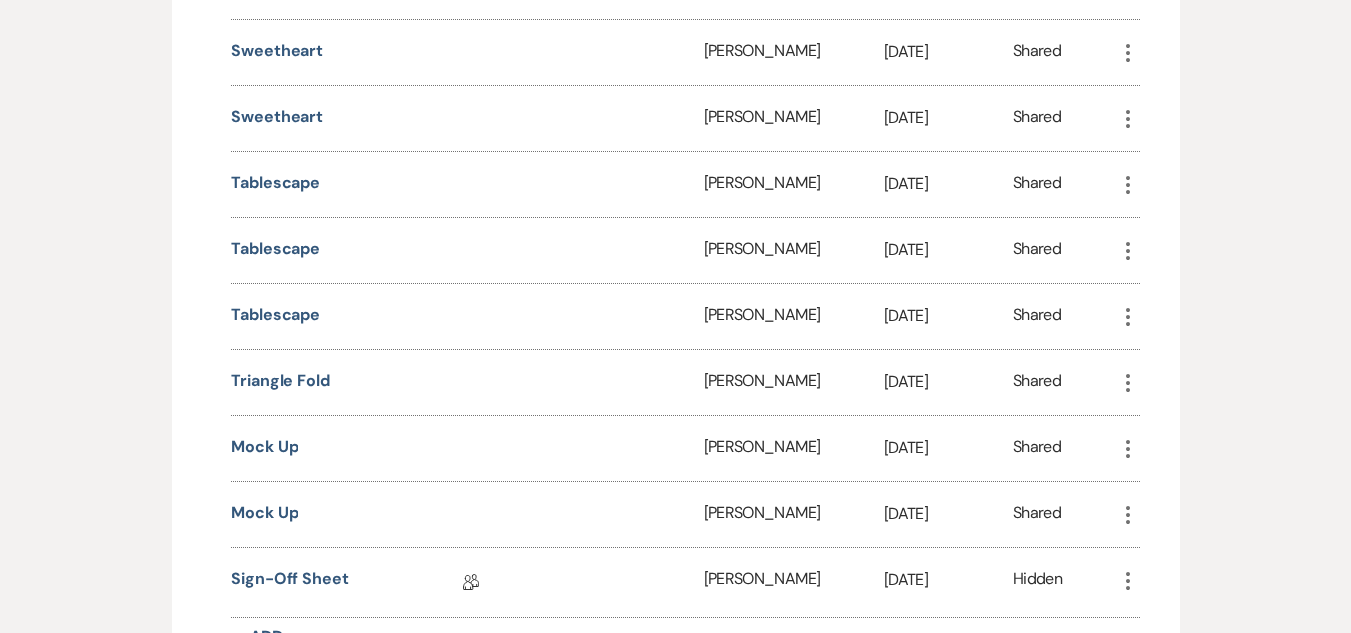 scroll, scrollTop: 3229, scrollLeft: 0, axis: vertical 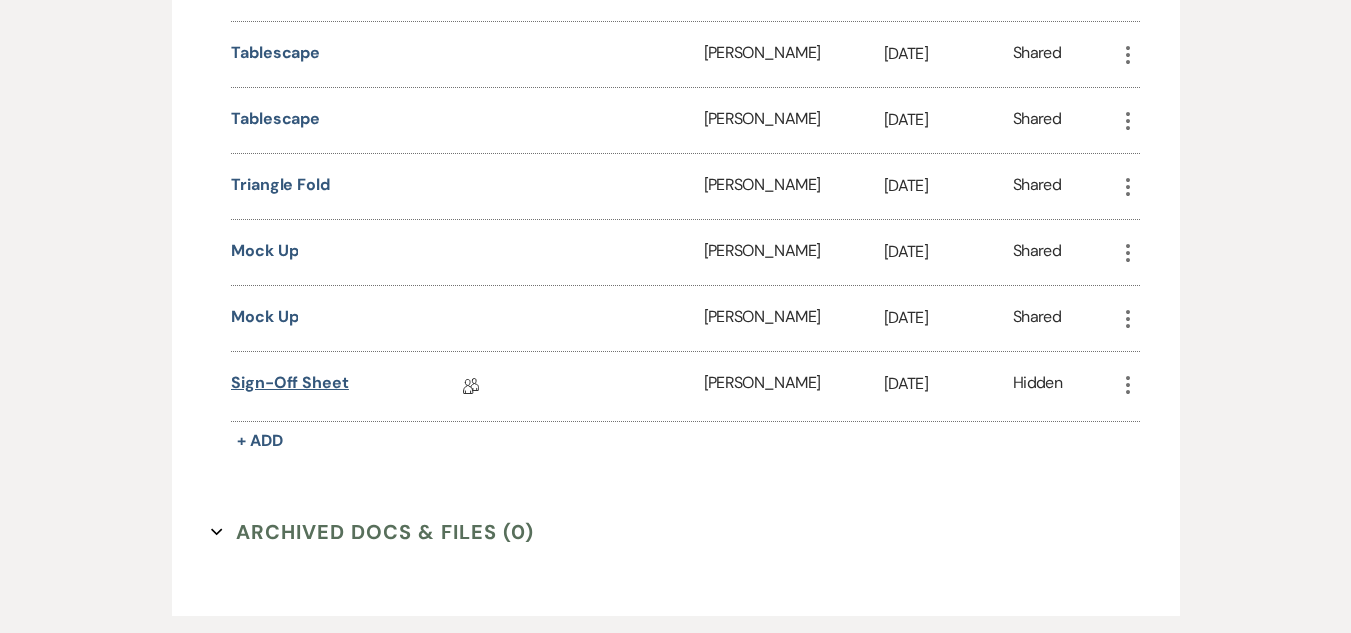 click on "Sign-off Sheet" at bounding box center (290, 386) 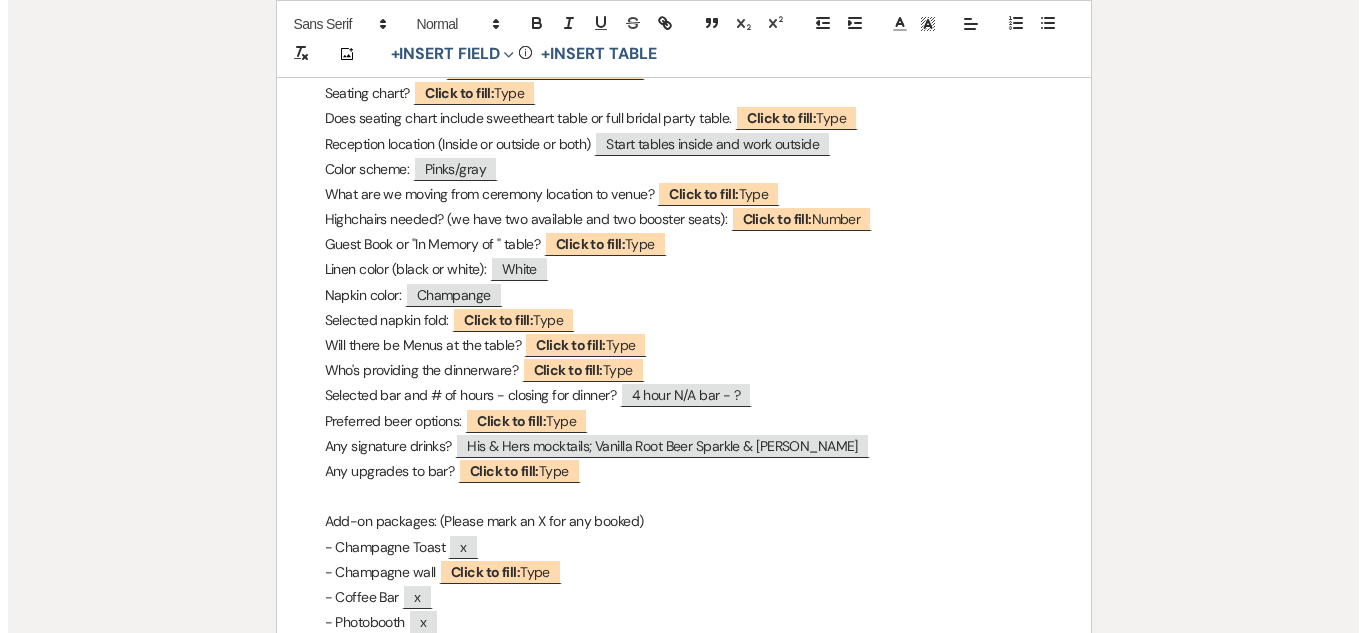 scroll, scrollTop: 1400, scrollLeft: 0, axis: vertical 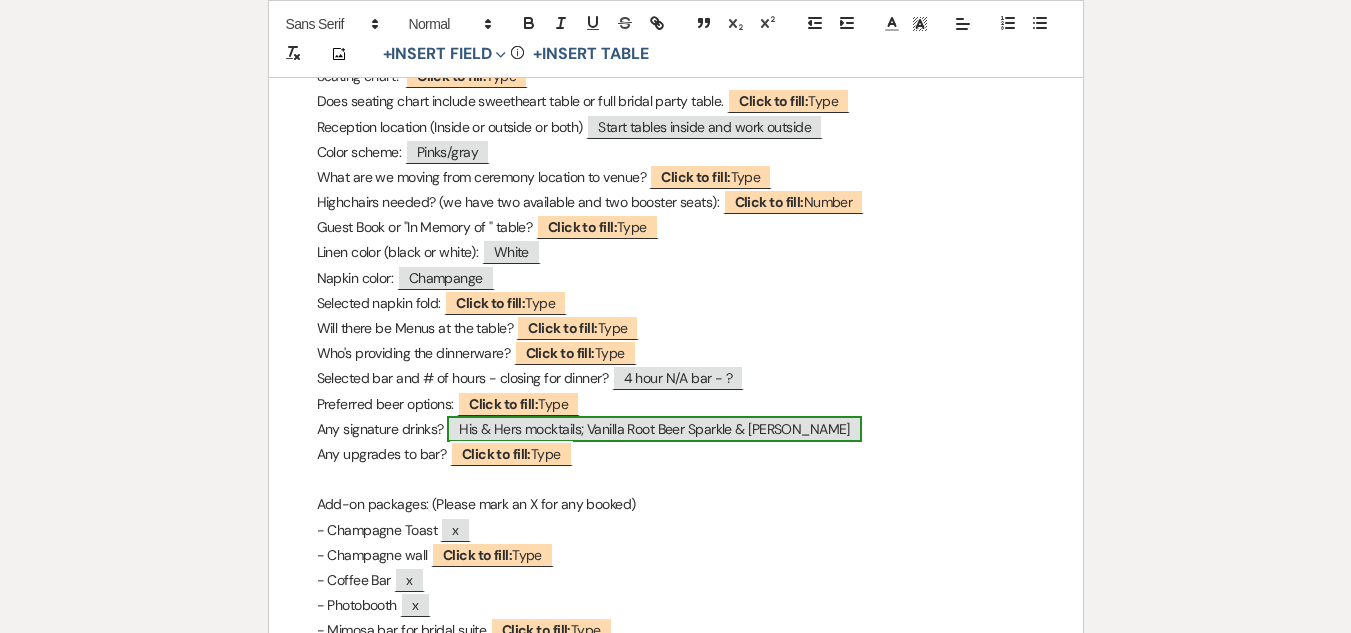 click on "His & Hers mocktails; Vanilla Root Beer Sparkle & Shirley Temple" at bounding box center [654, 429] 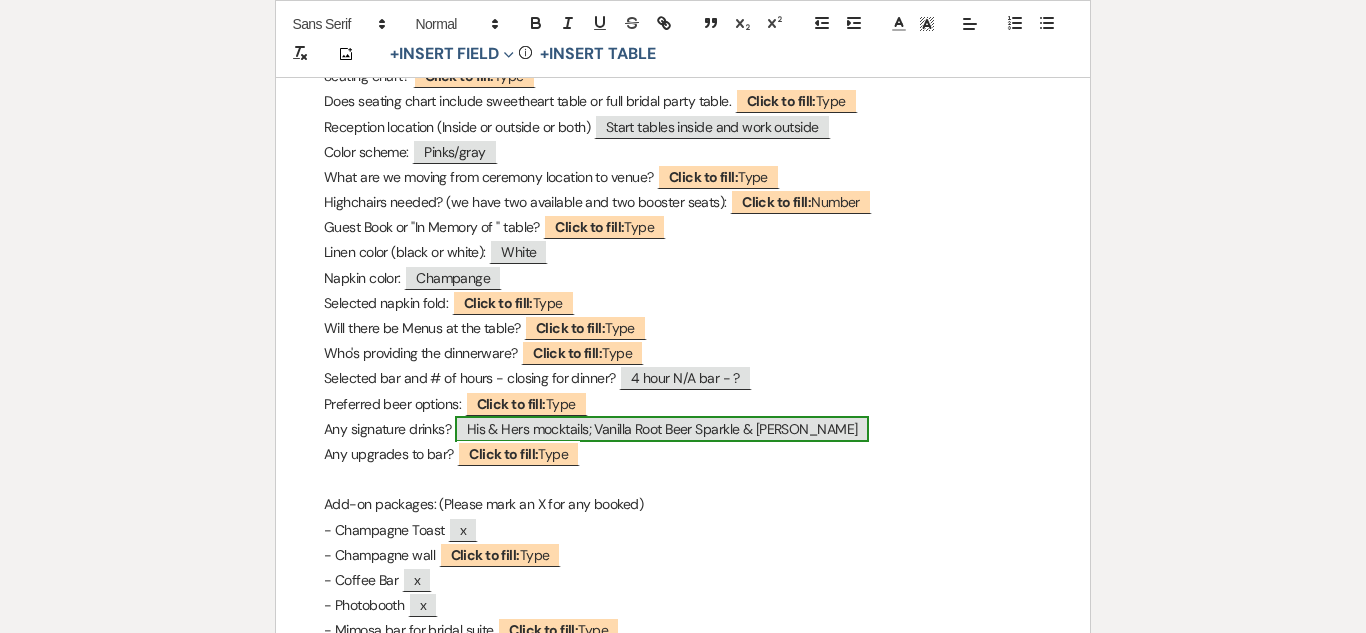 select on "Type" 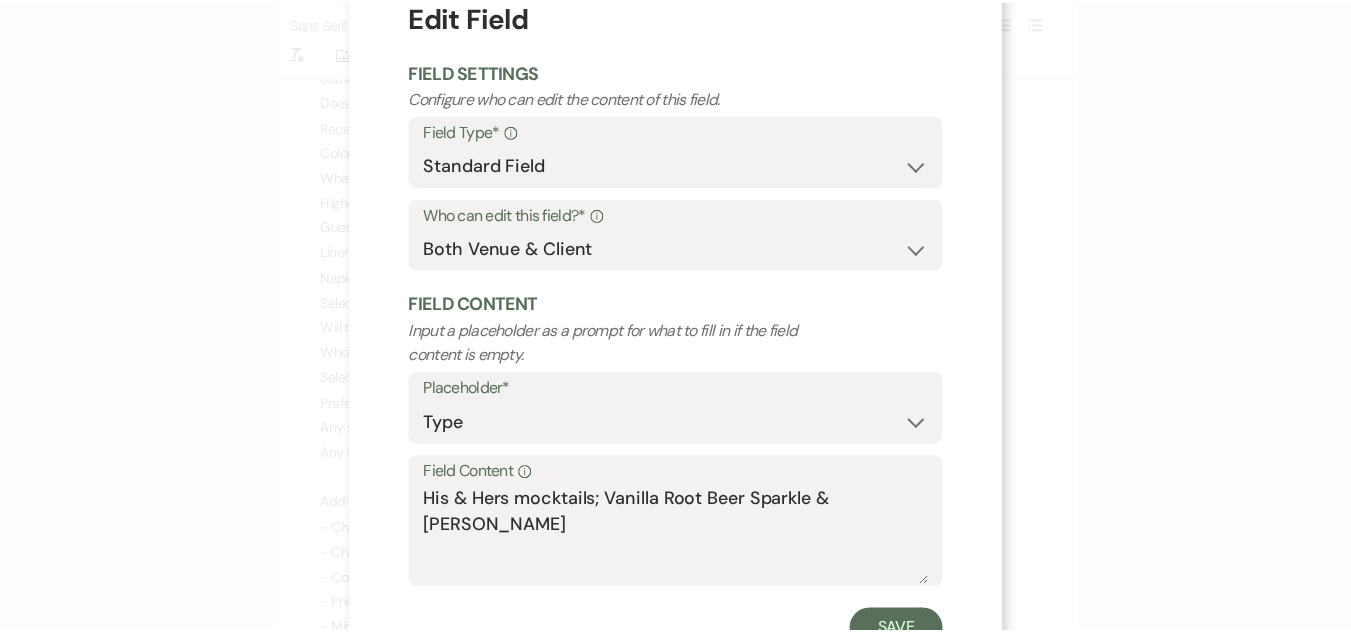 scroll, scrollTop: 142, scrollLeft: 0, axis: vertical 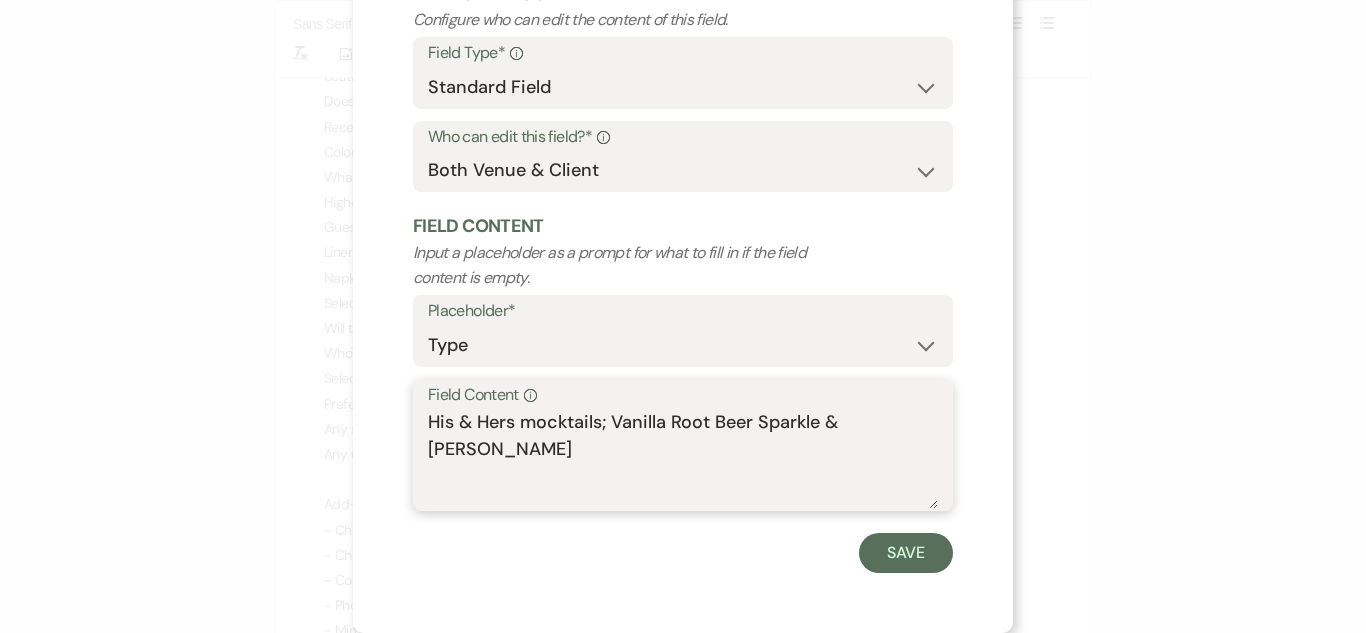 drag, startPoint x: 813, startPoint y: 422, endPoint x: 612, endPoint y: 422, distance: 201 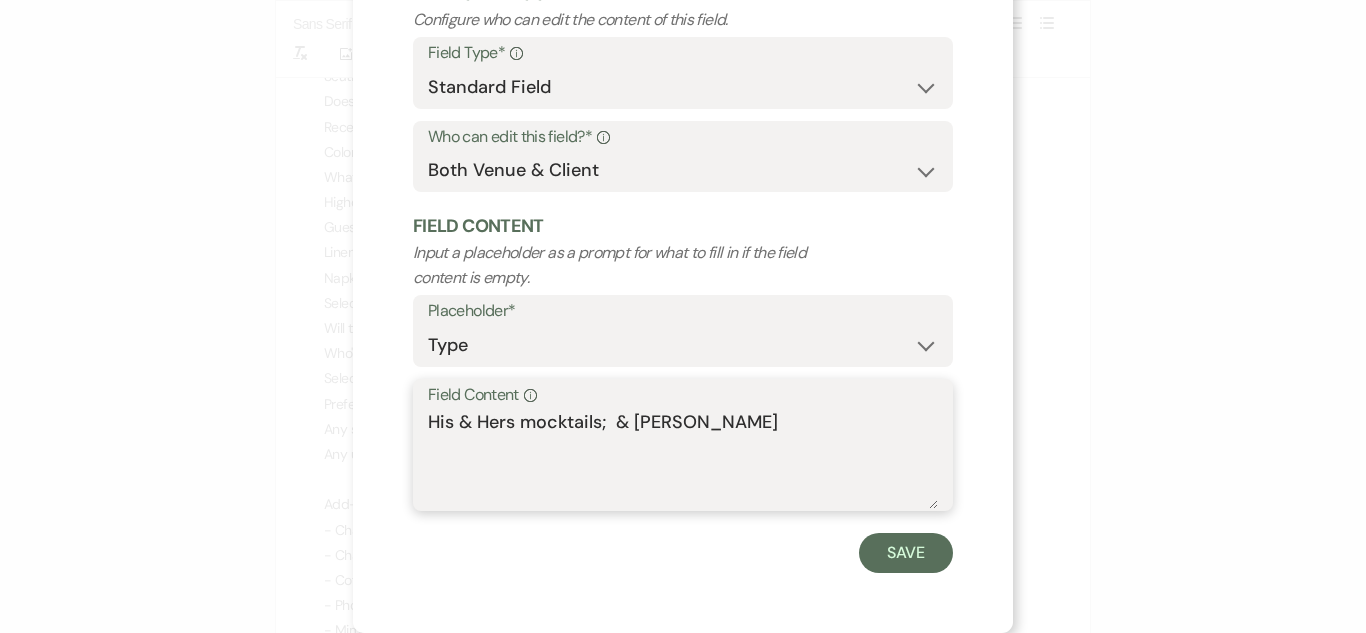 paste on "Dr.Pepper Cherry Punch" 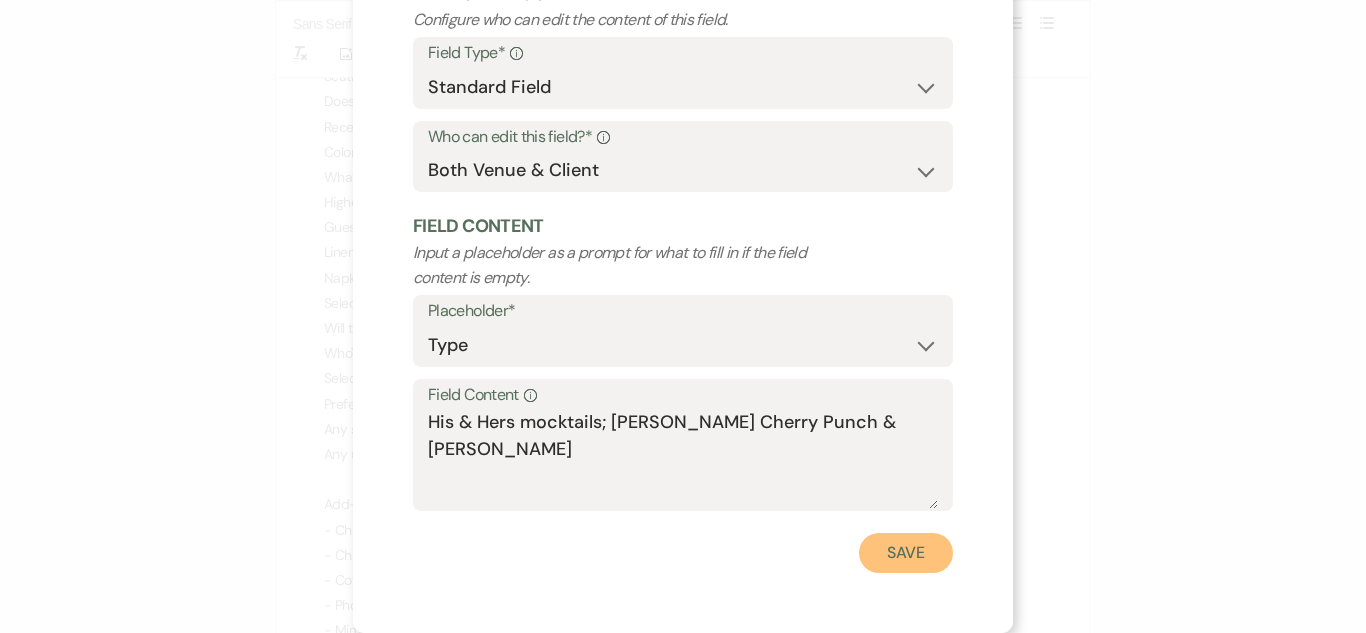 click on "Save" at bounding box center (906, 553) 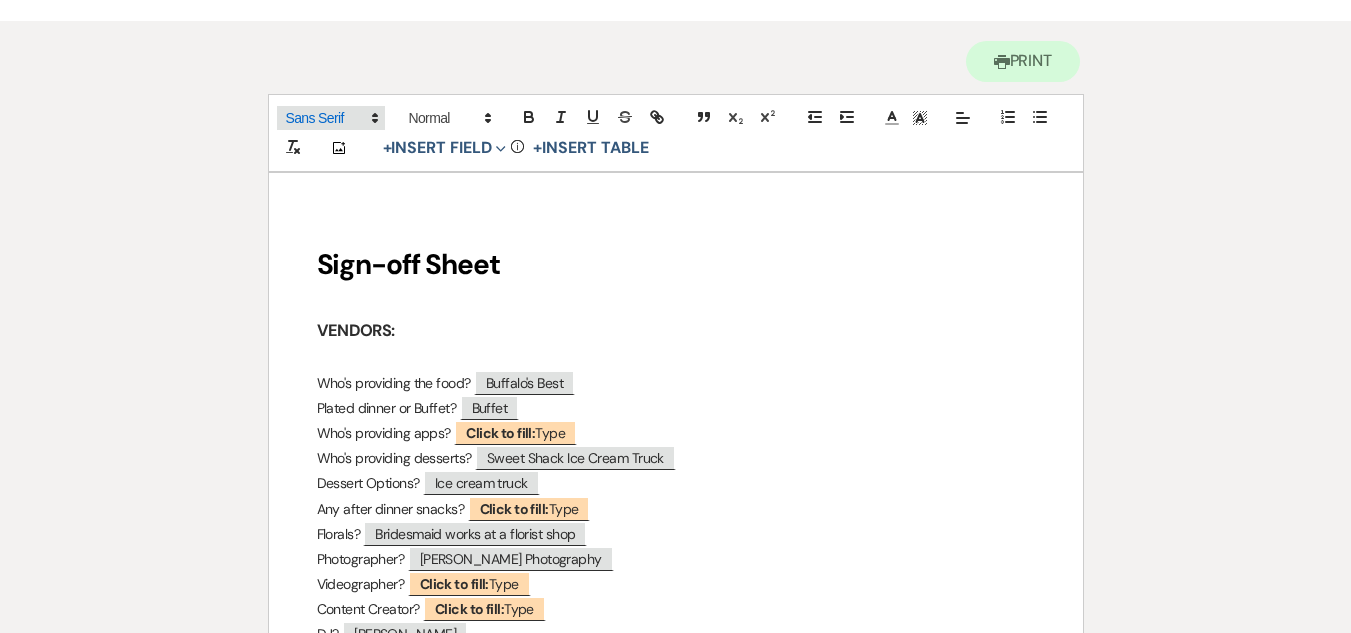 scroll, scrollTop: 0, scrollLeft: 0, axis: both 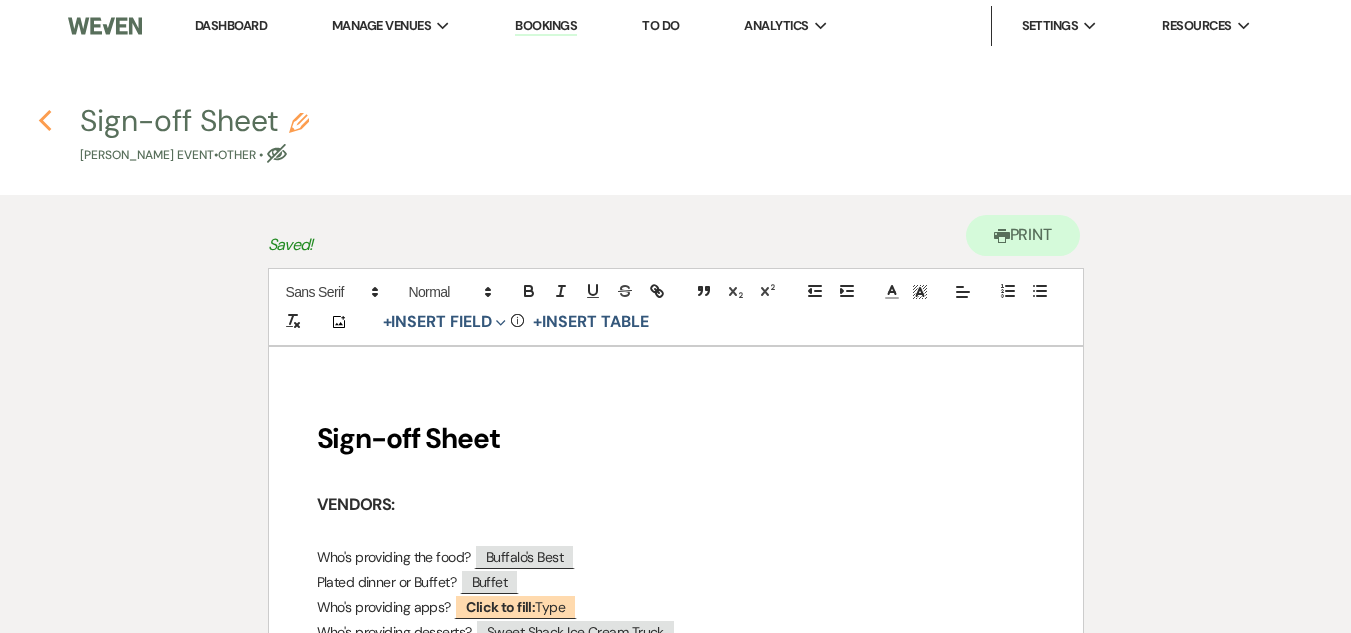 click on "Previous" 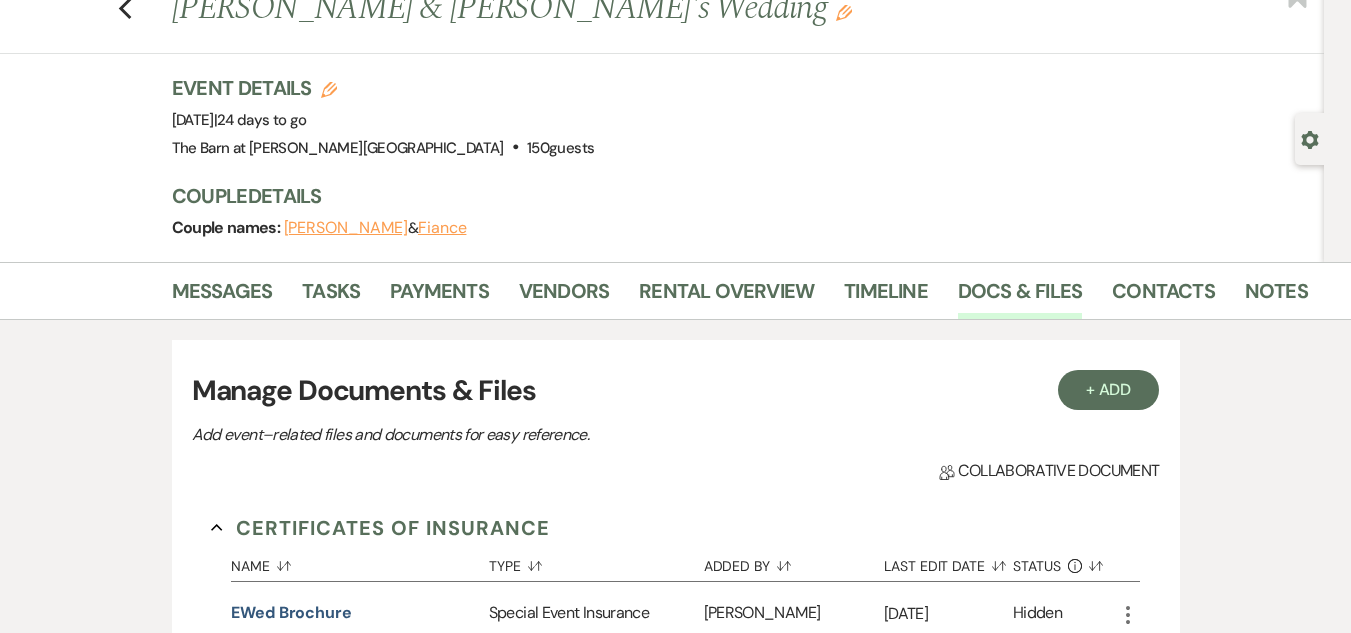 scroll, scrollTop: 0, scrollLeft: 0, axis: both 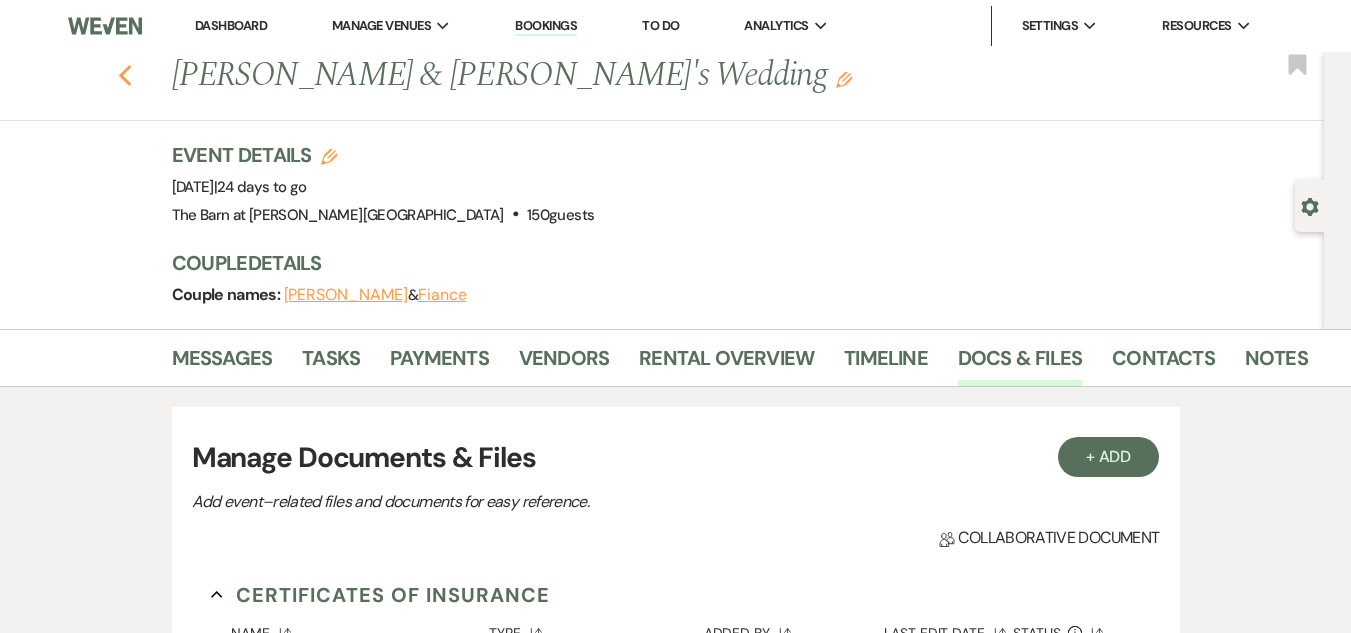 click 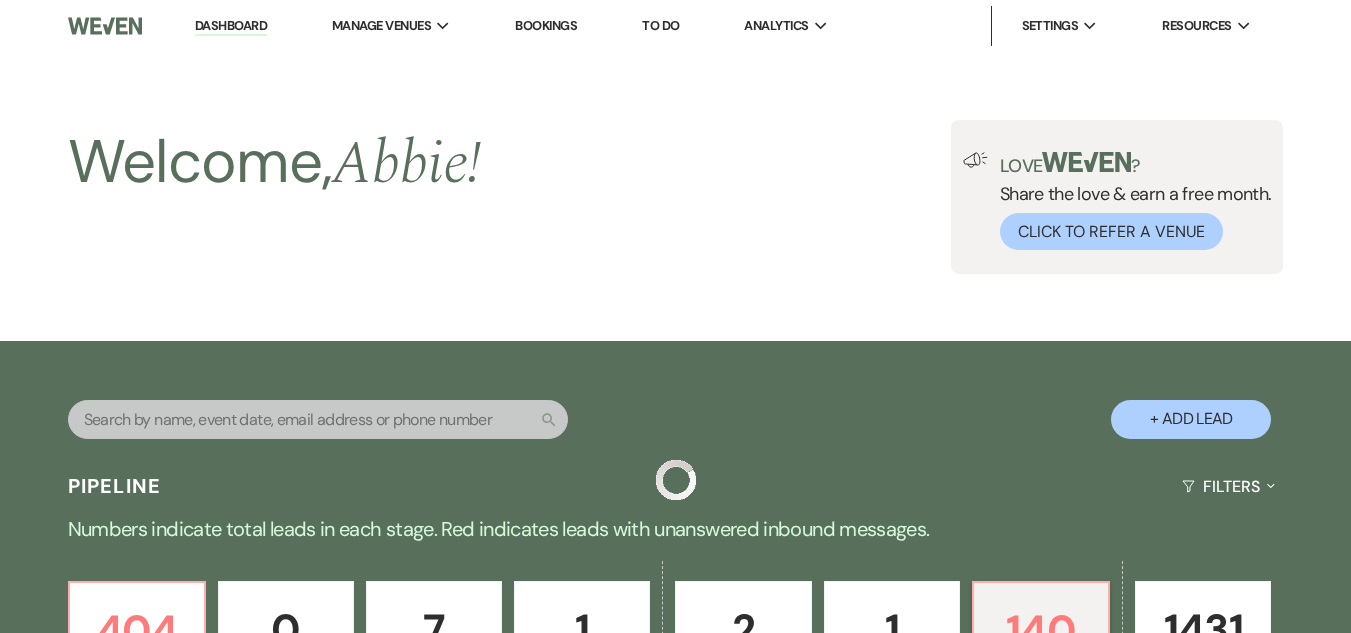 scroll, scrollTop: 700, scrollLeft: 0, axis: vertical 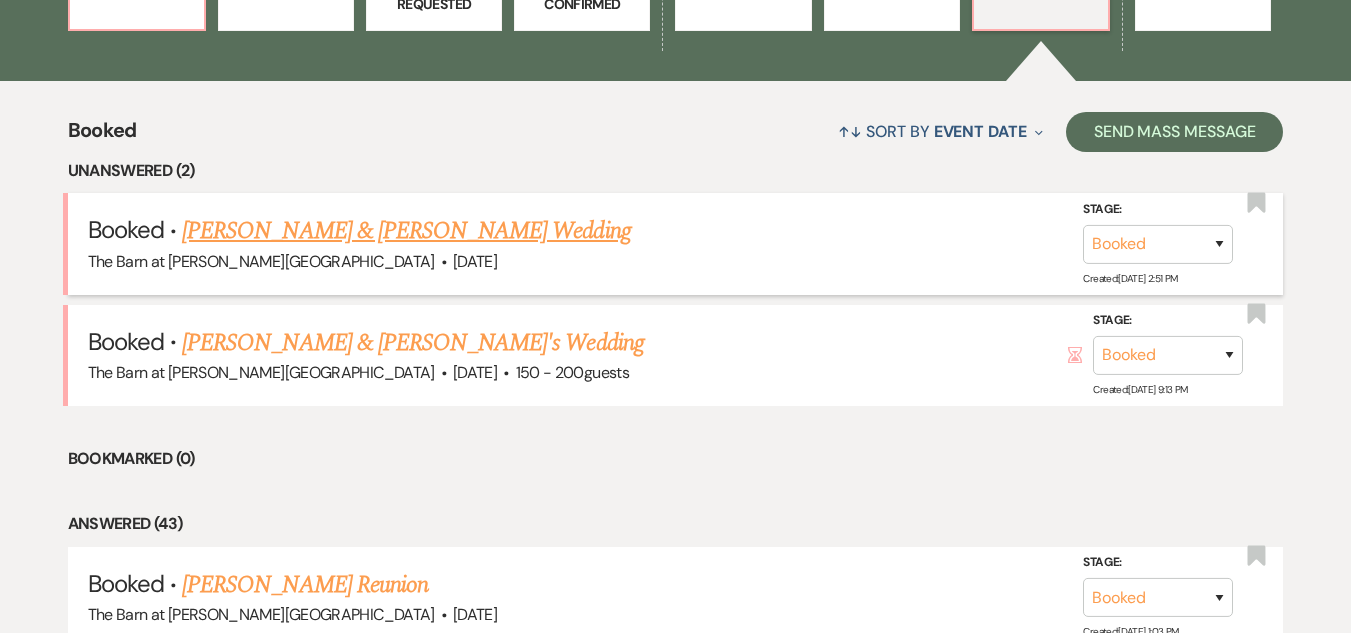click on "Alyssa Peron & Steven Zappia's Wedding" at bounding box center [406, 231] 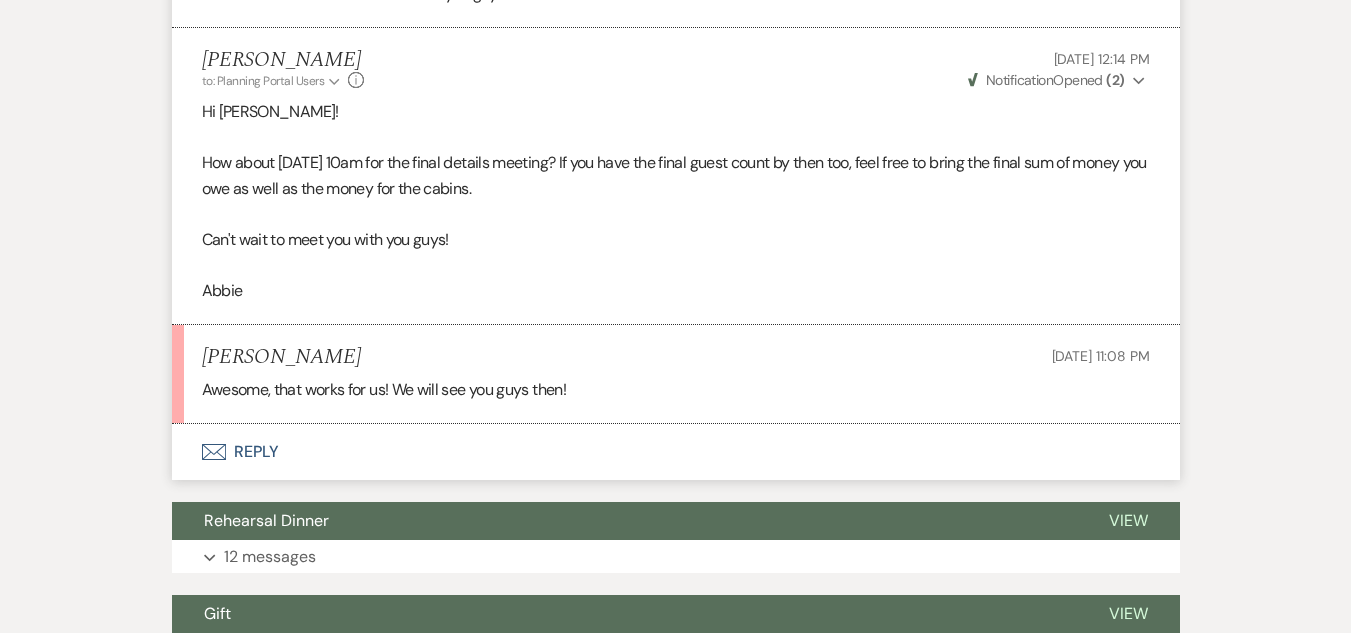 scroll, scrollTop: 4100, scrollLeft: 0, axis: vertical 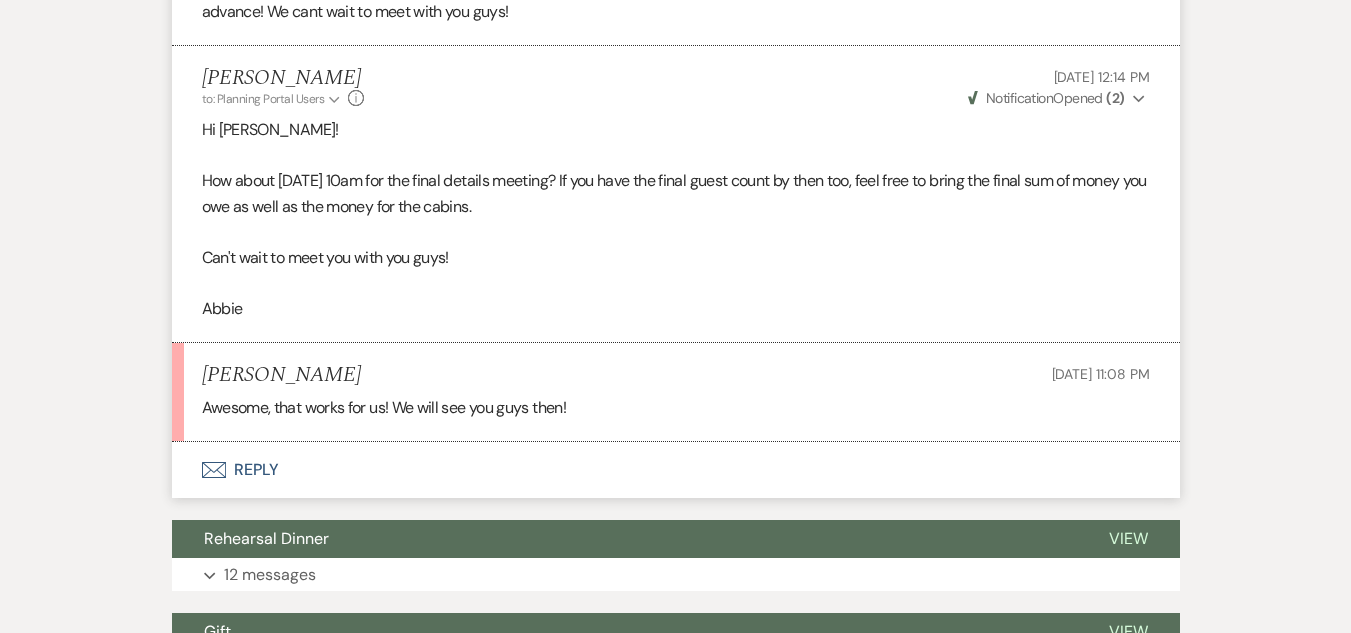 click on "Envelope Reply" at bounding box center (676, 470) 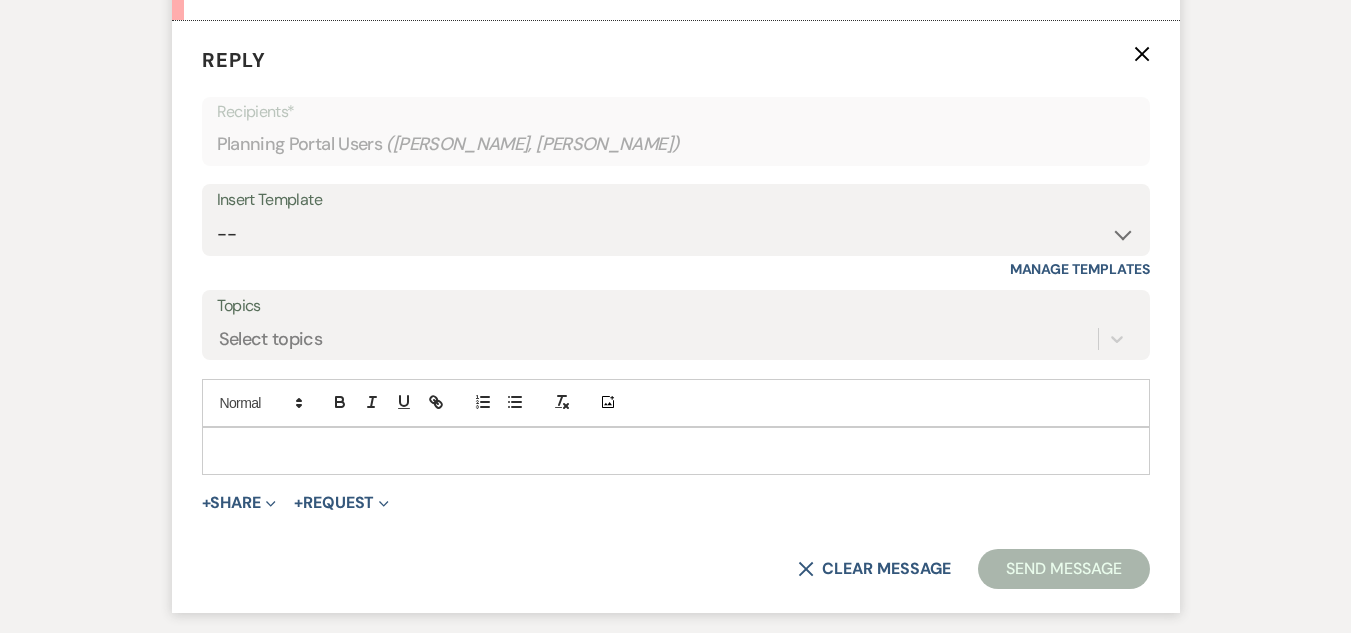 scroll, scrollTop: 4522, scrollLeft: 0, axis: vertical 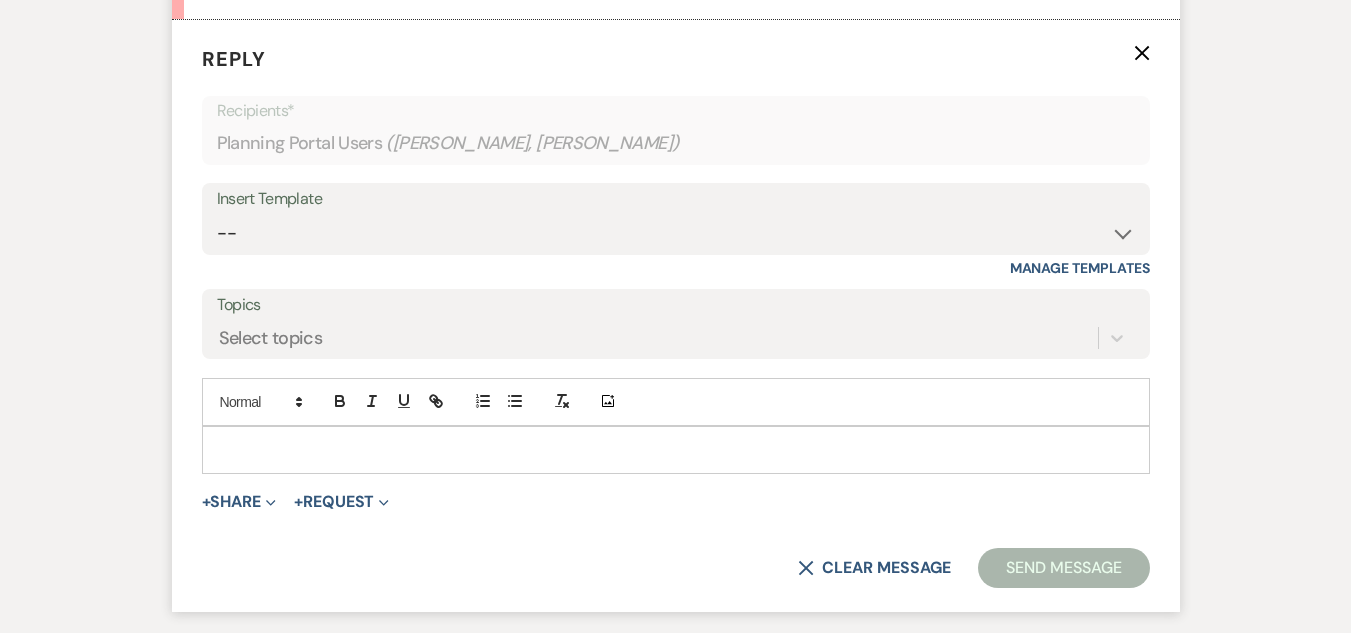 click at bounding box center (676, 450) 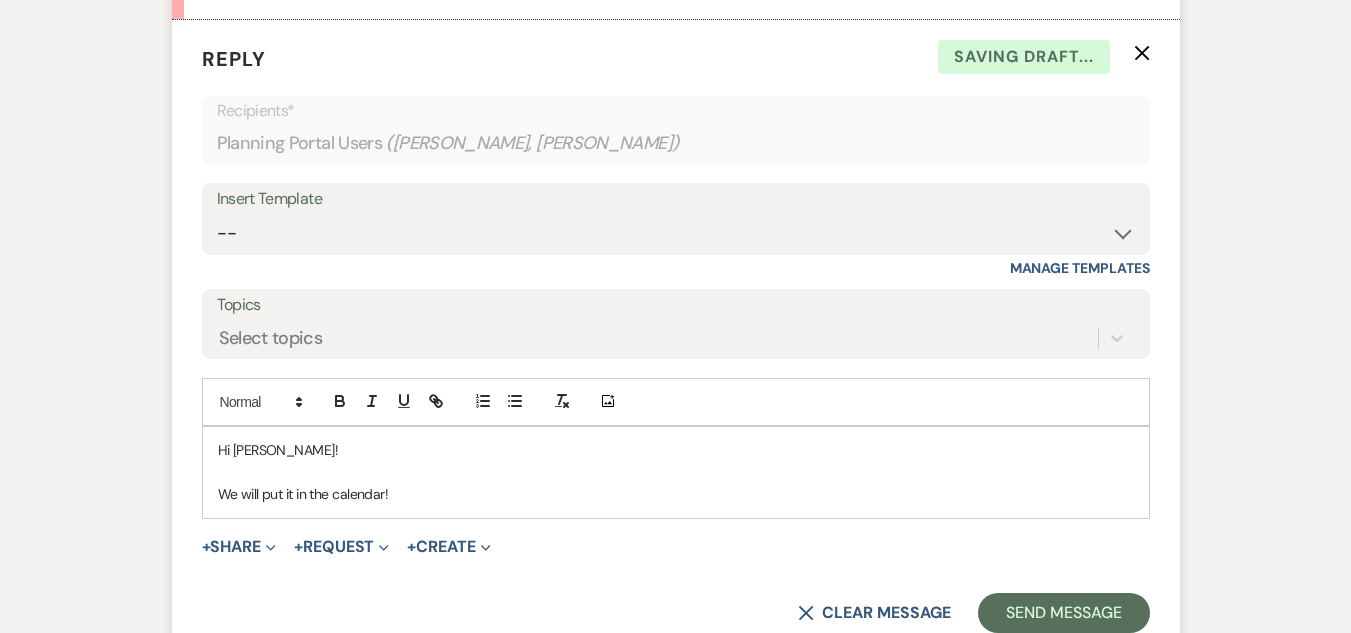 click on "We will put it in the calendar!" at bounding box center (676, 494) 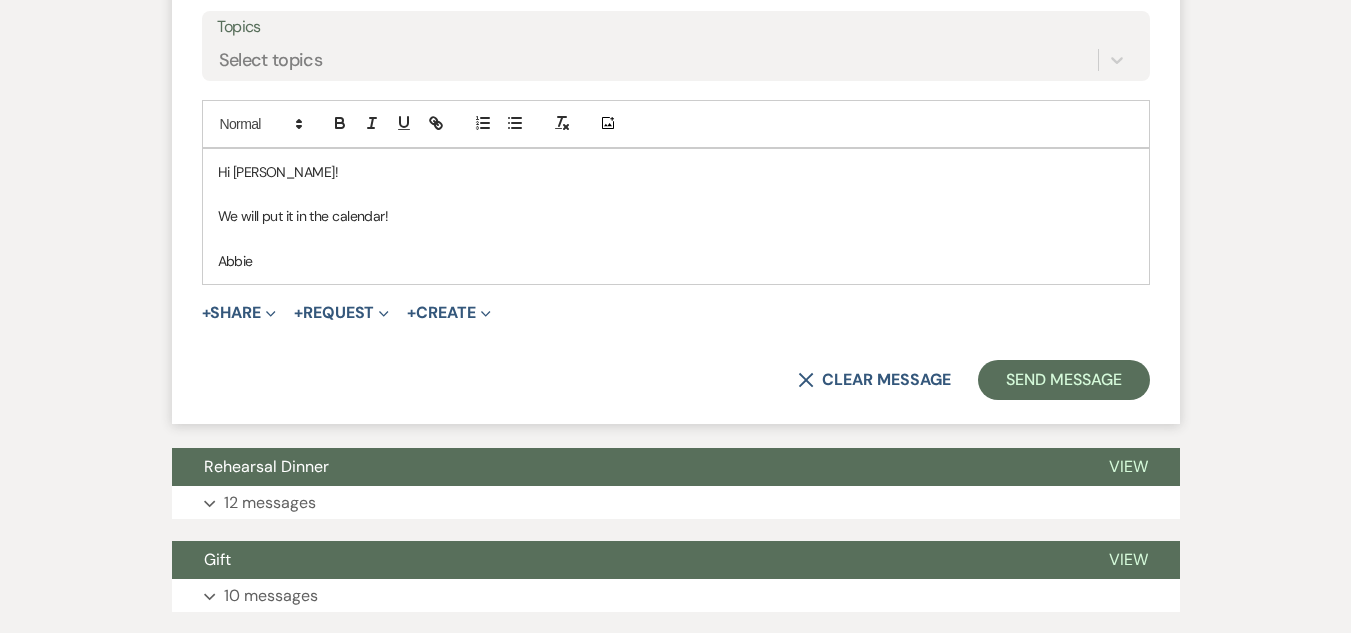 scroll, scrollTop: 4822, scrollLeft: 0, axis: vertical 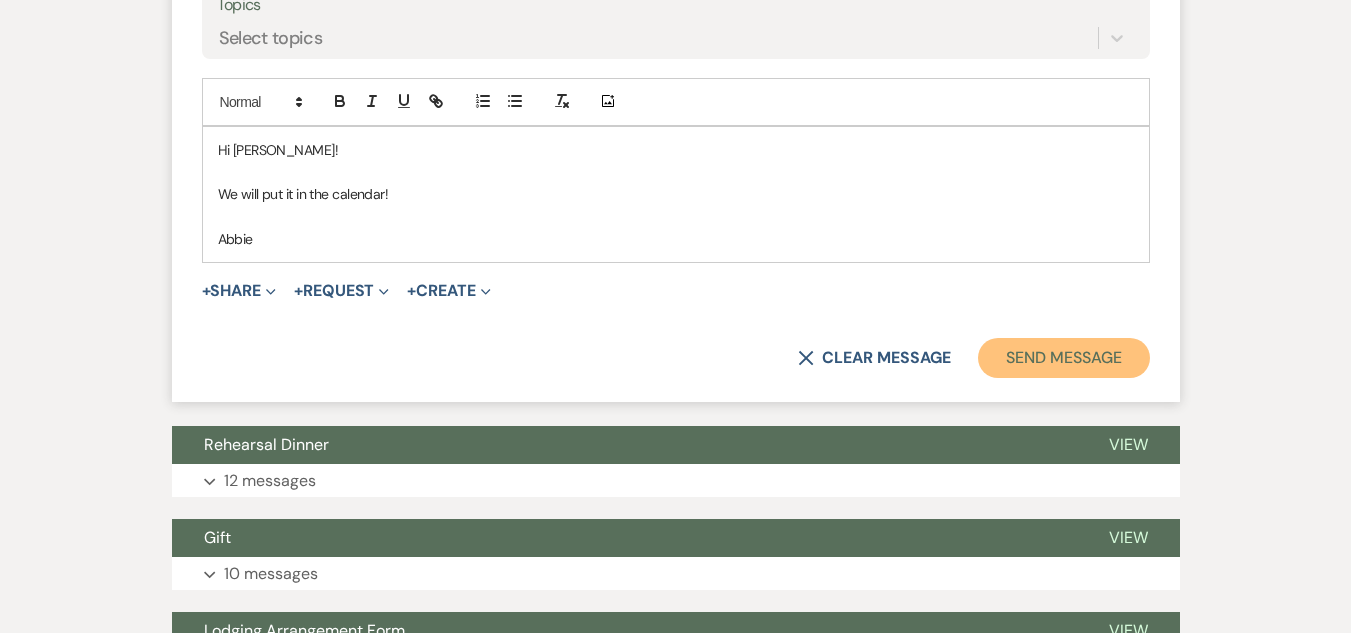 click on "Send Message" at bounding box center [1063, 358] 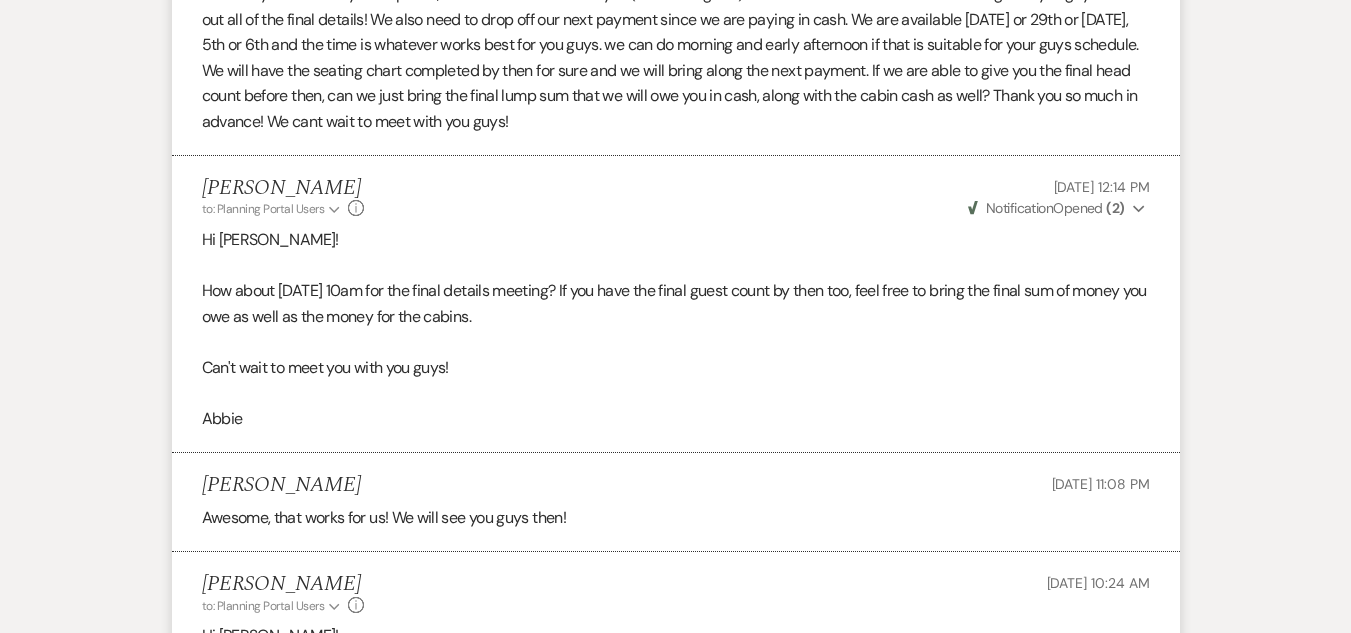 scroll, scrollTop: 3983, scrollLeft: 0, axis: vertical 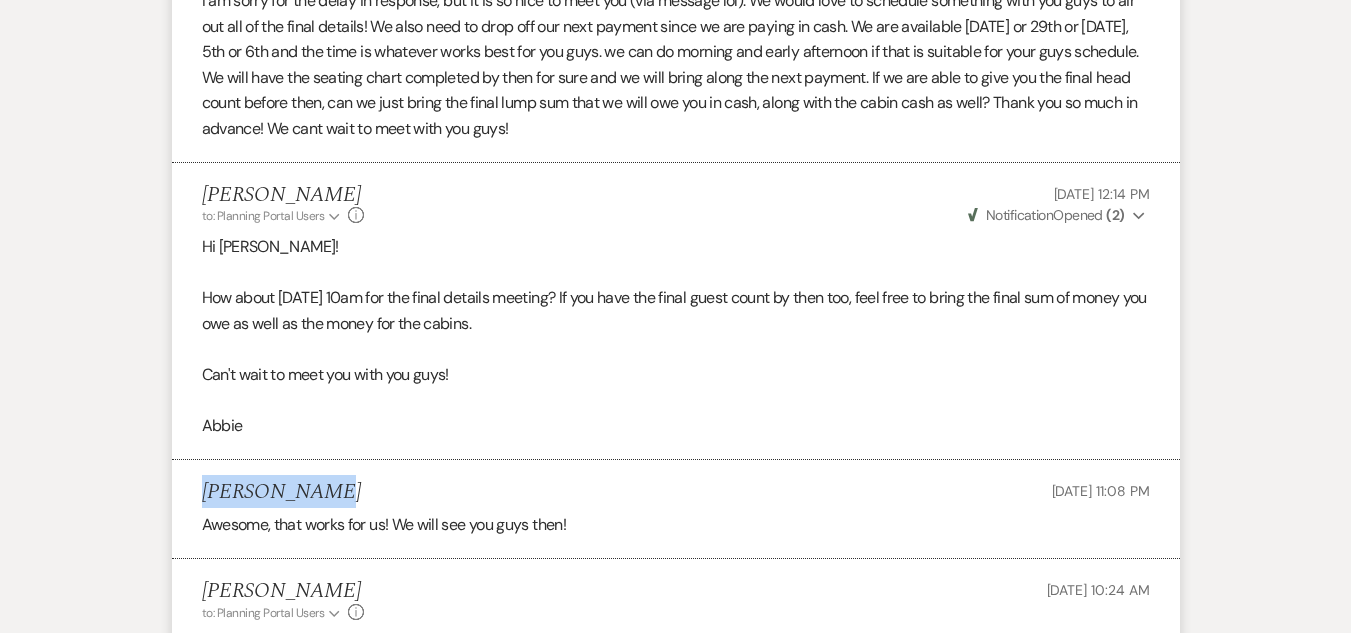 drag, startPoint x: 197, startPoint y: 494, endPoint x: 315, endPoint y: 499, distance: 118.10589 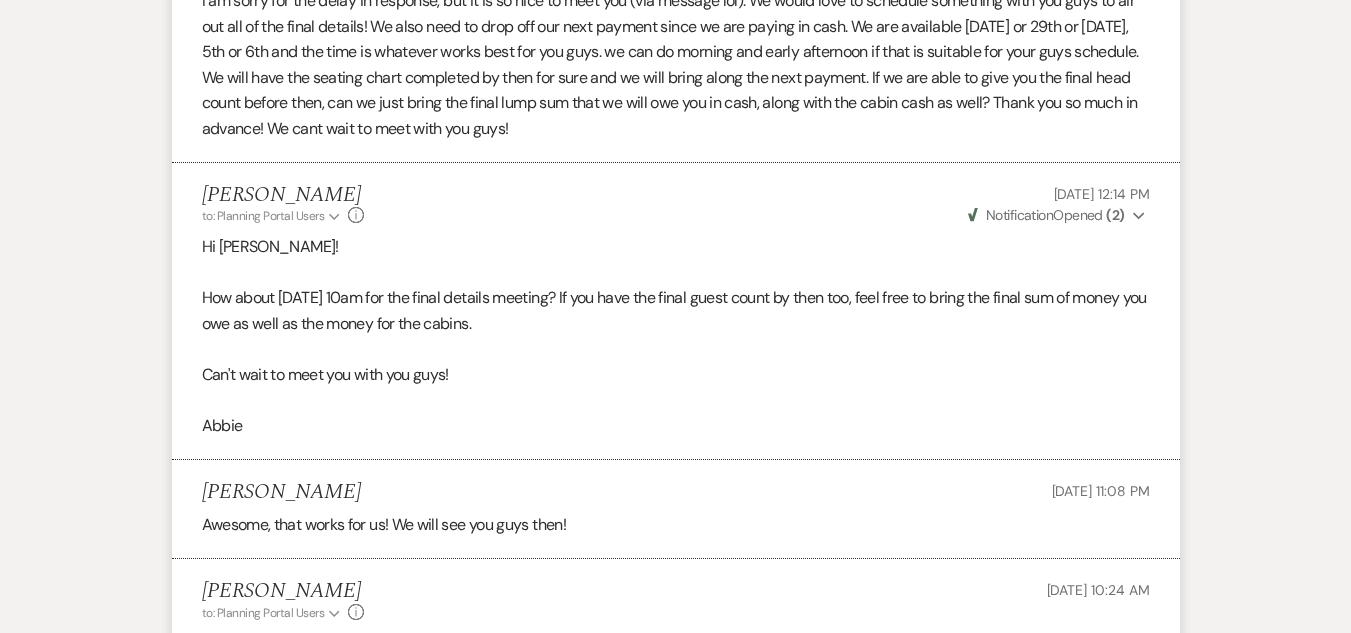 click on "Abbie" at bounding box center [676, 426] 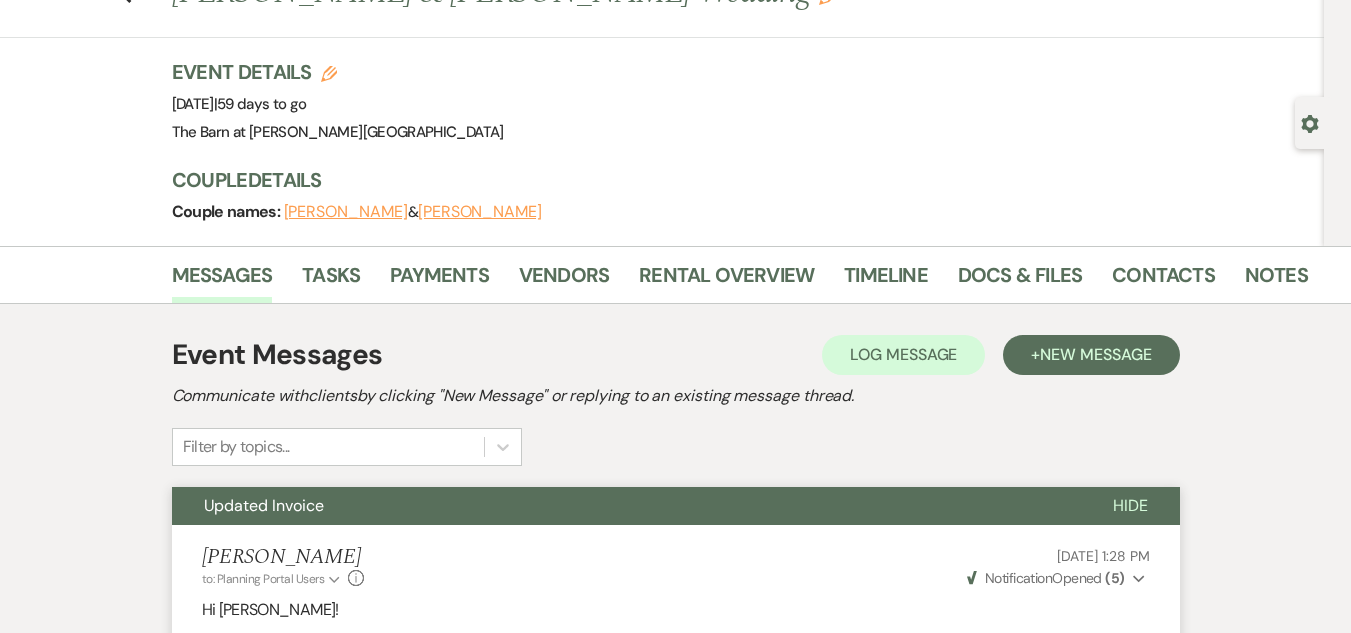 scroll, scrollTop: 0, scrollLeft: 0, axis: both 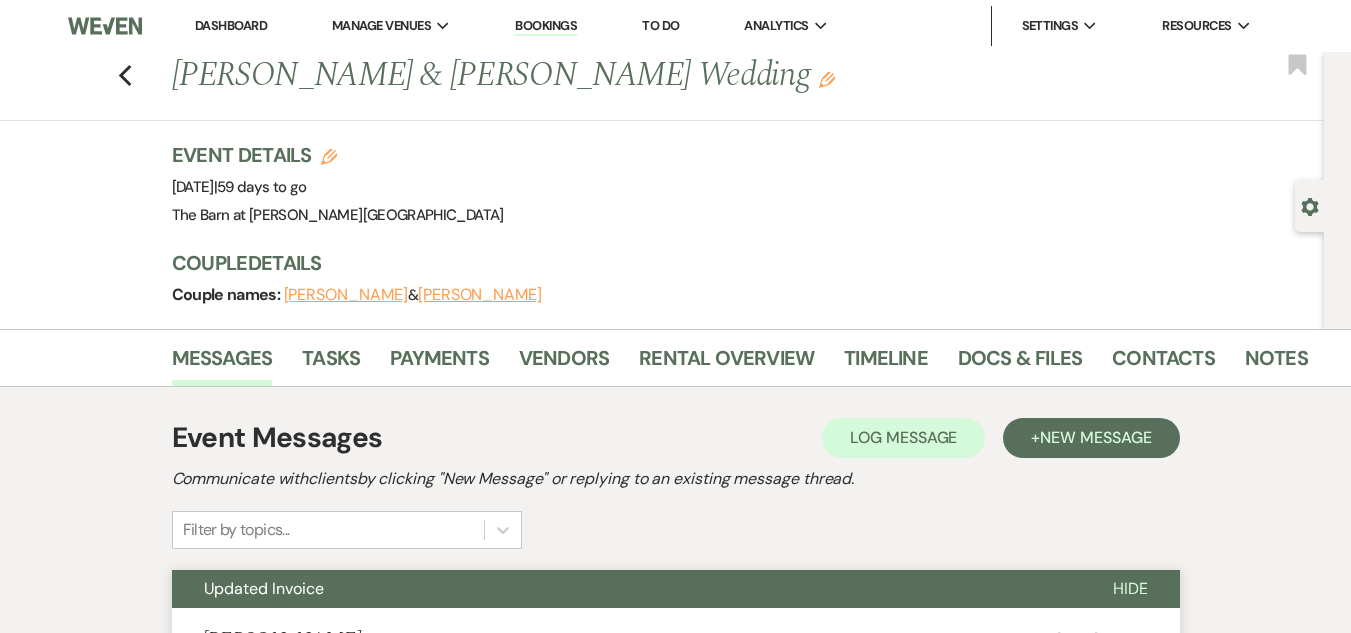 click on "Previous Alyssa Peron & Steven Zappia's Wedding Edit Bookmark" at bounding box center [657, 86] 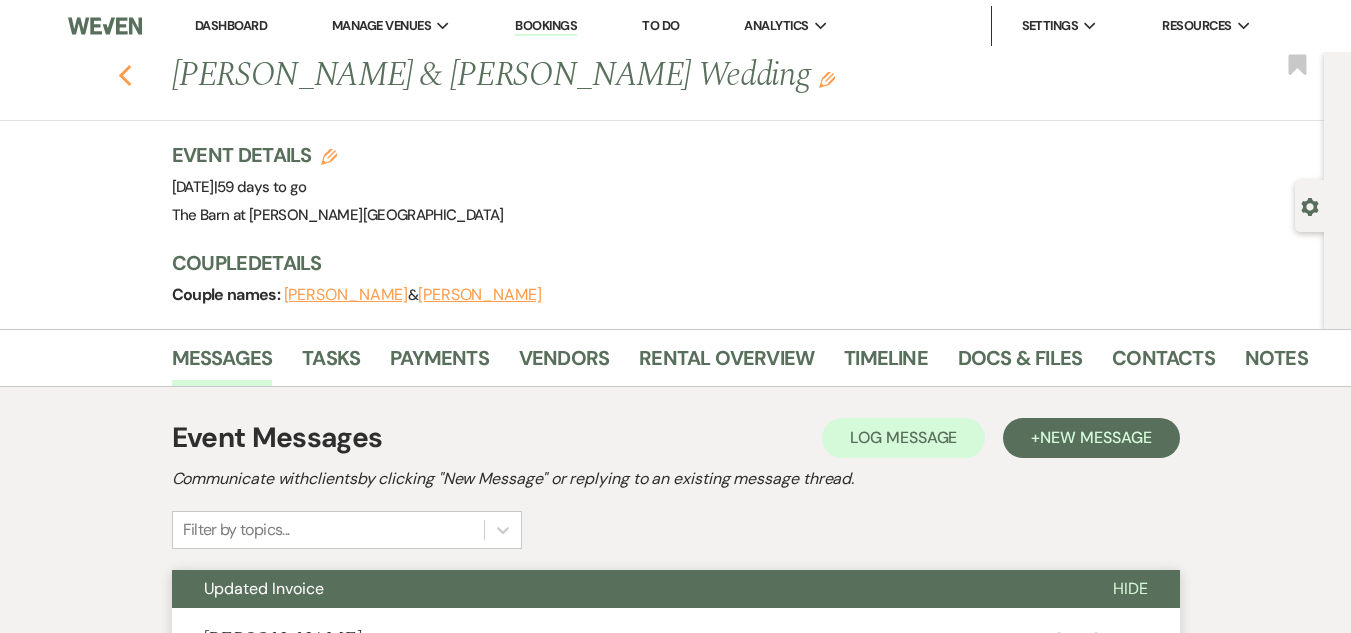 click on "Previous" 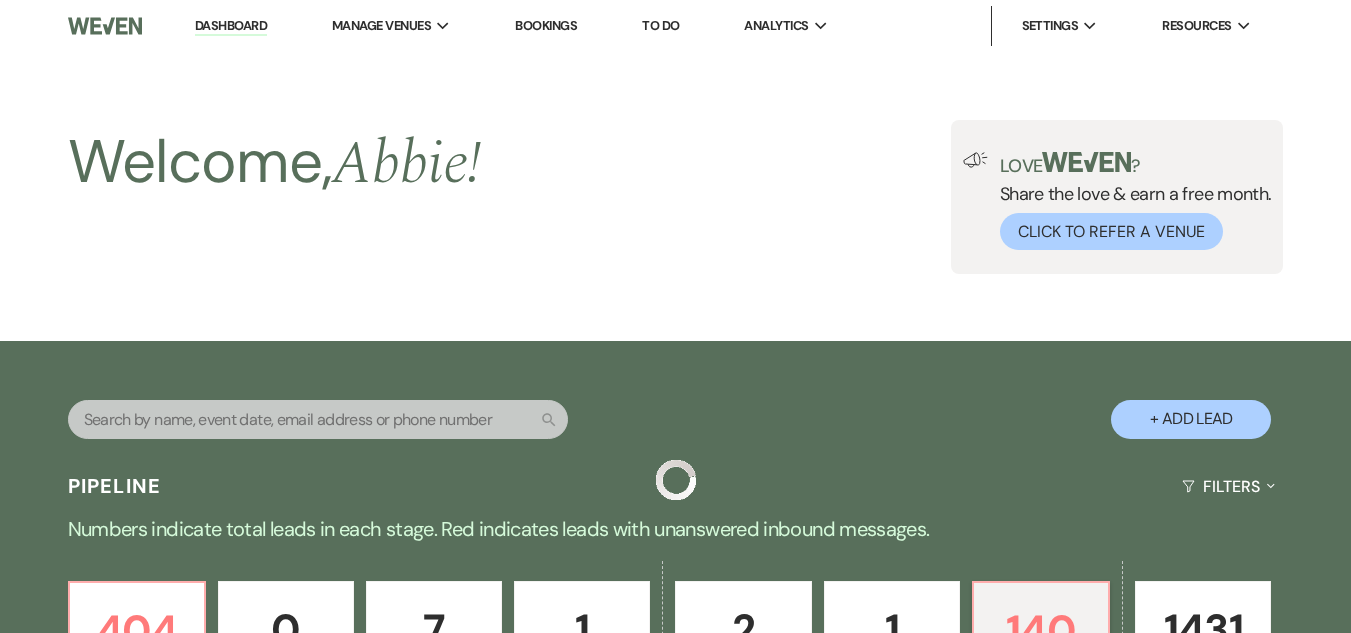 scroll, scrollTop: 700, scrollLeft: 0, axis: vertical 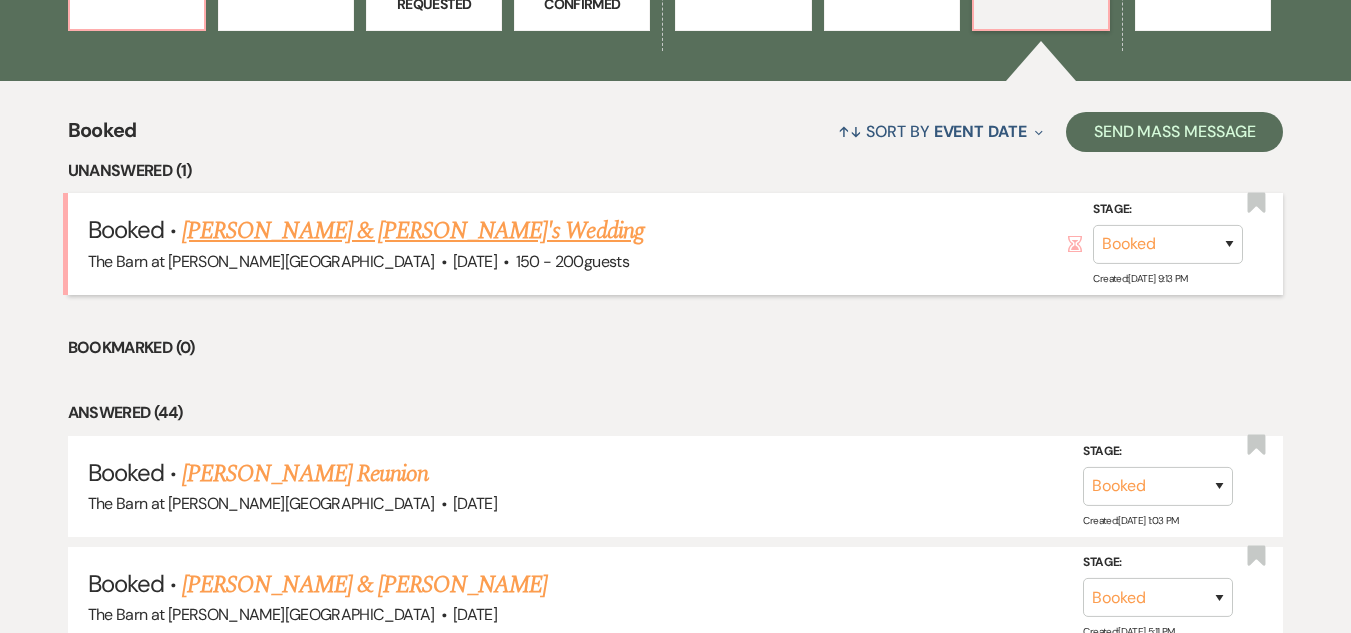 click on "[PERSON_NAME] & [PERSON_NAME]'s Wedding" at bounding box center (413, 231) 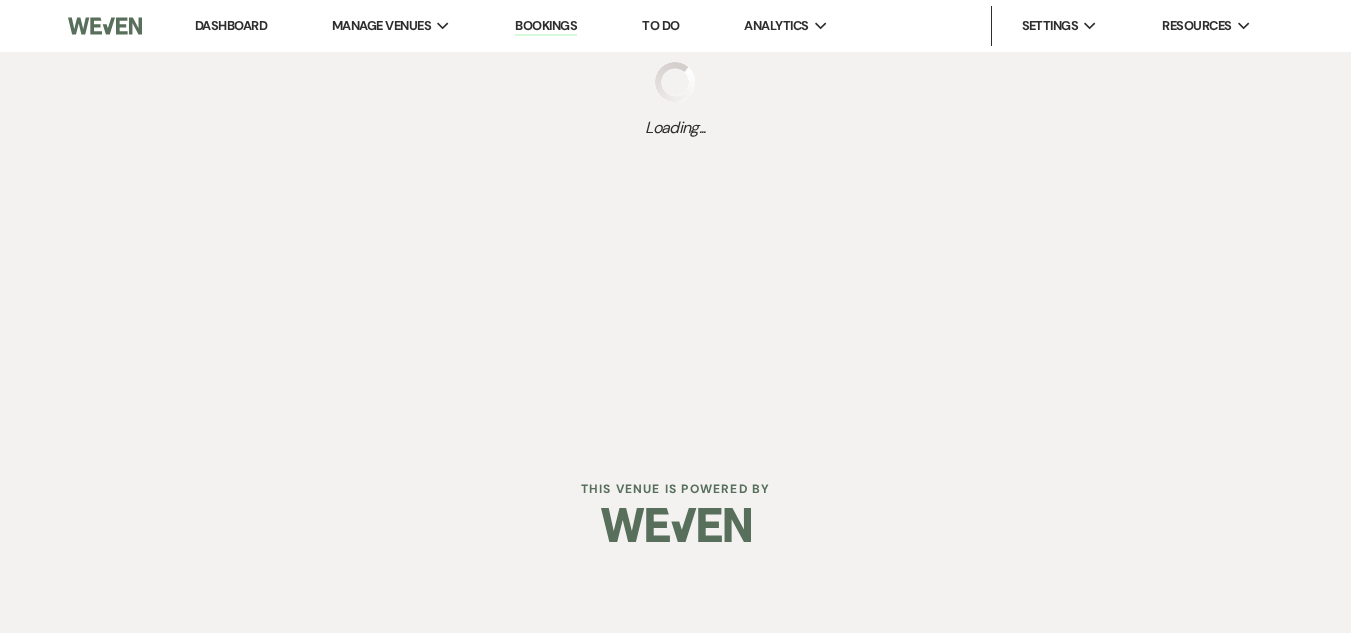 scroll, scrollTop: 0, scrollLeft: 0, axis: both 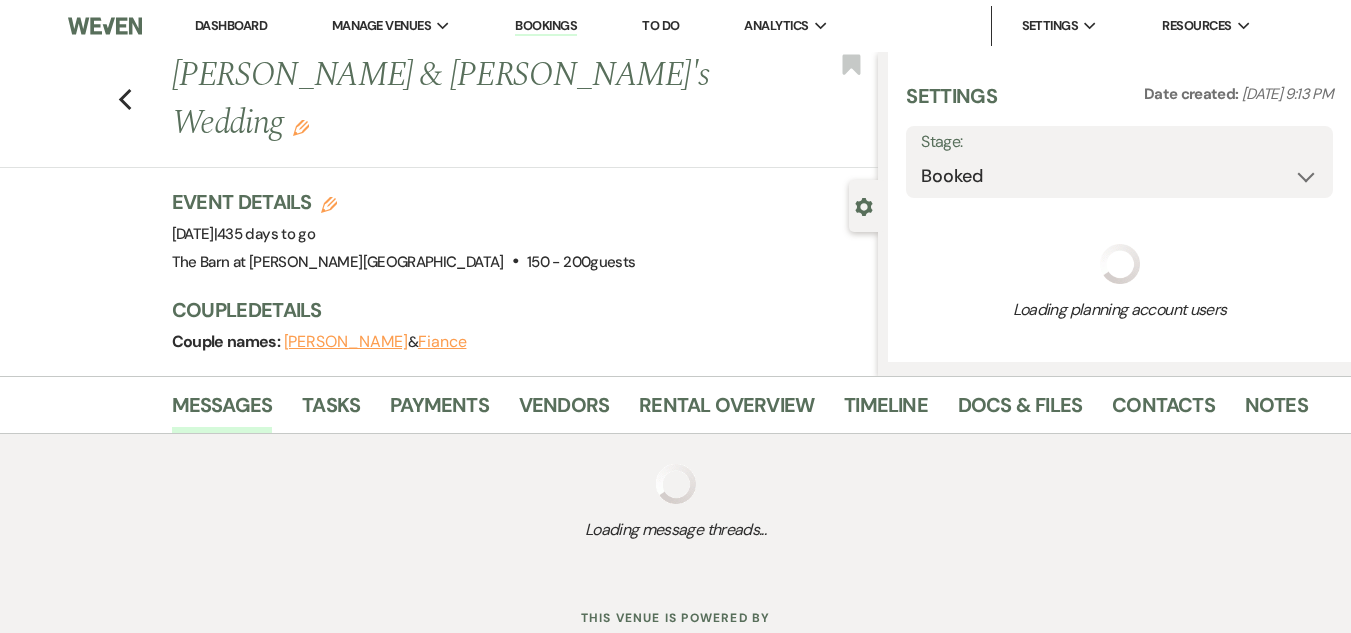 select on "2" 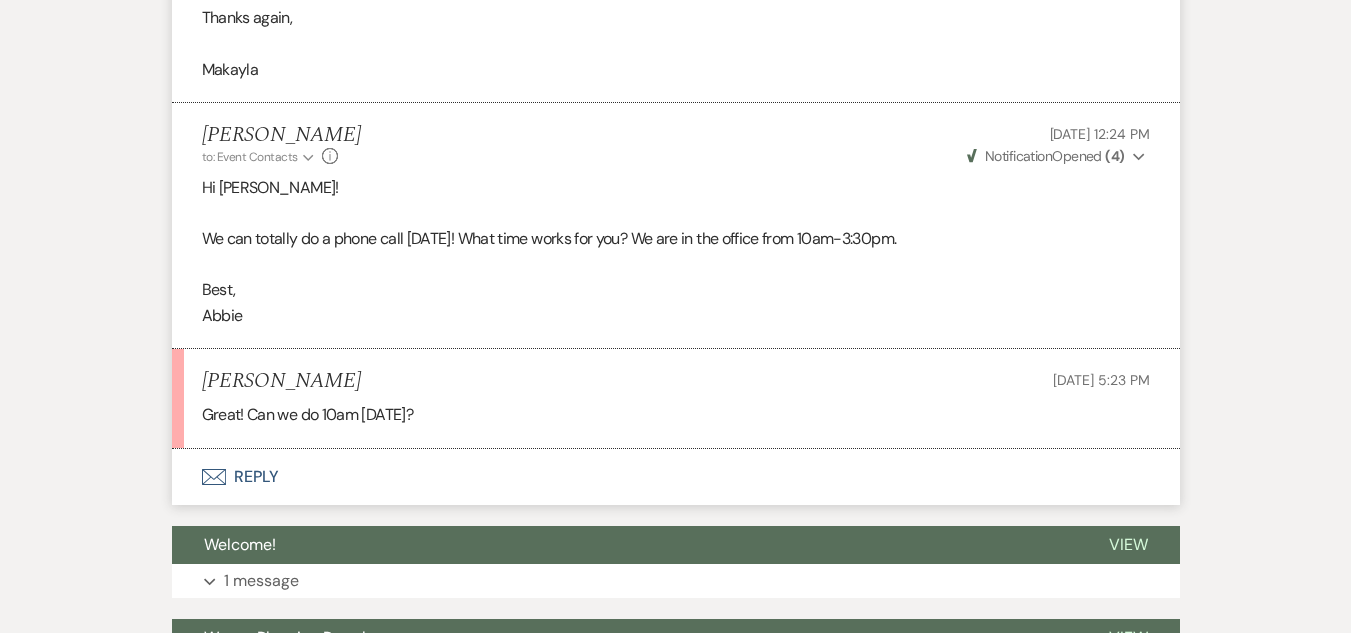 scroll, scrollTop: 2100, scrollLeft: 0, axis: vertical 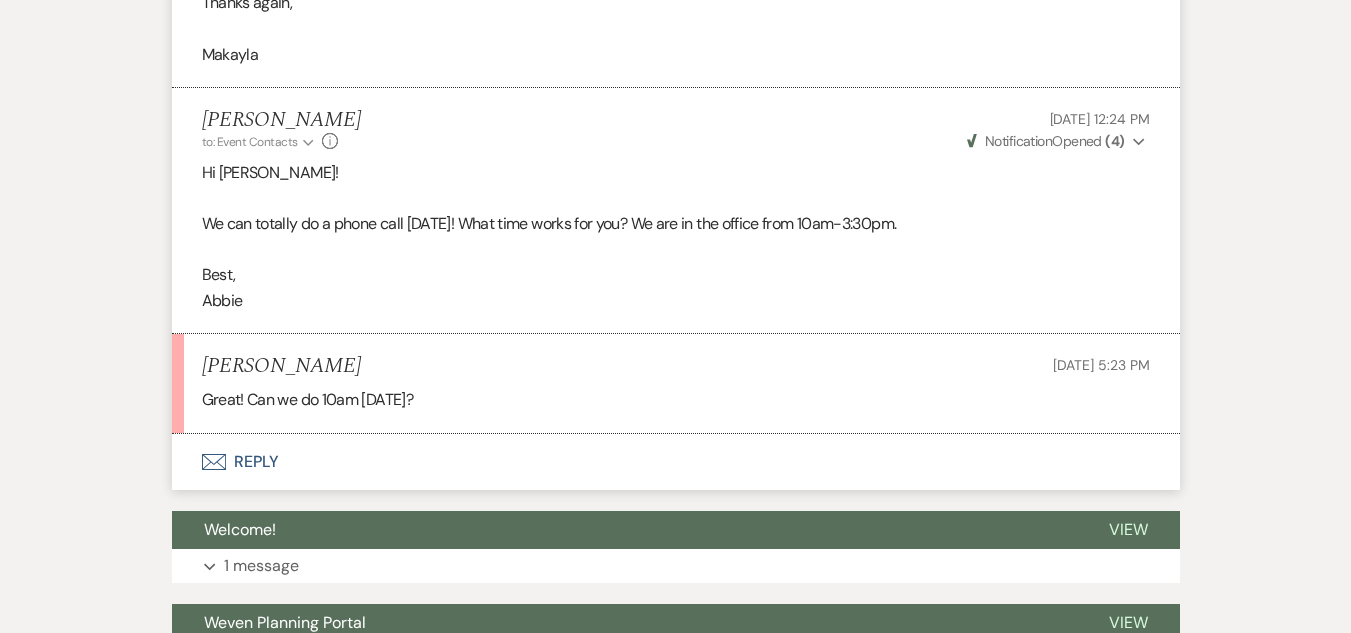 click on "Envelope Reply" at bounding box center (676, 462) 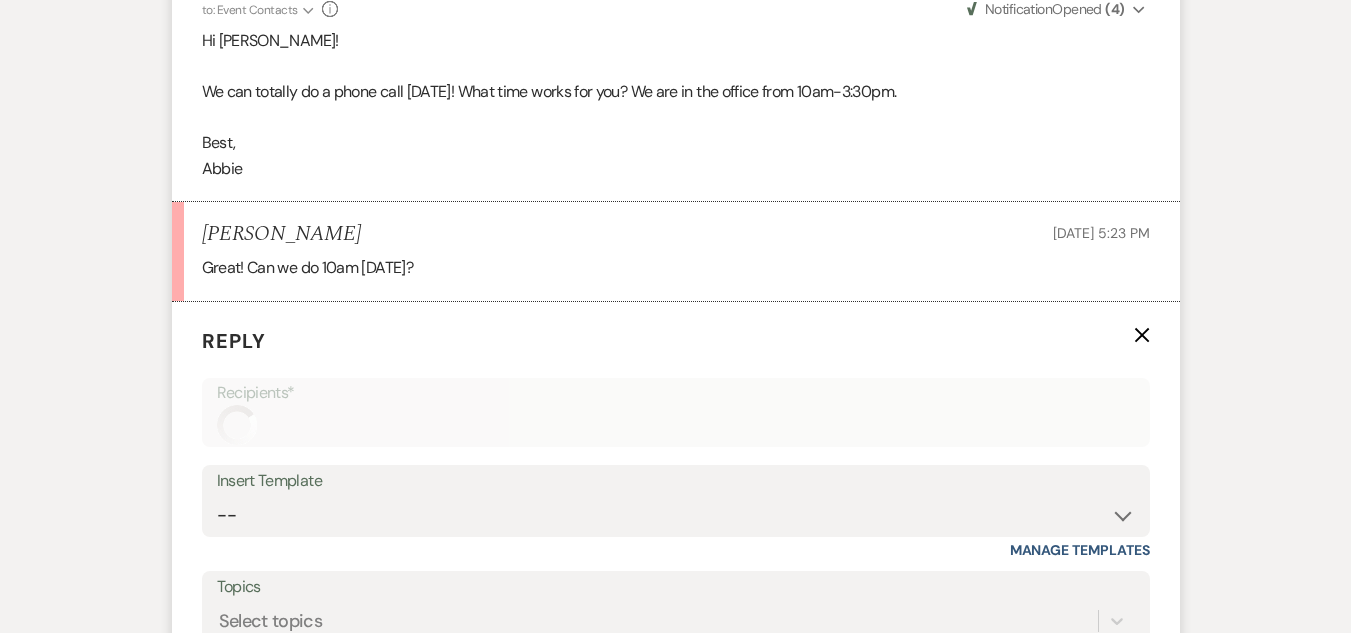 scroll, scrollTop: 2513, scrollLeft: 0, axis: vertical 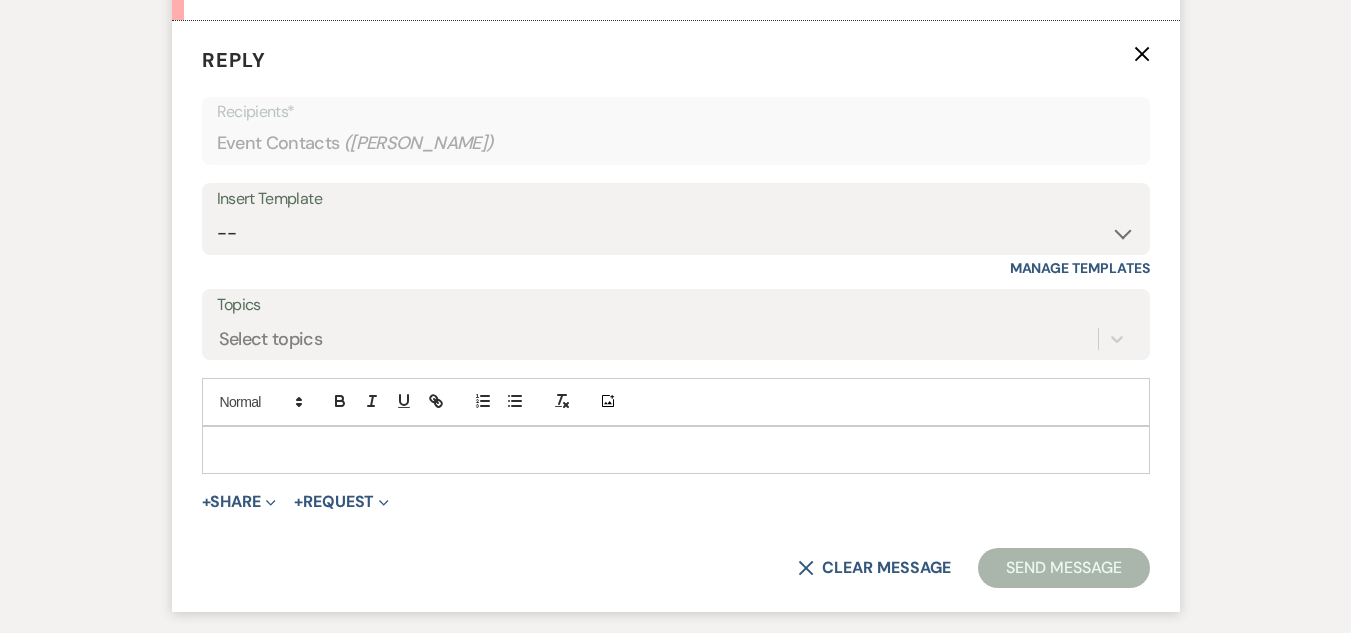 click at bounding box center (676, 450) 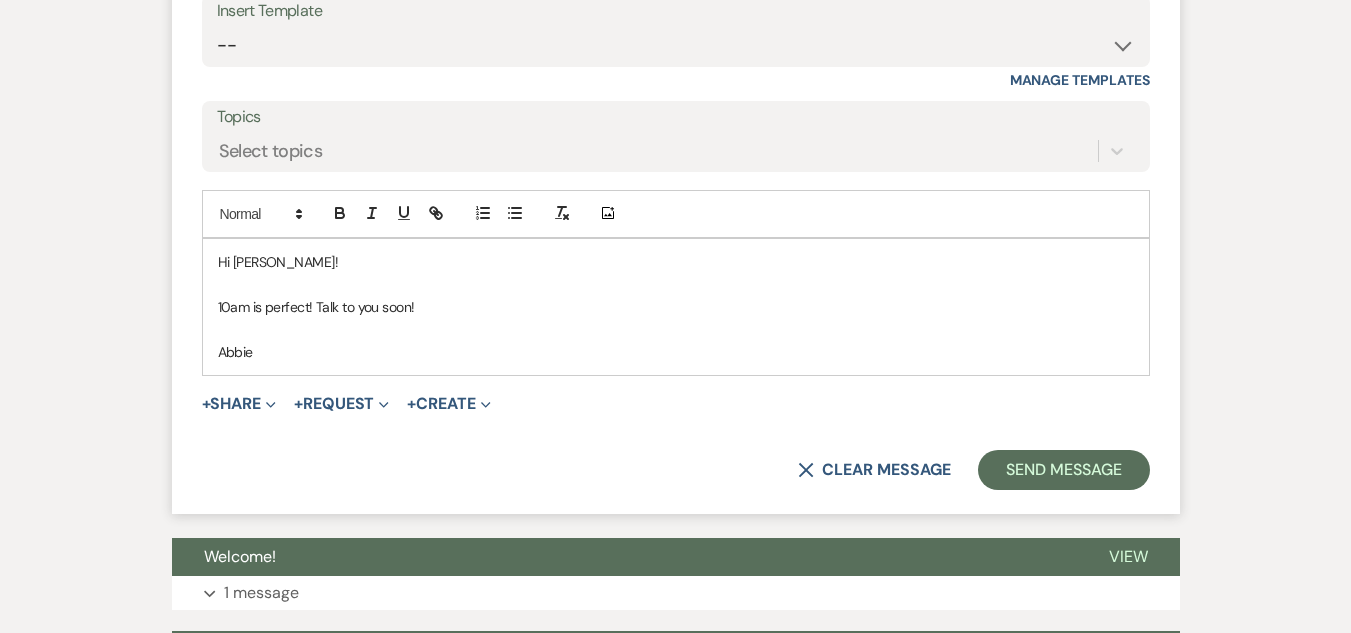 scroll, scrollTop: 2713, scrollLeft: 0, axis: vertical 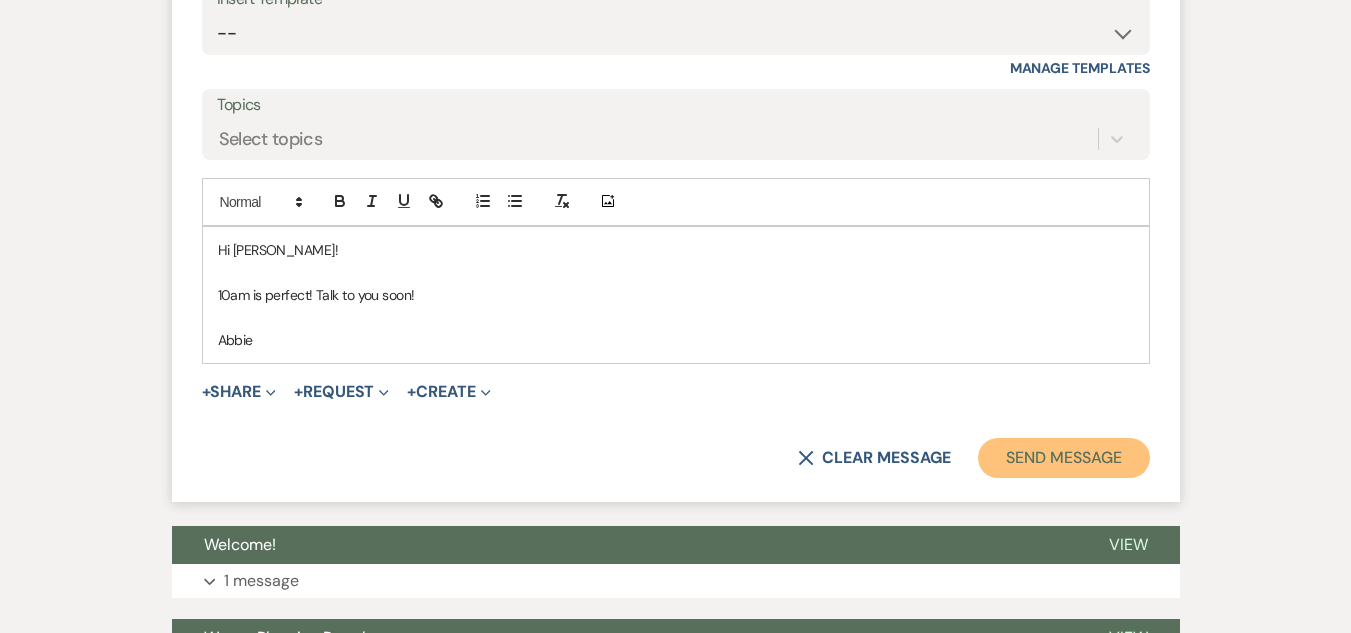 click on "Send Message" at bounding box center (1063, 458) 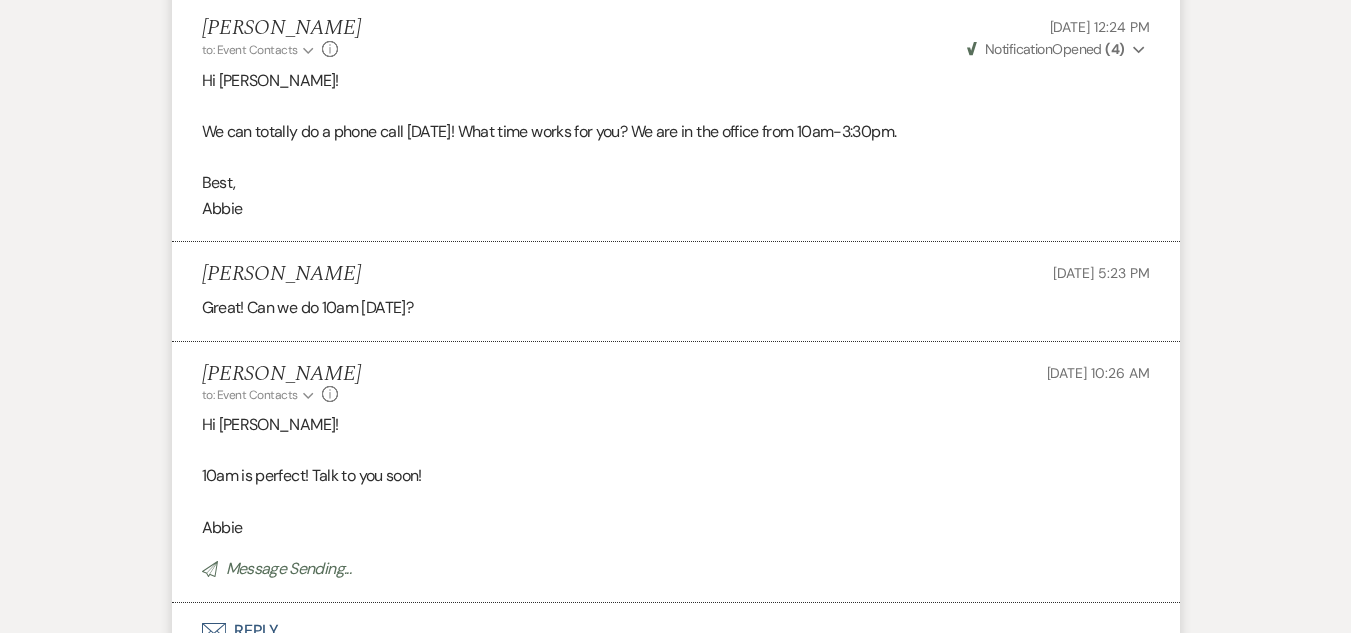 scroll, scrollTop: 2156, scrollLeft: 0, axis: vertical 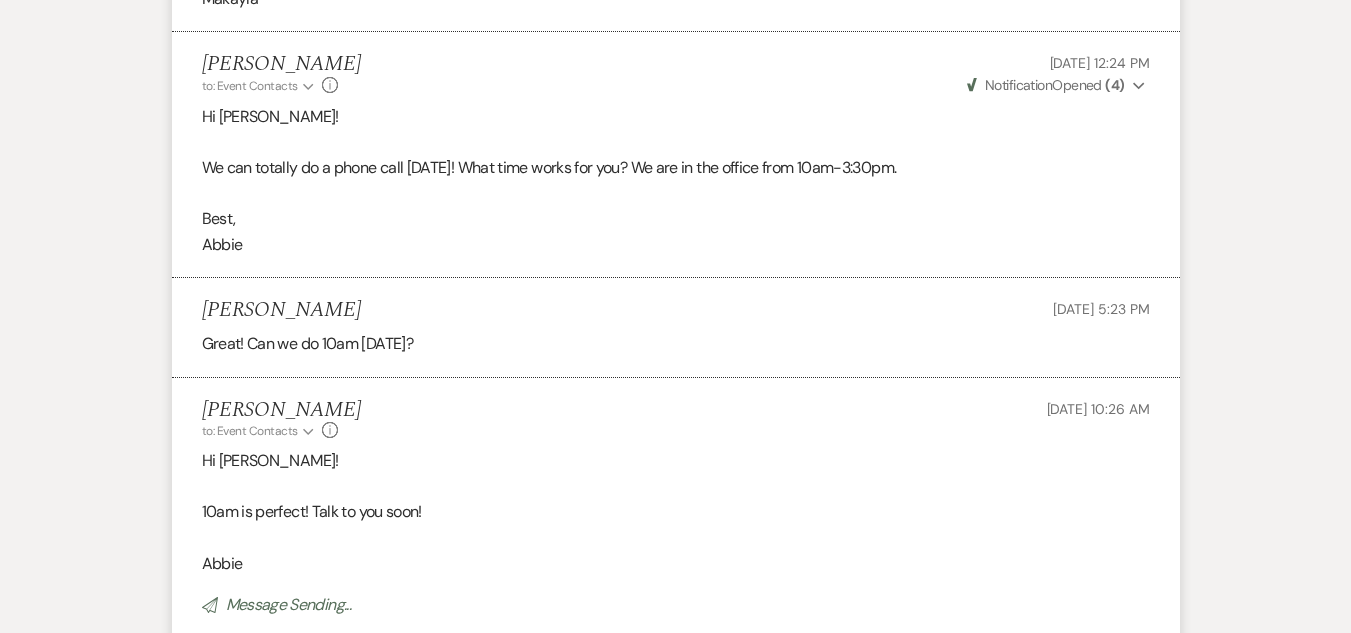 drag, startPoint x: 196, startPoint y: 302, endPoint x: 354, endPoint y: 320, distance: 159.02202 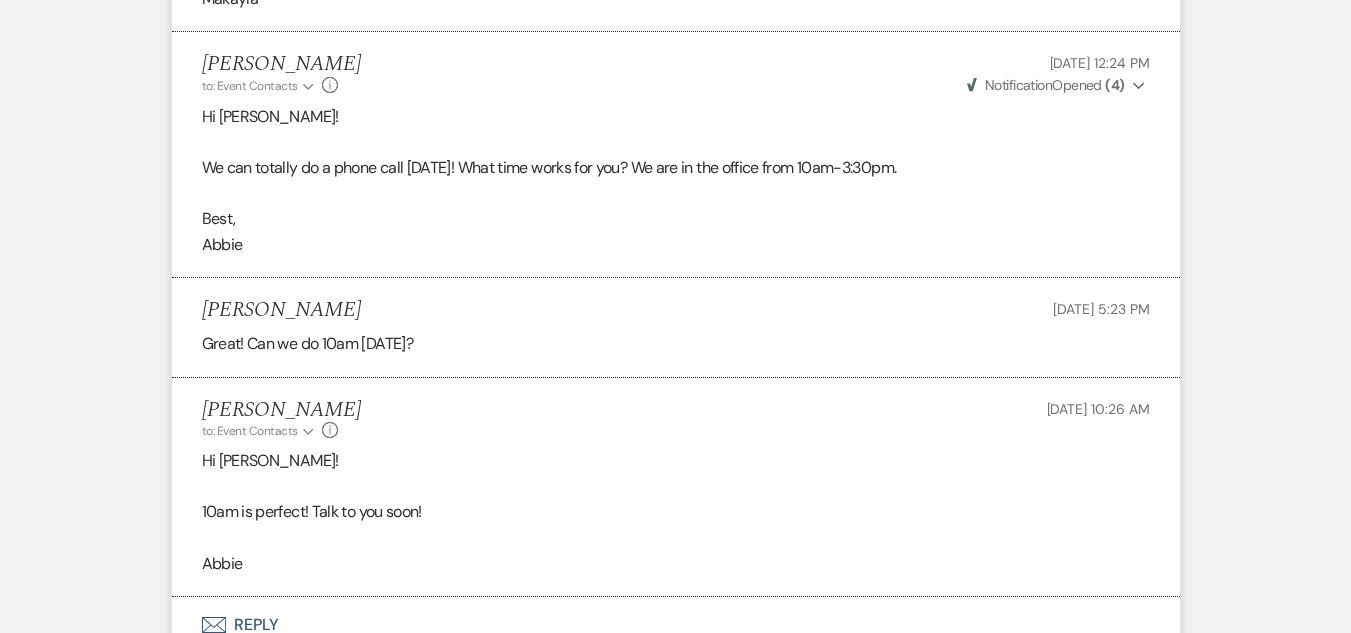 copy on "Makayla Sargent" 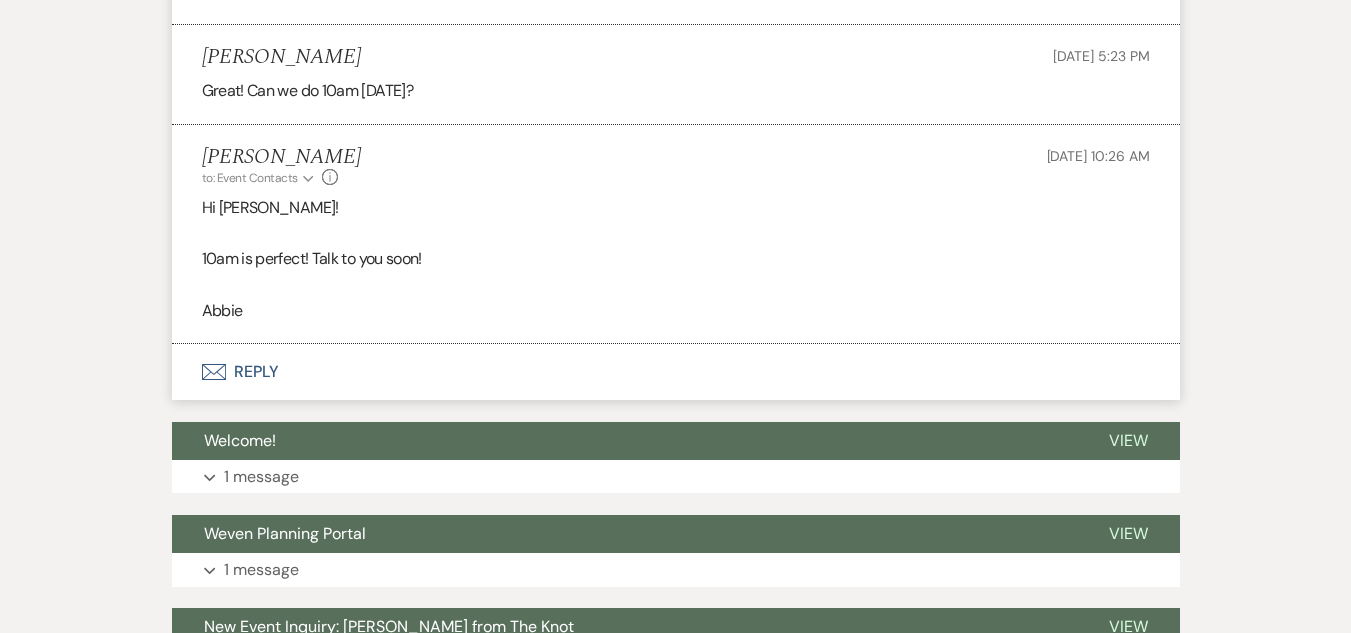 scroll, scrollTop: 2556, scrollLeft: 0, axis: vertical 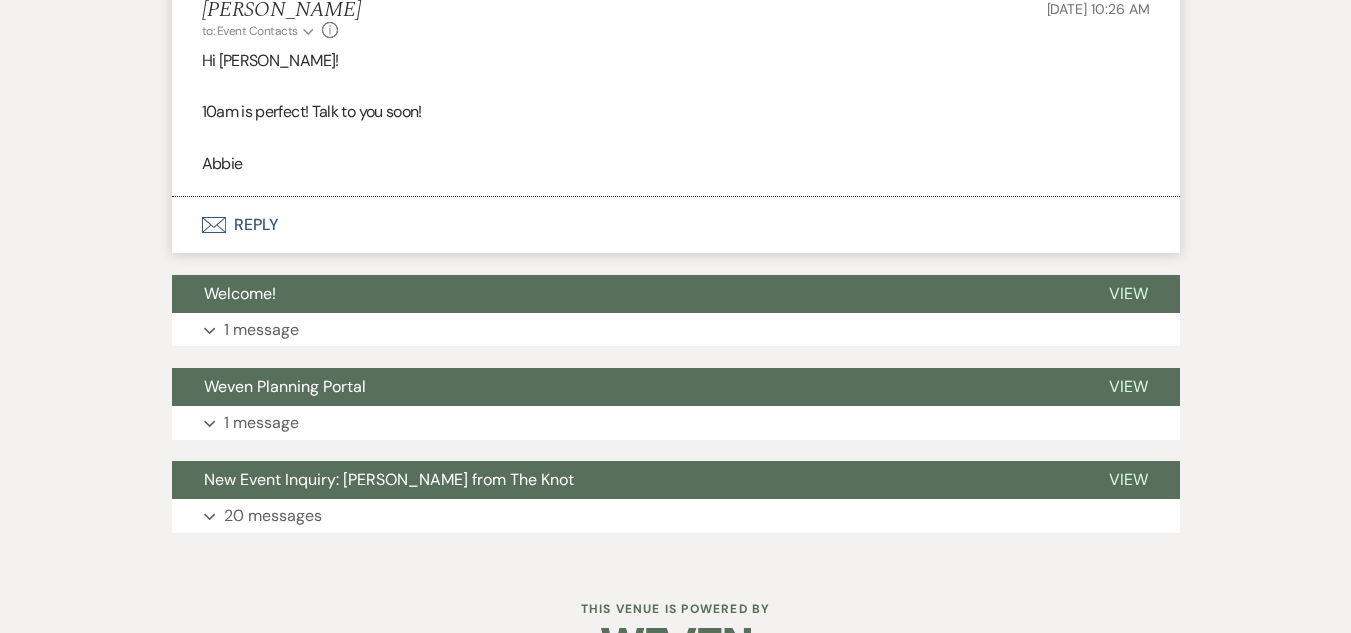 click on "Envelope Reply" at bounding box center (676, 225) 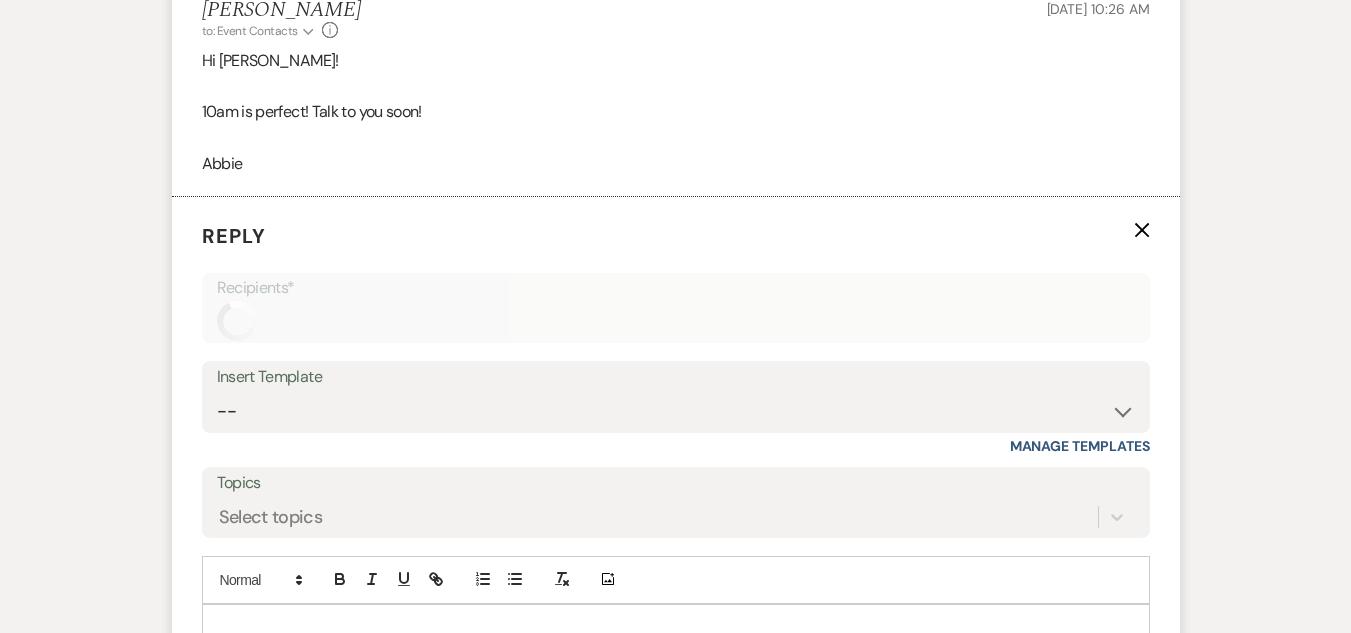 scroll, scrollTop: 2733, scrollLeft: 0, axis: vertical 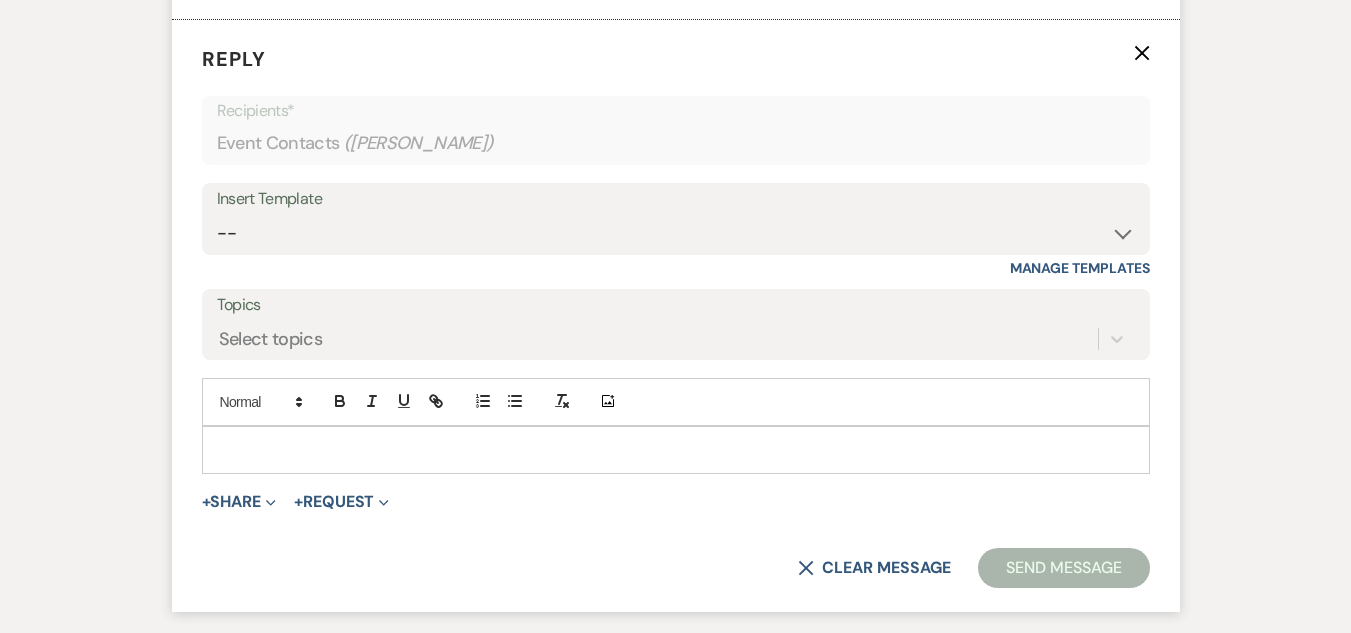 click at bounding box center (676, 450) 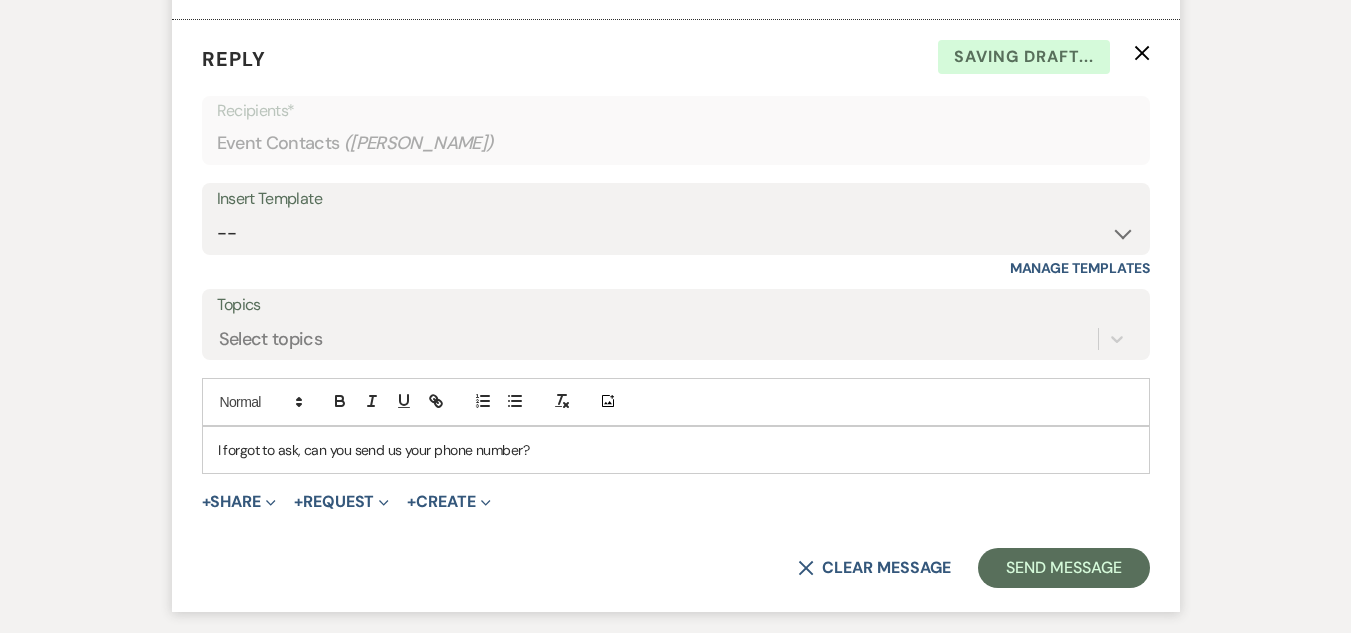 click on "I forgot to ask, can you send us your phone number?" at bounding box center (676, 450) 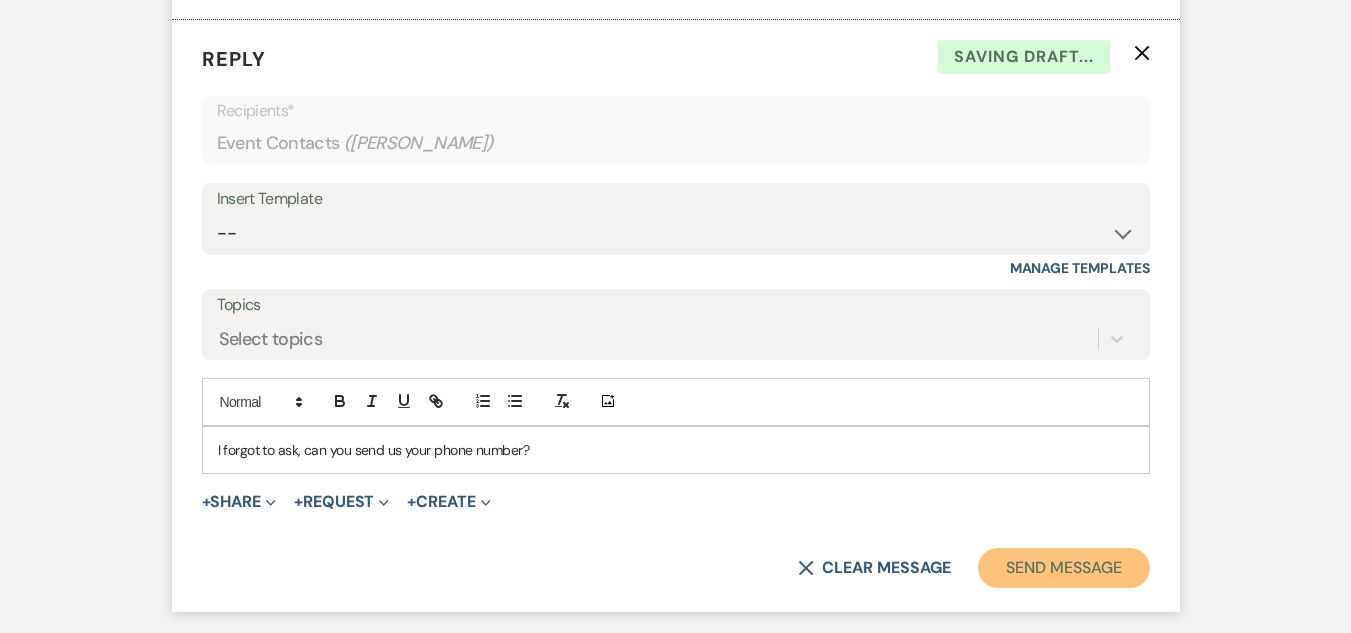 click on "Send Message" at bounding box center [1063, 568] 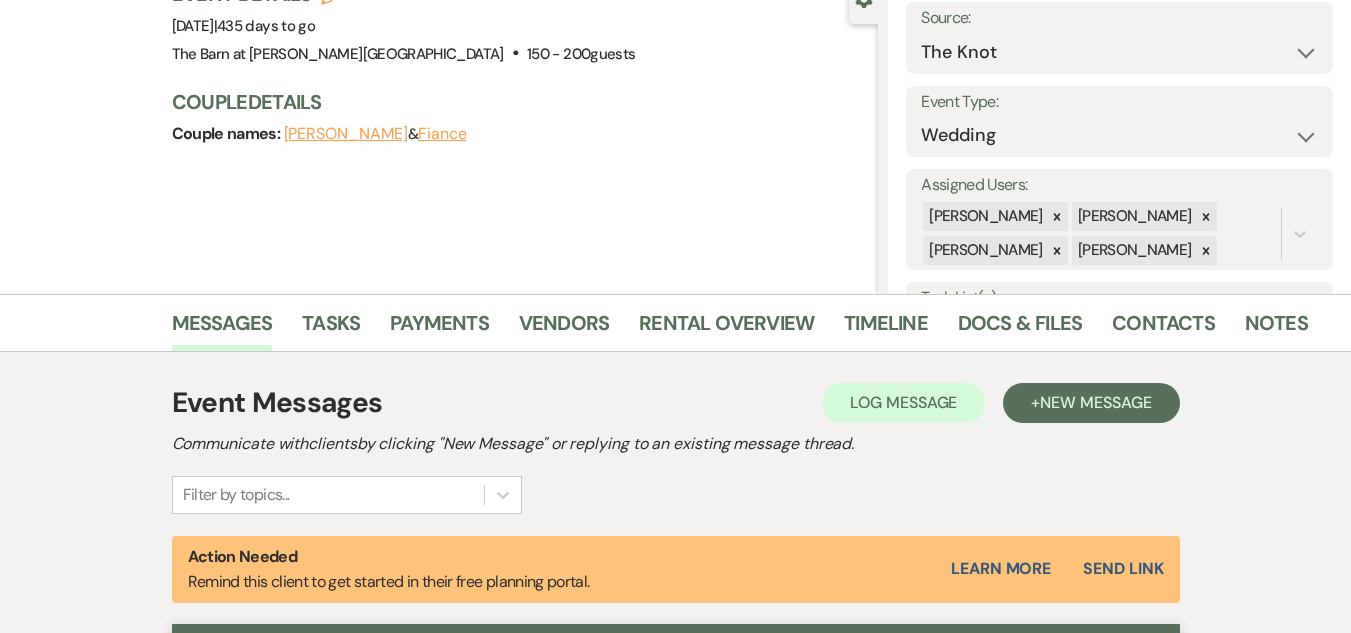 scroll, scrollTop: 0, scrollLeft: 0, axis: both 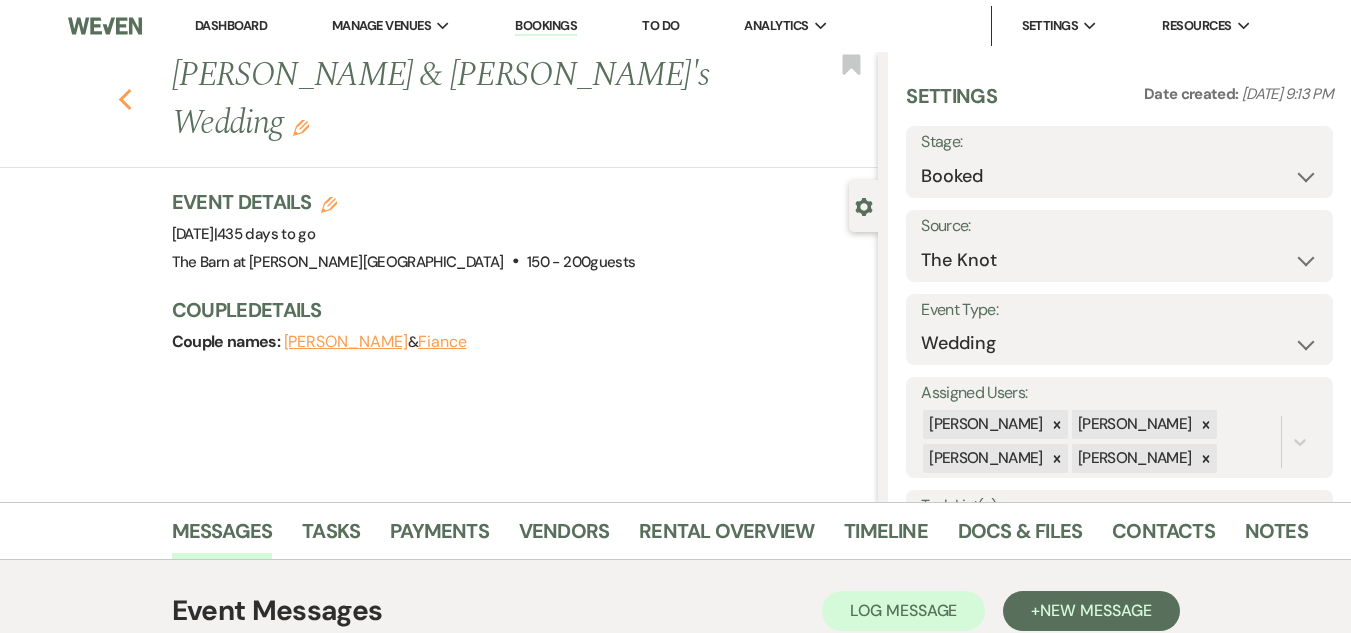 click on "Previous" 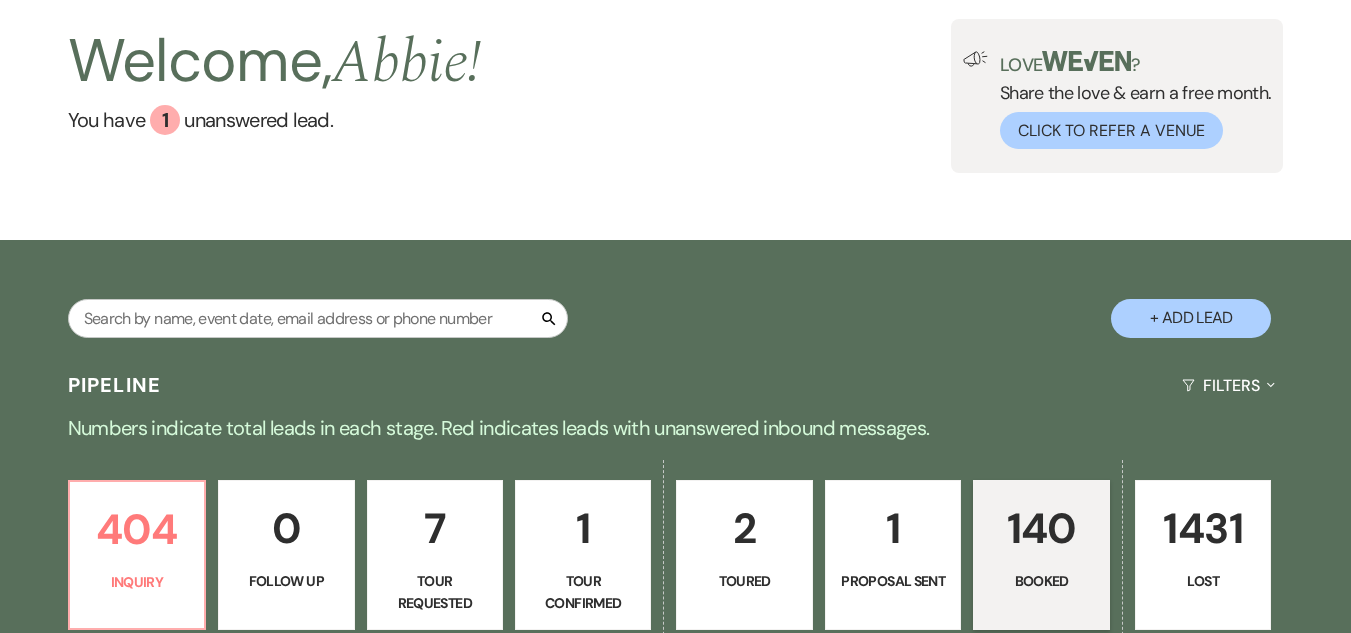 scroll, scrollTop: 100, scrollLeft: 0, axis: vertical 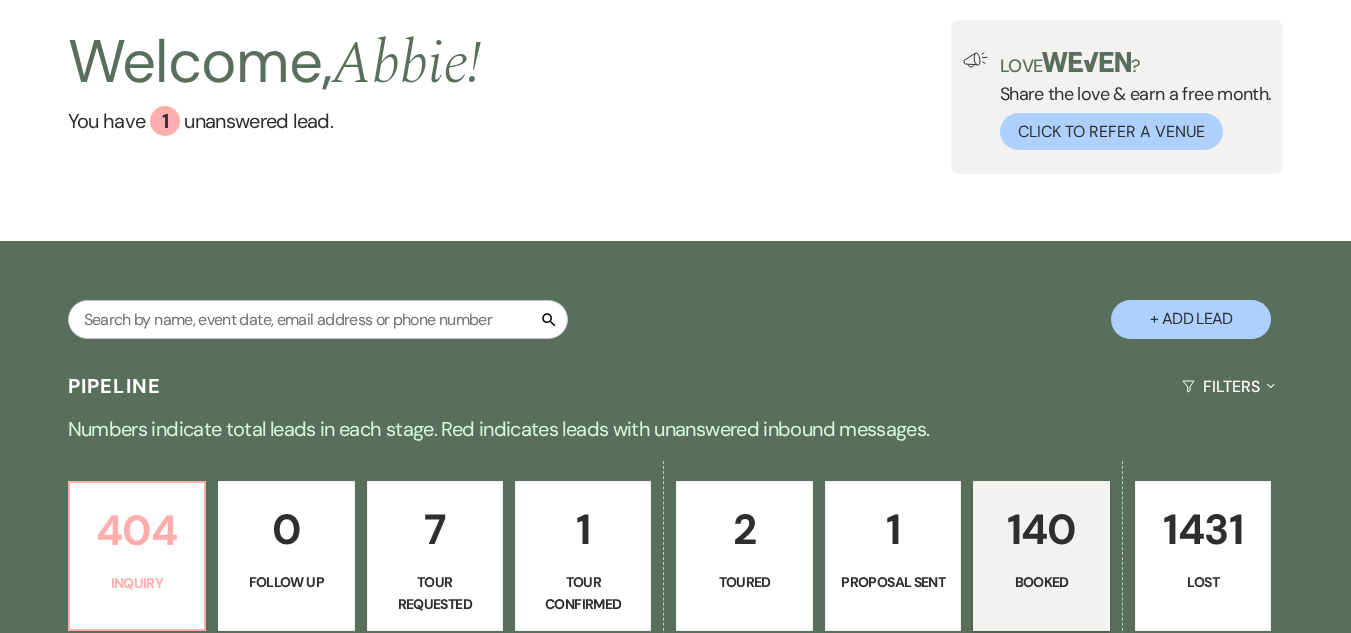 click on "404" at bounding box center (137, 530) 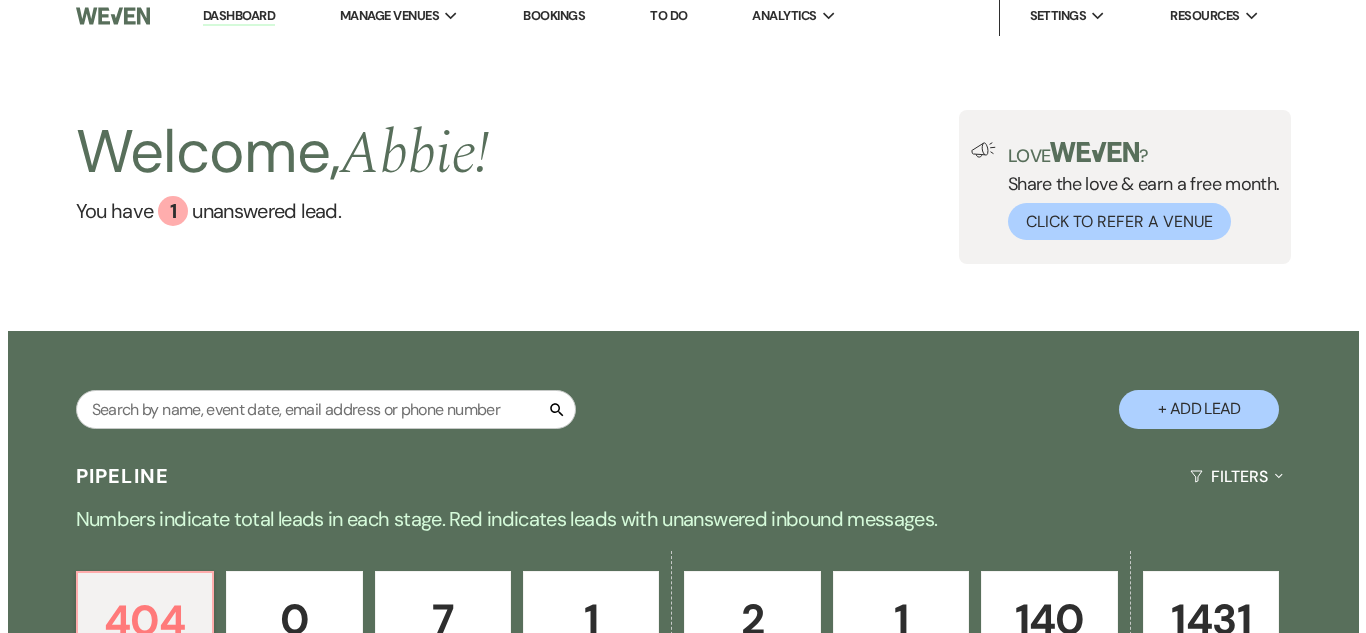 scroll, scrollTop: 0, scrollLeft: 0, axis: both 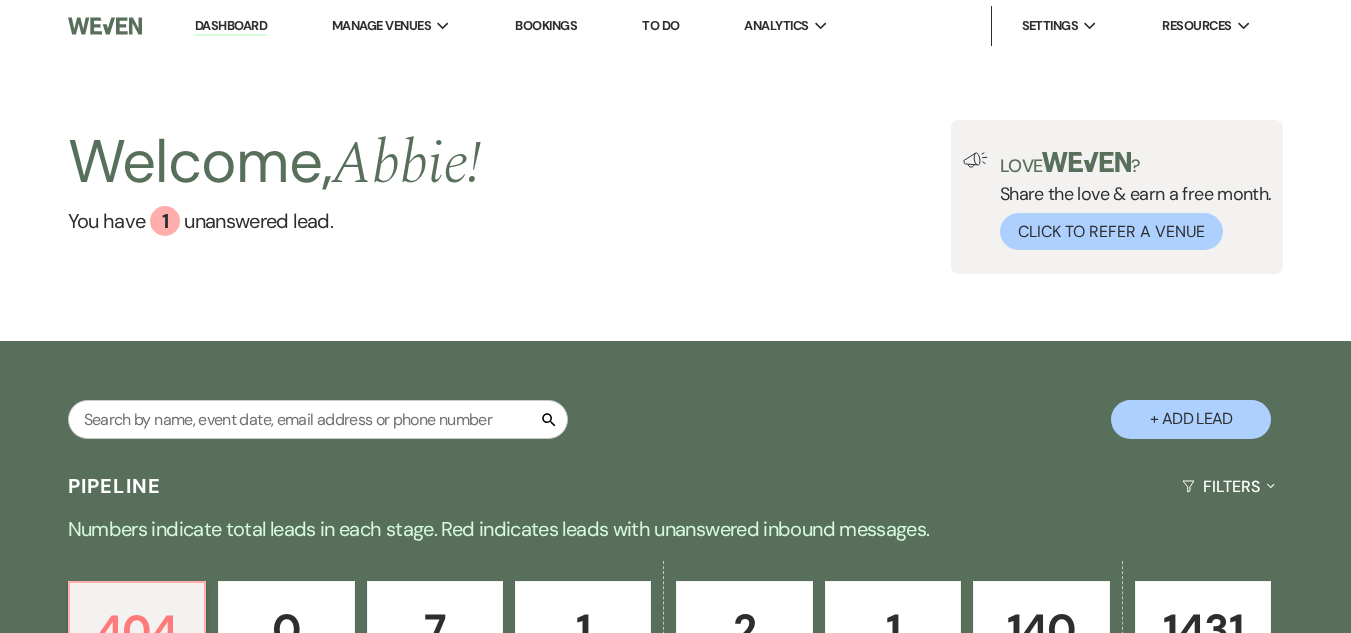 click on "+ Add Lead" at bounding box center [1191, 419] 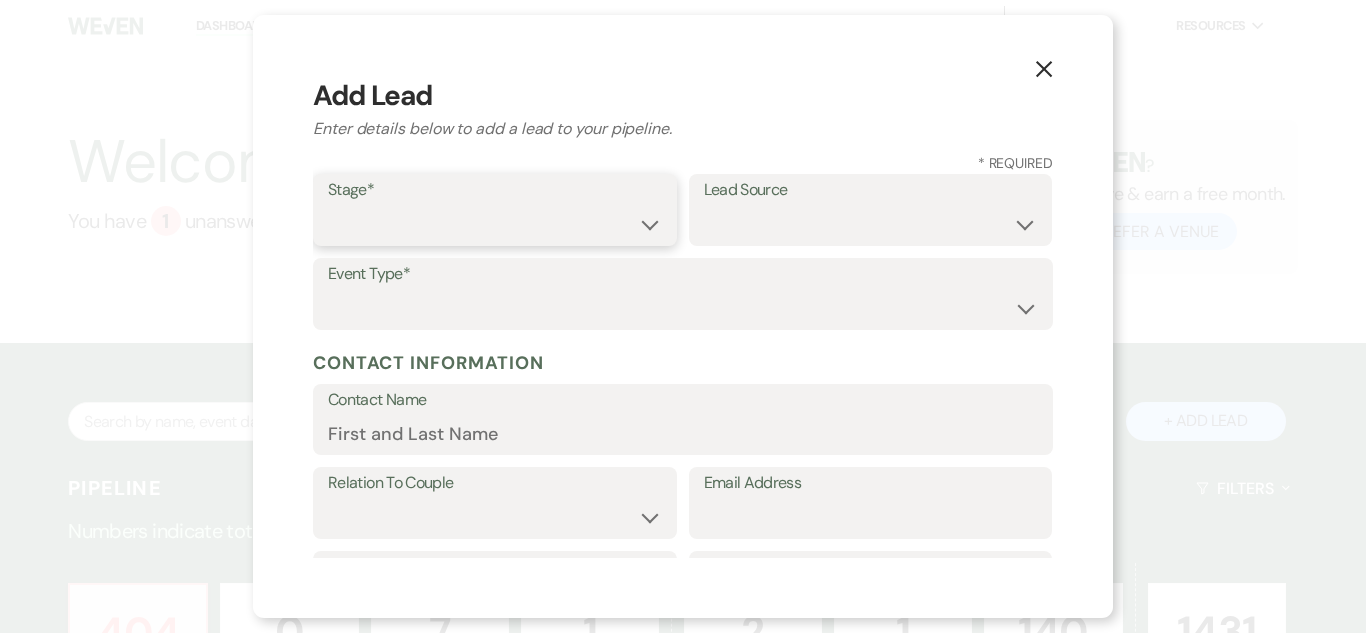 click on "Inquiry Follow Up Tour Requested Tour Confirmed Toured Proposal Sent Booked Lost" at bounding box center (495, 224) 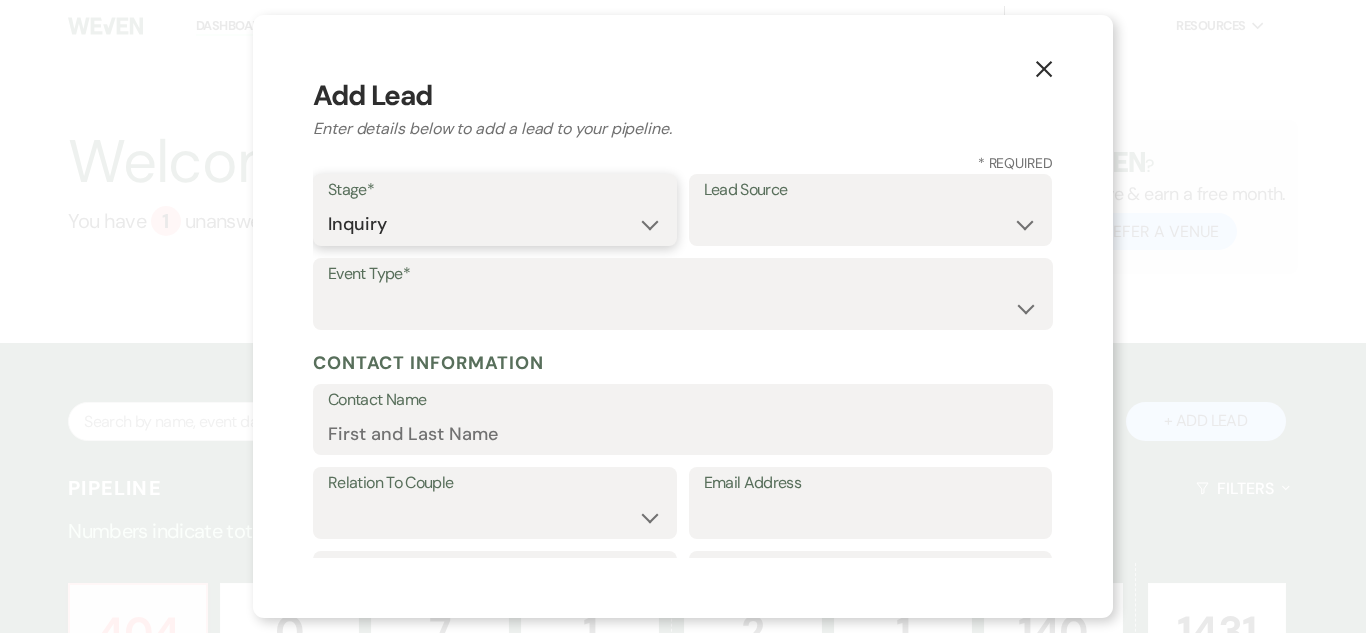 click on "Inquiry Follow Up Tour Requested Tour Confirmed Toured Proposal Sent Booked Lost" at bounding box center [495, 224] 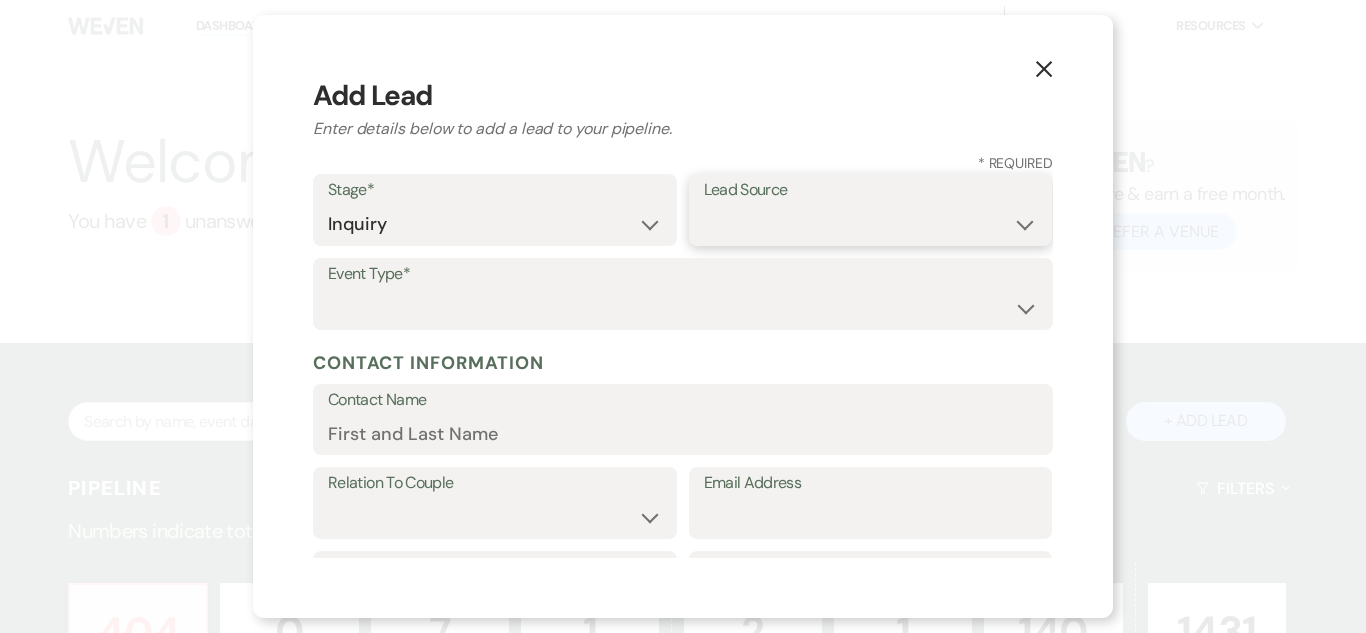 click on "Weven Venue Website Instagram Facebook Pinterest Google The Knot Wedding Wire Here Comes the Guide Wedding Spot Eventective Zola The Venue Report PartySlate VRBO / Homeaway Airbnb Wedding Show TikTok X / Twitter Phone Call Walk-in Vendor Referral Advertising Personal Referral Local Referral Other" at bounding box center [871, 224] 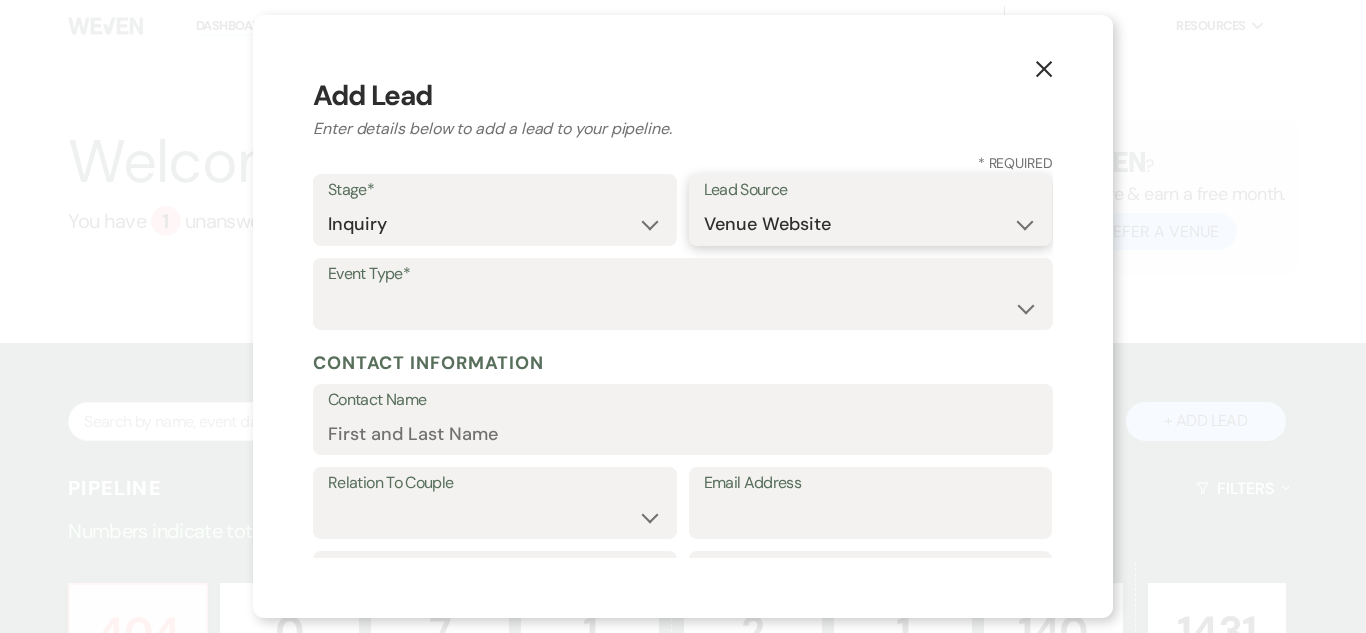 click on "Weven Venue Website Instagram Facebook Pinterest Google The Knot Wedding Wire Here Comes the Guide Wedding Spot Eventective Zola The Venue Report PartySlate VRBO / Homeaway Airbnb Wedding Show TikTok X / Twitter Phone Call Walk-in Vendor Referral Advertising Personal Referral Local Referral Other" at bounding box center [871, 224] 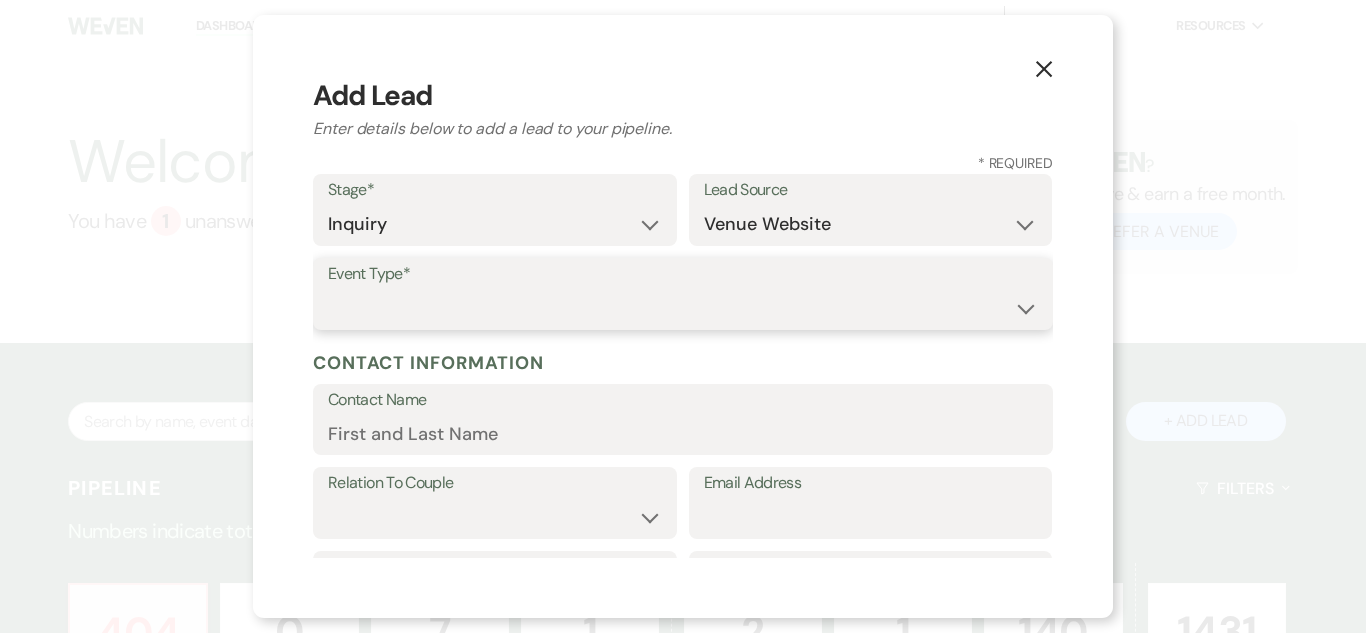 click on "Wedding Anniversary Party Baby Shower Bachelorette / Bachelor Party Birthday Party Bridal Shower Brunch Community Event Concert Corporate Event Elopement End of Life Celebration Engagement Party Fundraiser Graduation Party Micro Wedding Prom Quinceañera Rehearsal Dinner Religious Event Retreat Other" at bounding box center [683, 308] 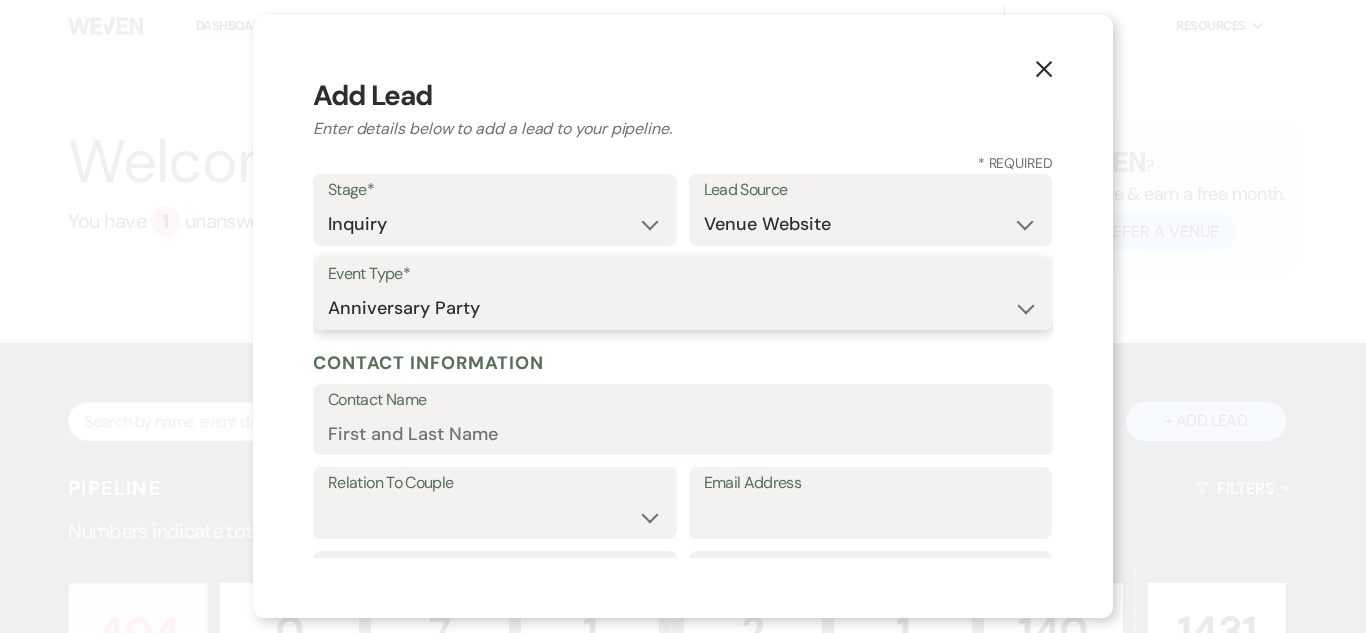 click on "Wedding Anniversary Party Baby Shower Bachelorette / Bachelor Party Birthday Party Bridal Shower Brunch Community Event Concert Corporate Event Elopement End of Life Celebration Engagement Party Fundraiser Graduation Party Micro Wedding Prom Quinceañera Rehearsal Dinner Religious Event Retreat Other" at bounding box center (683, 308) 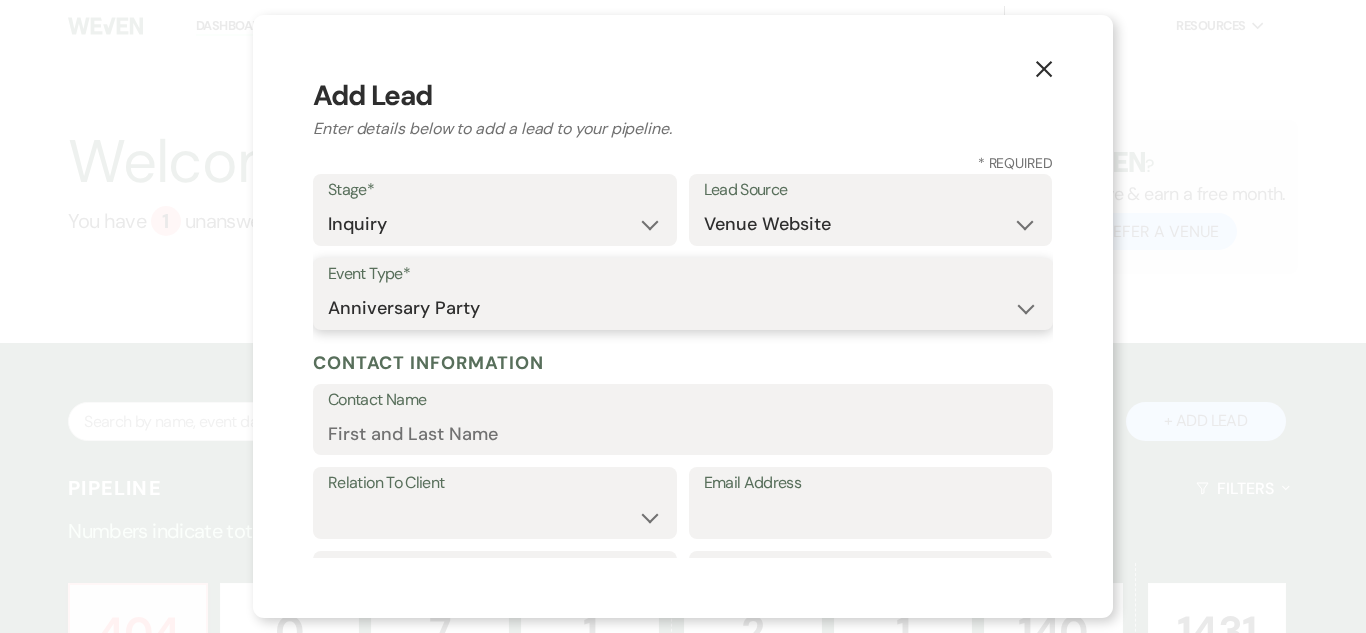 click on "Wedding Anniversary Party Baby Shower Bachelorette / Bachelor Party Birthday Party Bridal Shower Brunch Community Event Concert Corporate Event Elopement End of Life Celebration Engagement Party Fundraiser Graduation Party Micro Wedding Prom Quinceañera Rehearsal Dinner Religious Event Retreat Other" at bounding box center (683, 308) 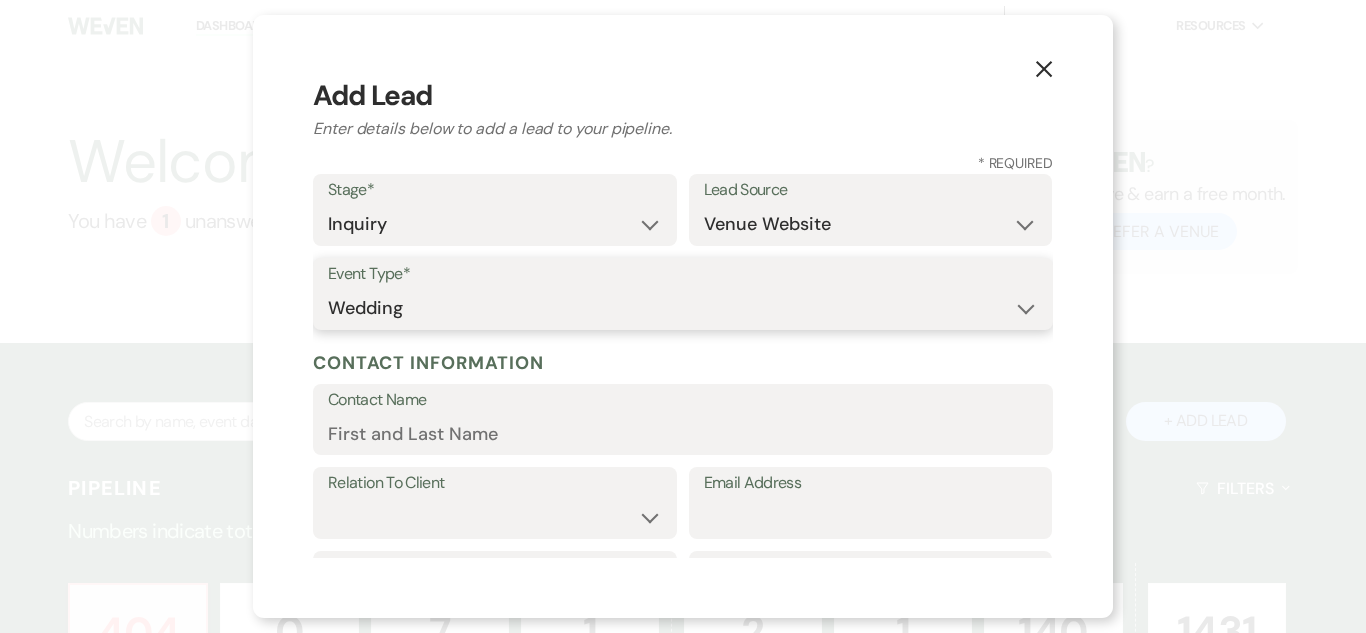 click on "Wedding Anniversary Party Baby Shower Bachelorette / Bachelor Party Birthday Party Bridal Shower Brunch Community Event Concert Corporate Event Elopement End of Life Celebration Engagement Party Fundraiser Graduation Party Micro Wedding Prom Quinceañera Rehearsal Dinner Religious Event Retreat Other" at bounding box center [683, 308] 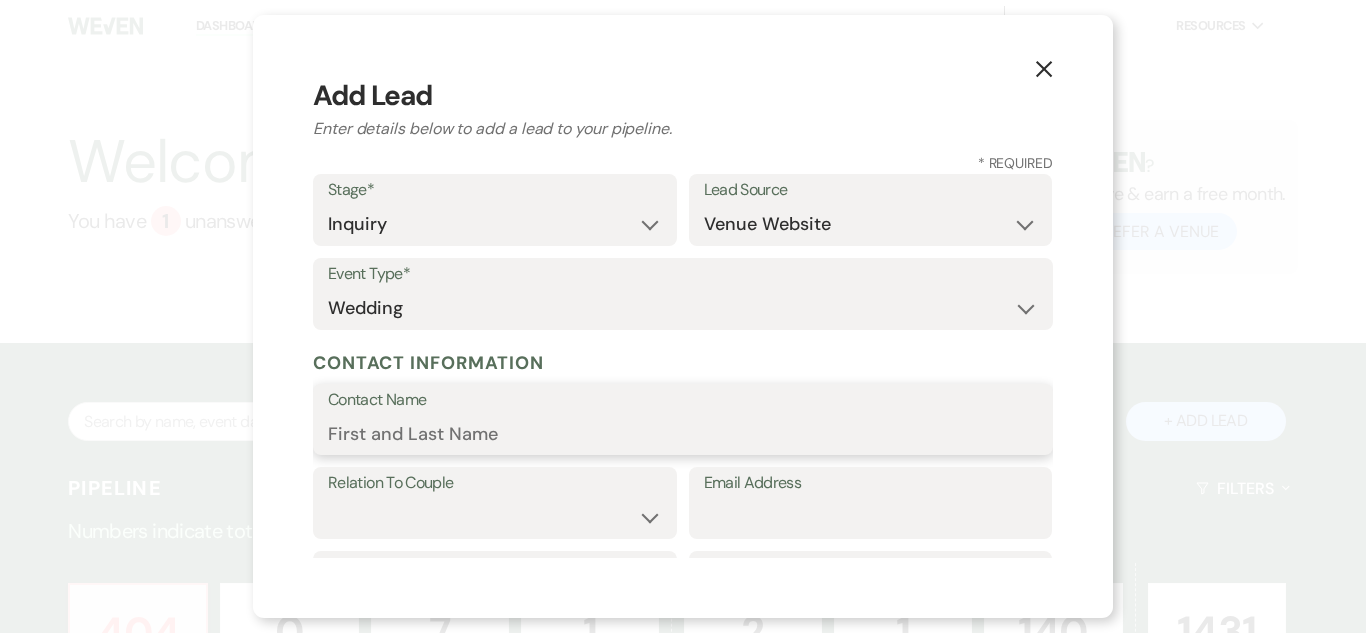 click on "Contact Name" at bounding box center (683, 433) 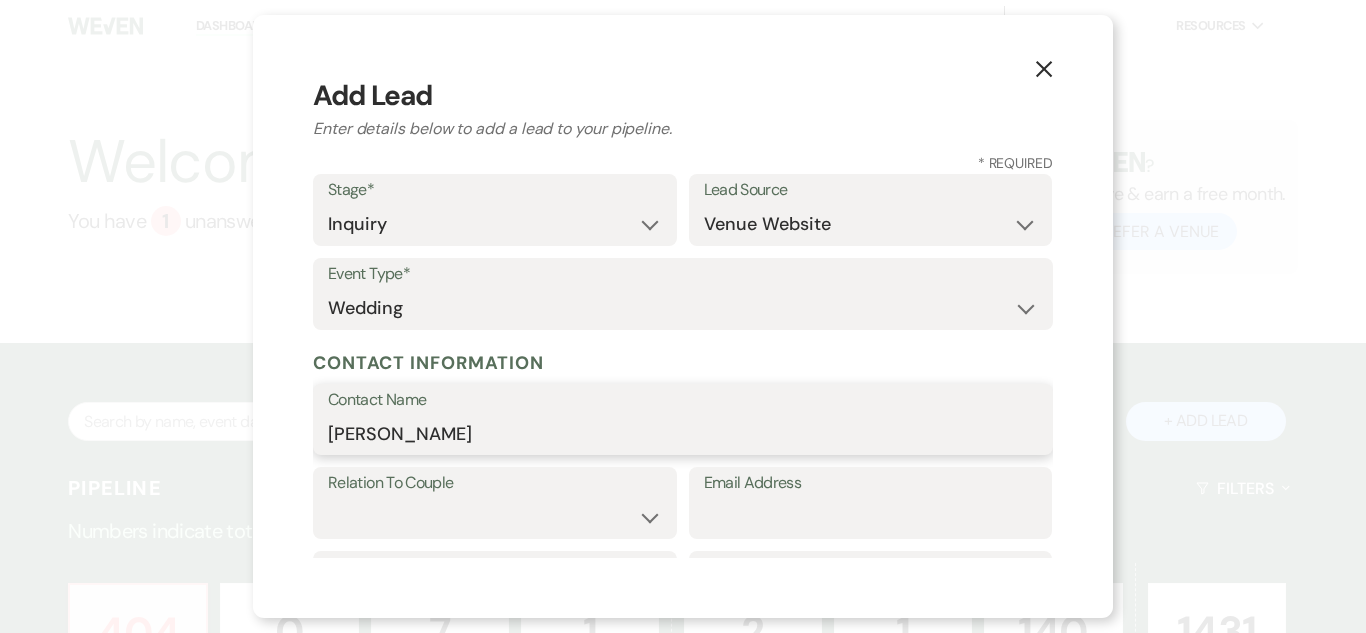 type on "Katie Cummings" 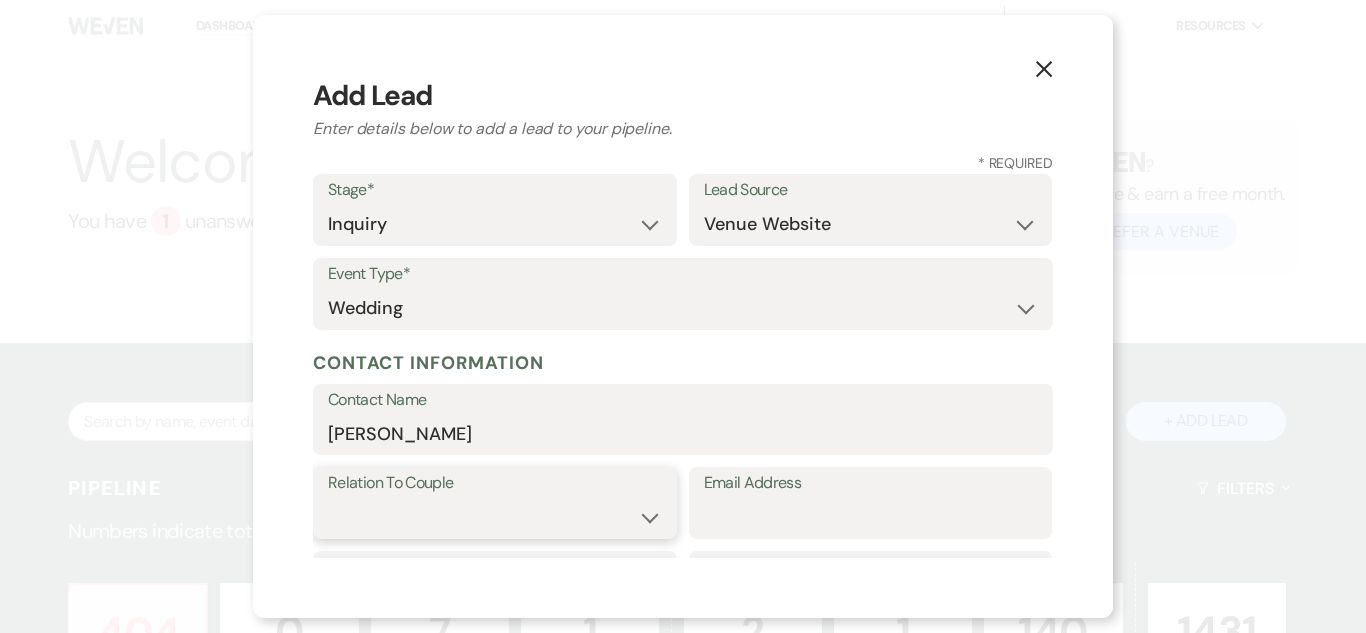 click on "Couple Planner Parent of Couple Family Member Friend Other" at bounding box center (495, 517) 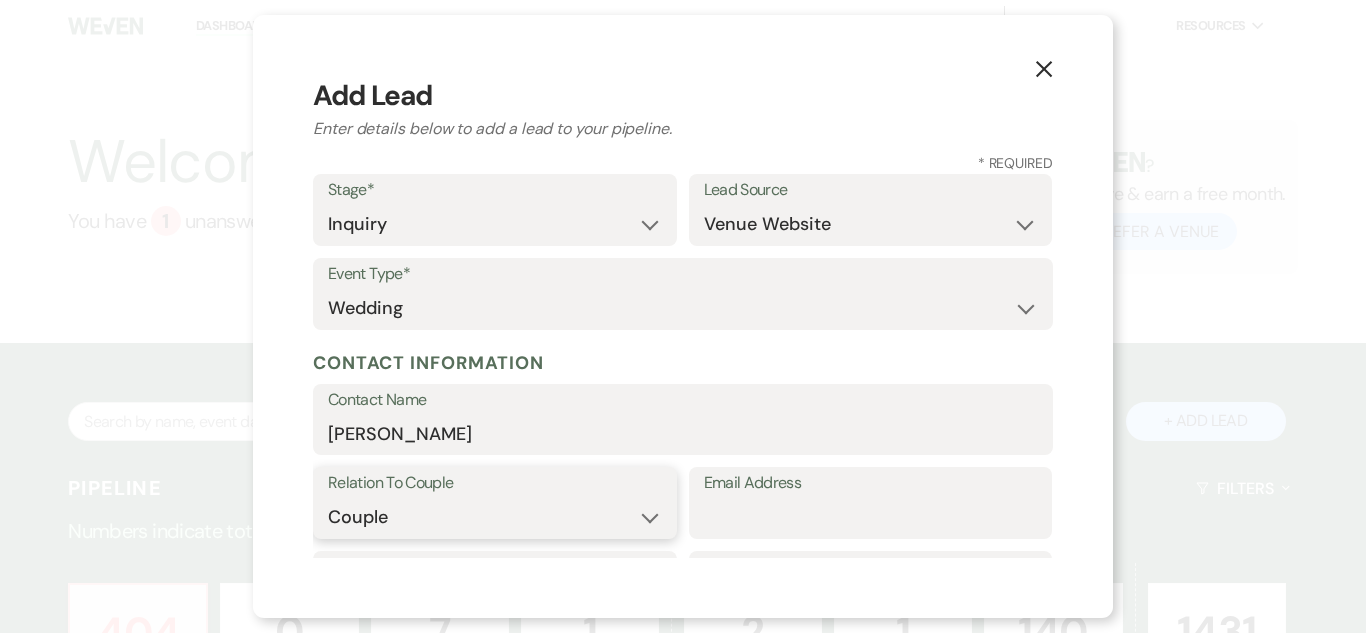 click on "Couple Planner Parent of Couple Family Member Friend Other" at bounding box center (495, 517) 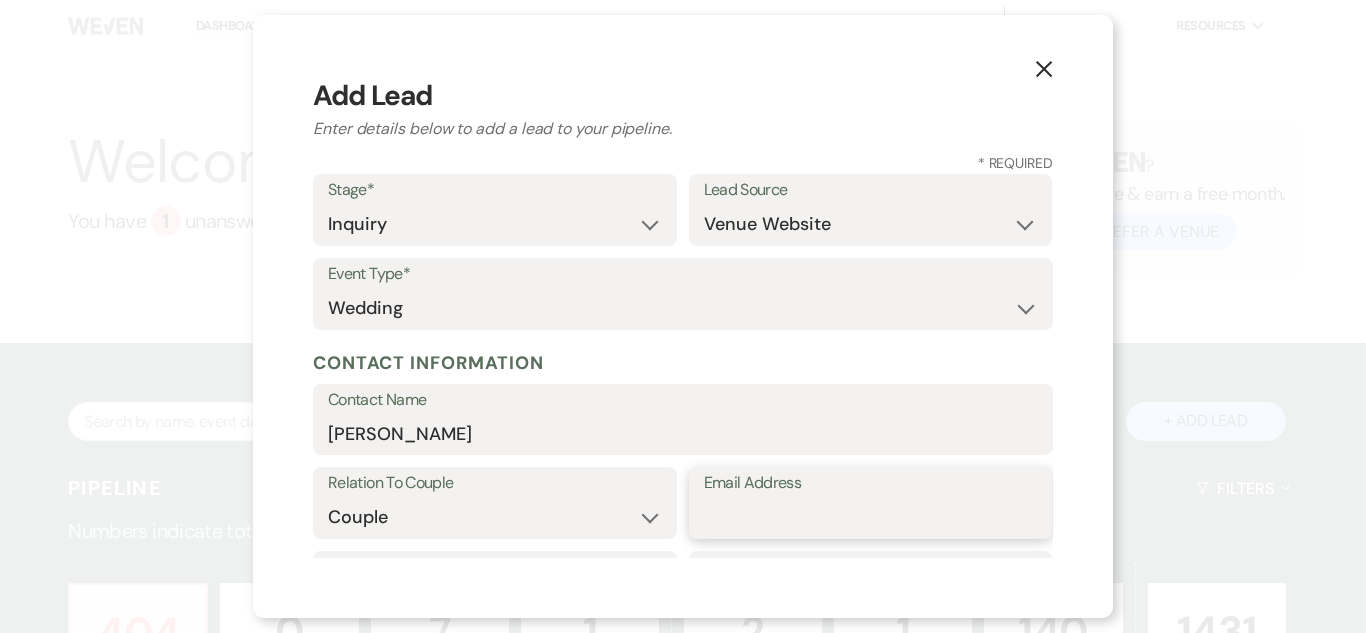 click on "Email Address" at bounding box center [871, 517] 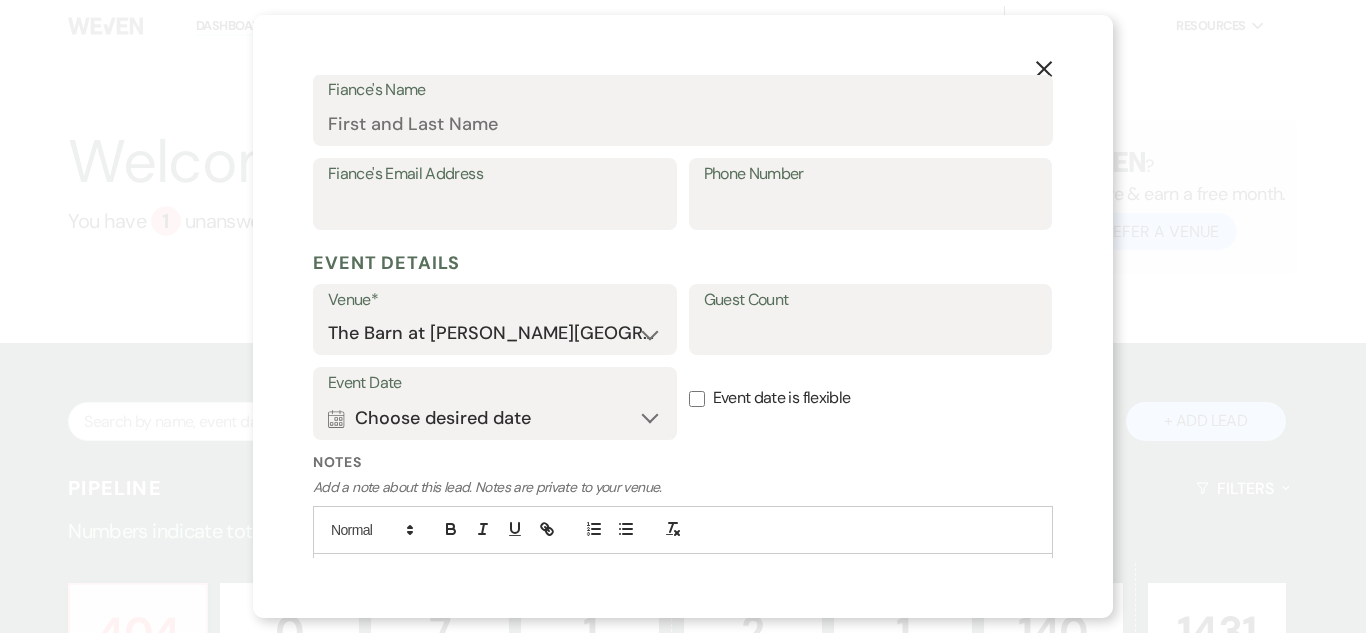 scroll, scrollTop: 706, scrollLeft: 0, axis: vertical 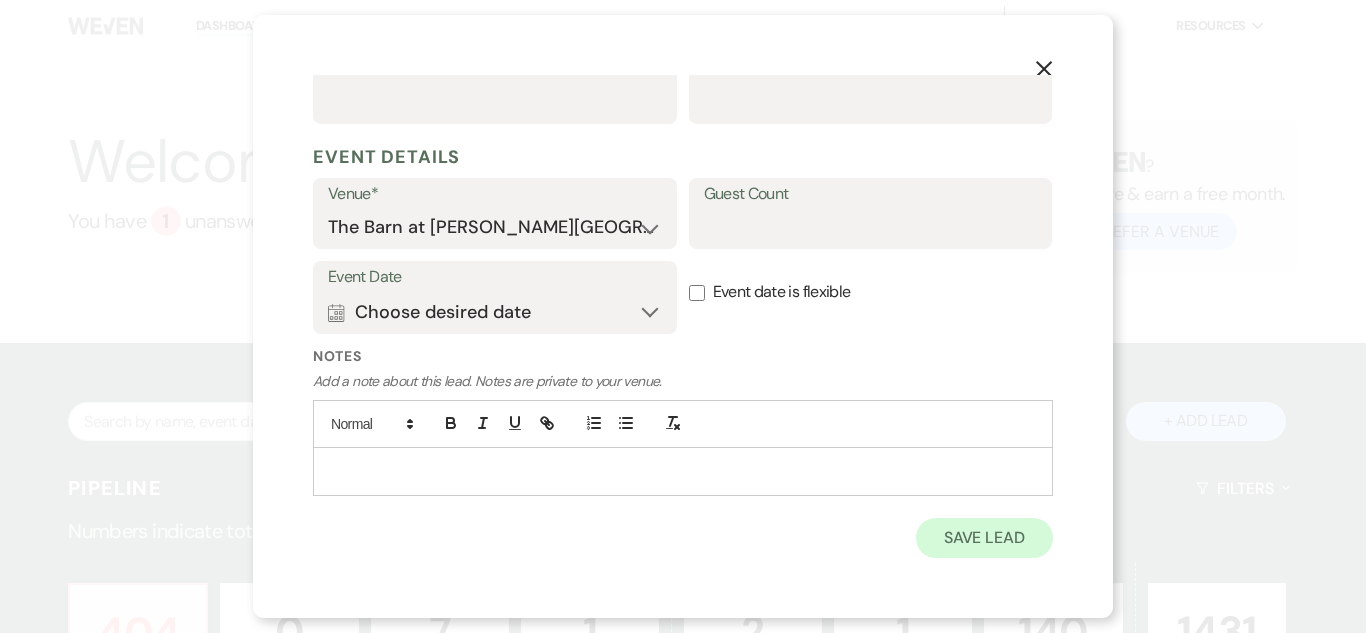 type on "Salutekatie@gmail.com" 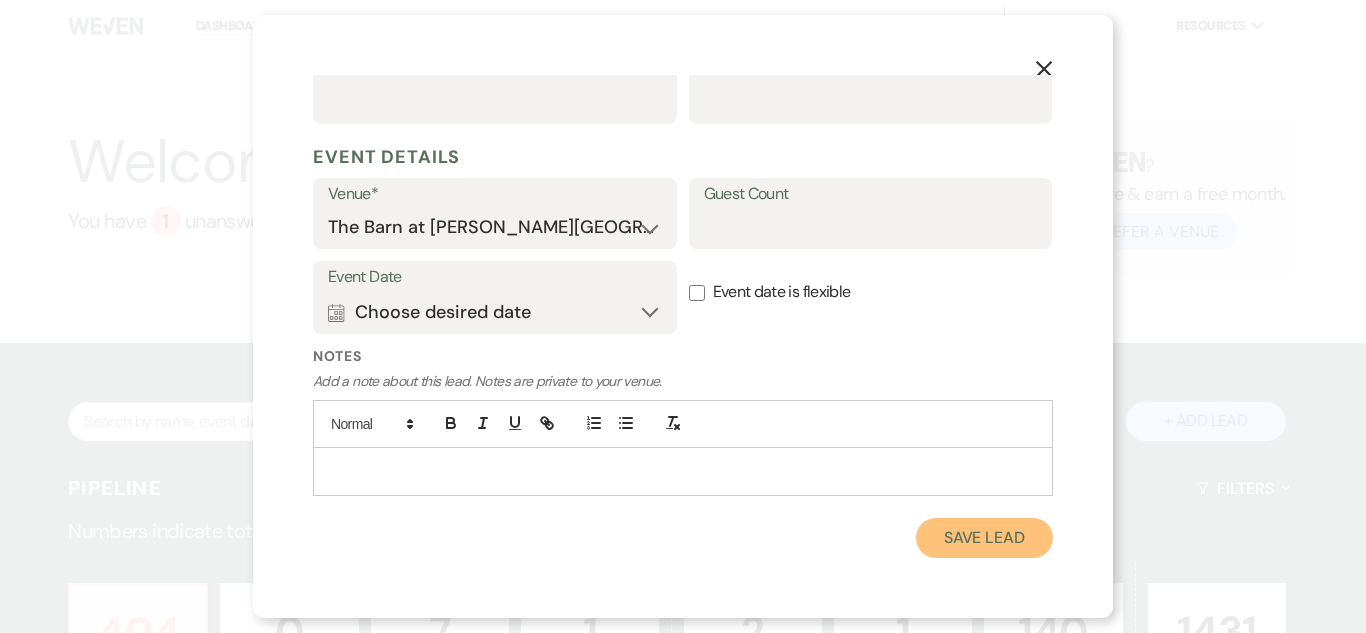 click on "Save Lead" at bounding box center [984, 538] 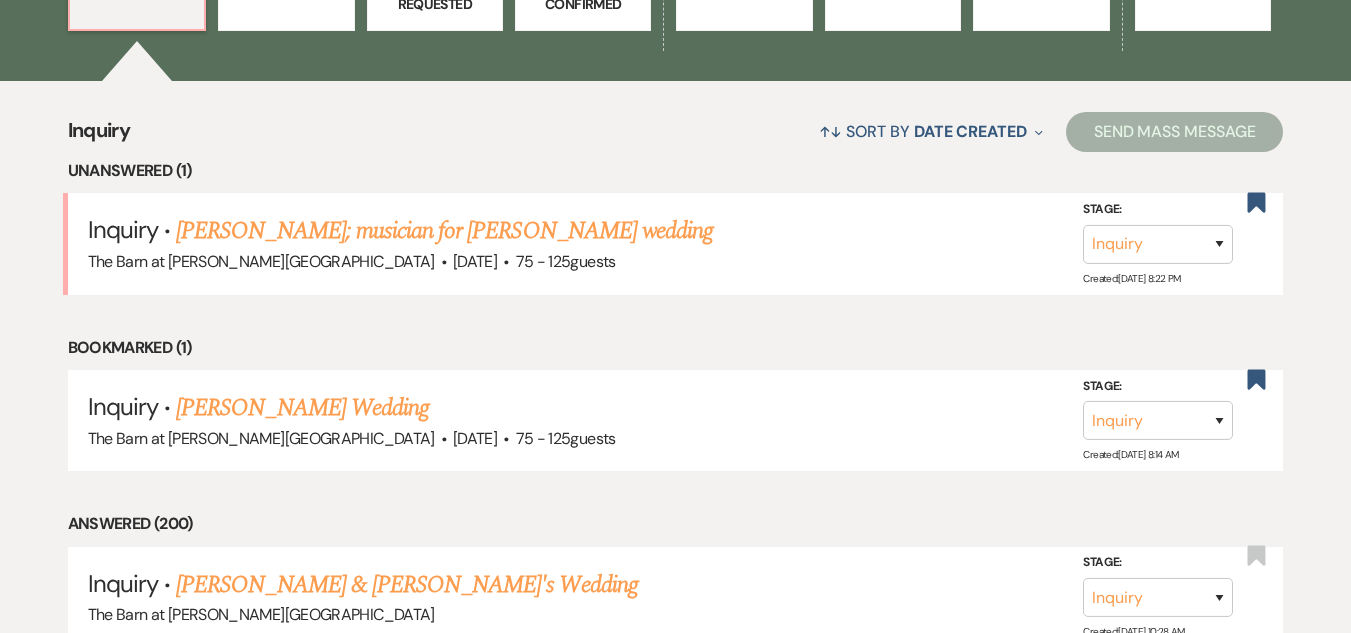 scroll, scrollTop: 800, scrollLeft: 0, axis: vertical 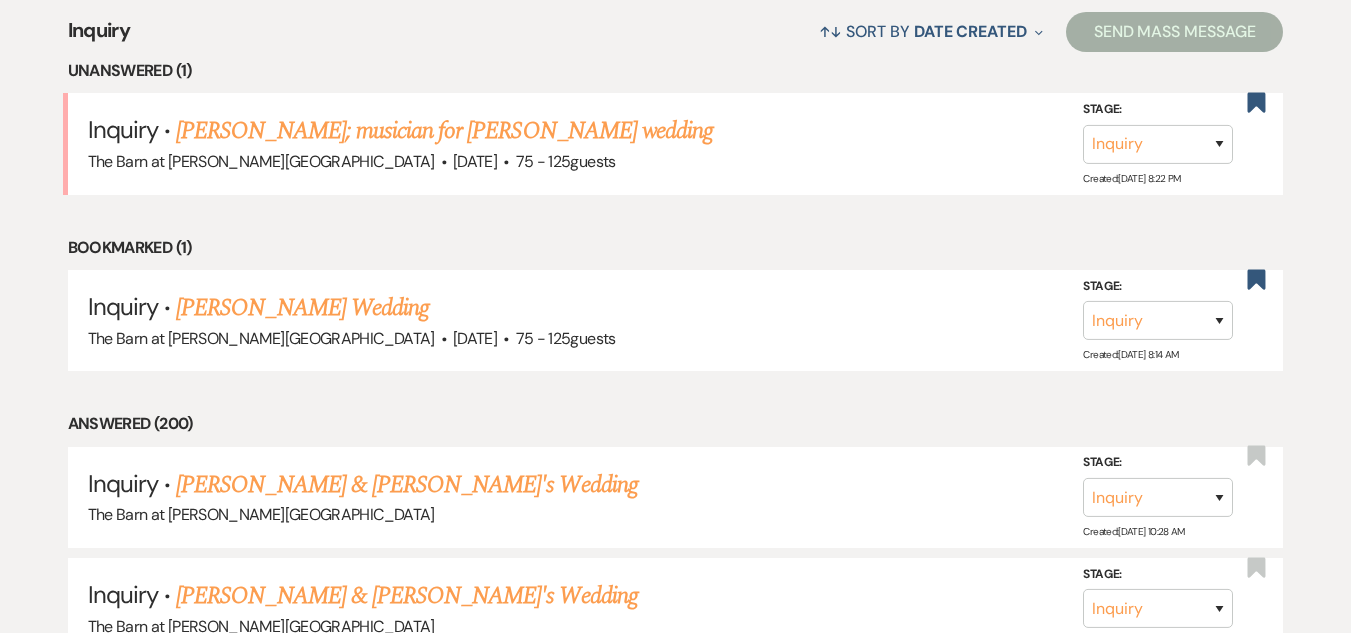 drag, startPoint x: 379, startPoint y: 485, endPoint x: 383, endPoint y: 472, distance: 13.601471 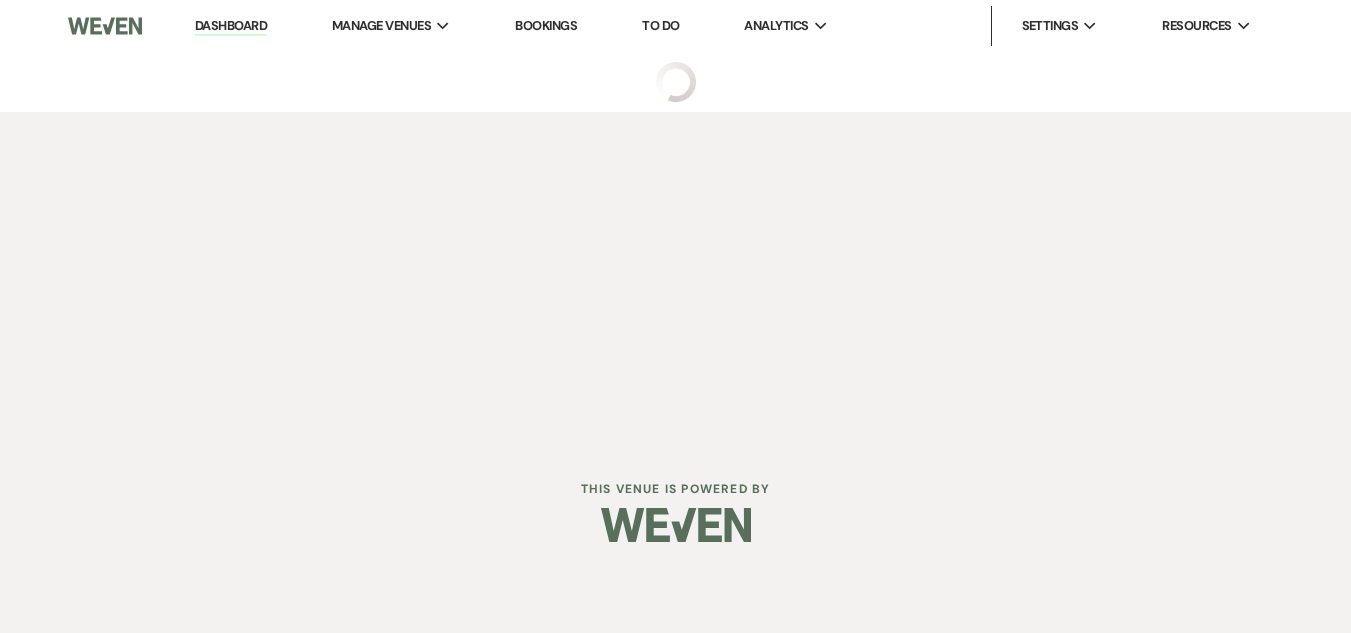 scroll, scrollTop: 0, scrollLeft: 0, axis: both 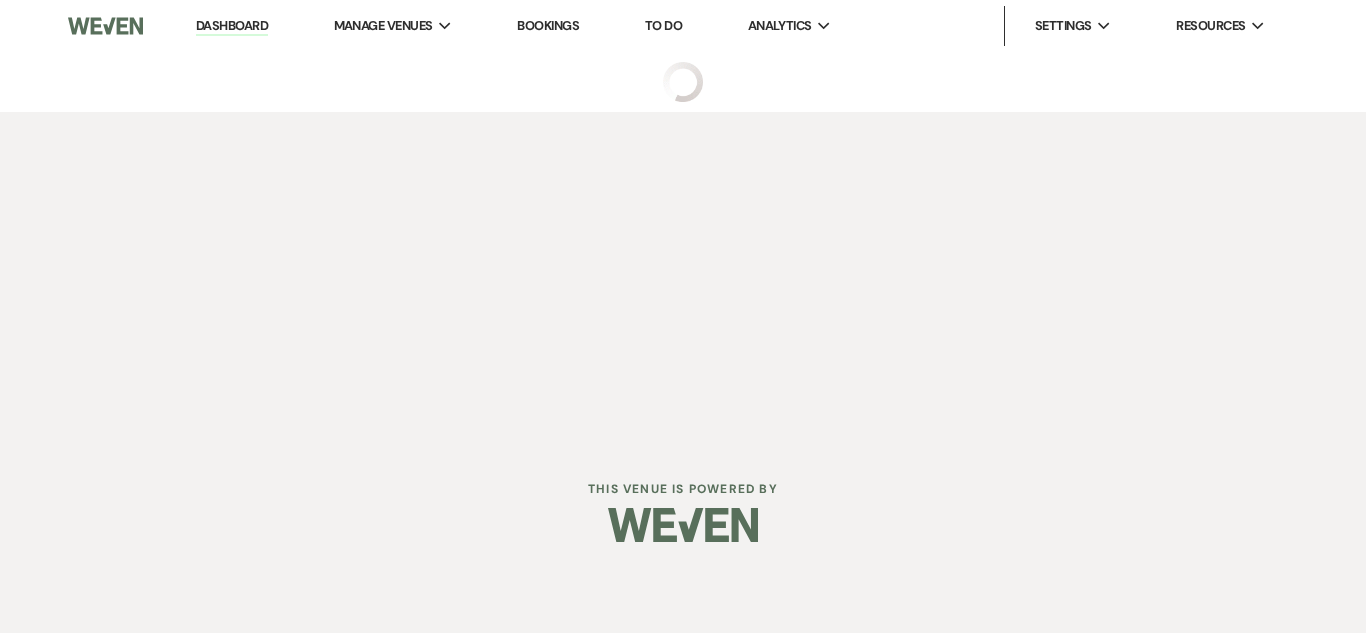 select on "5" 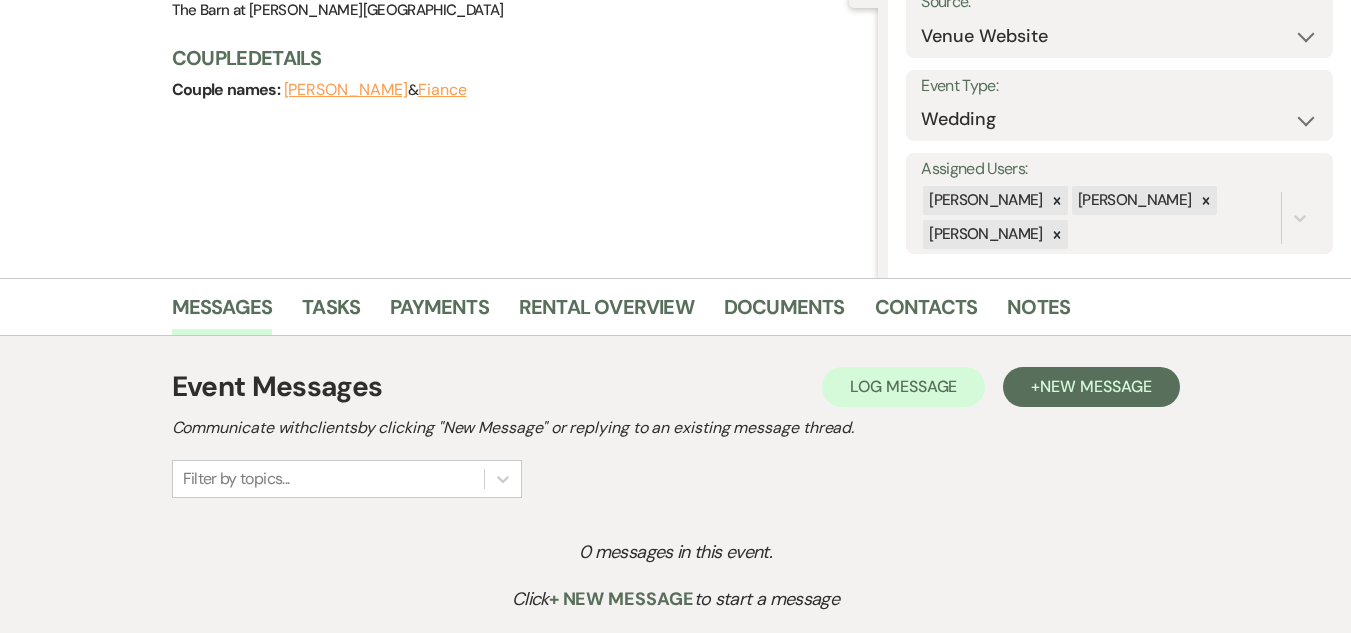 scroll, scrollTop: 300, scrollLeft: 0, axis: vertical 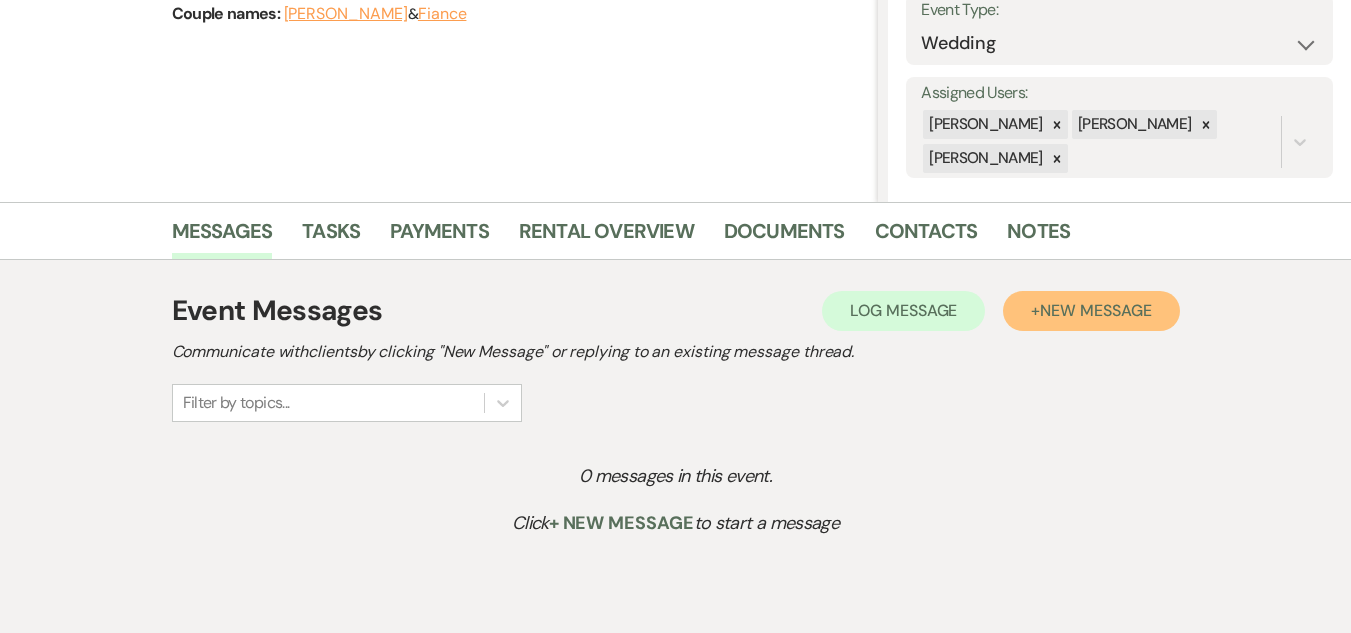 click on "+  New Message" at bounding box center [1091, 311] 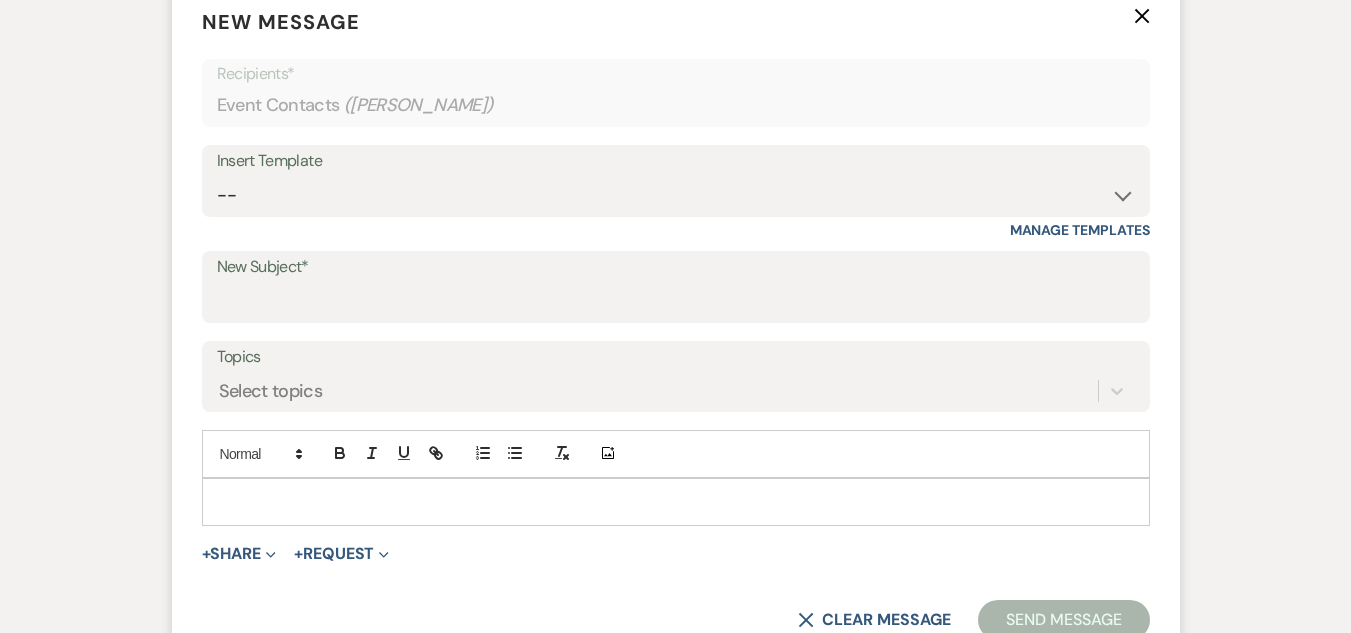 scroll, scrollTop: 800, scrollLeft: 0, axis: vertical 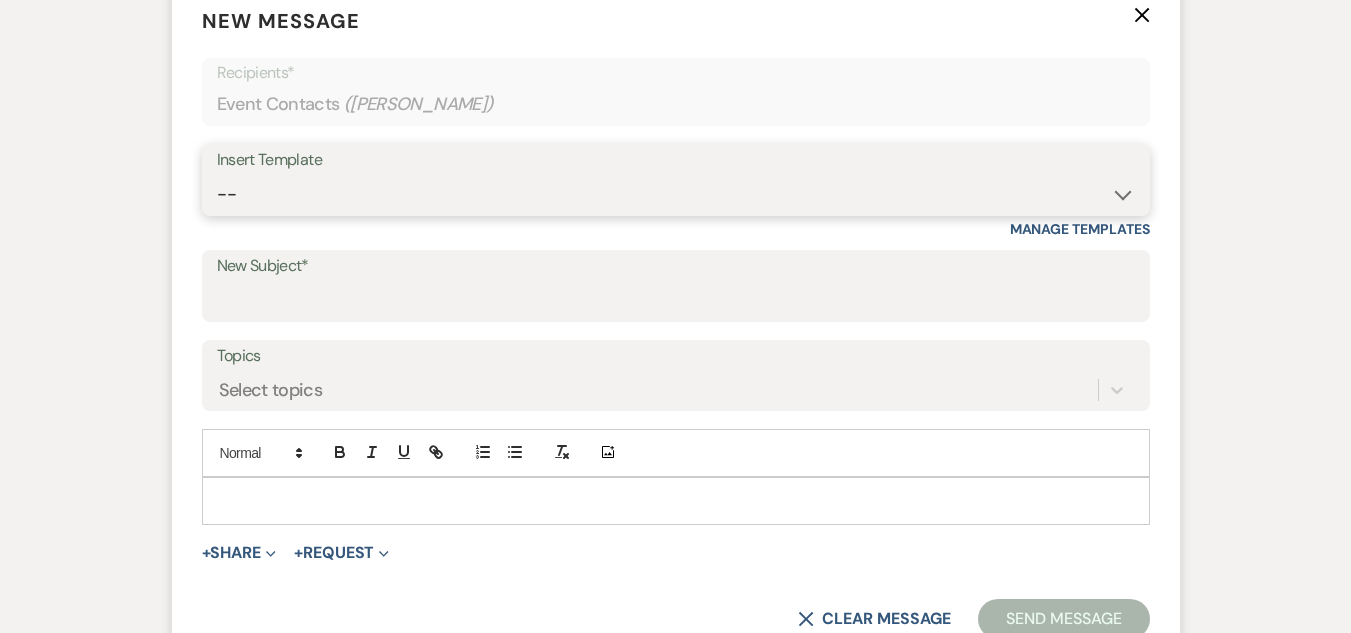 click on "-- Weven Planning Portal Introduction (Booked Events) Welcome Email Offboarding Email Event Insurance - Follow up  Venue Contract and Documents to Sign The Barn at Farrington Hollow - Event Manager Deposit Info  The Barn at Farrington Hollow - Inquiry 2026 Lodging Arrangement Form - 2026 newest Lodging Arrangement Form - 2025/2026  The Barn at Farrington Hollow - Inquiry 2027 Add-on & Rental Promotion" at bounding box center (676, 194) 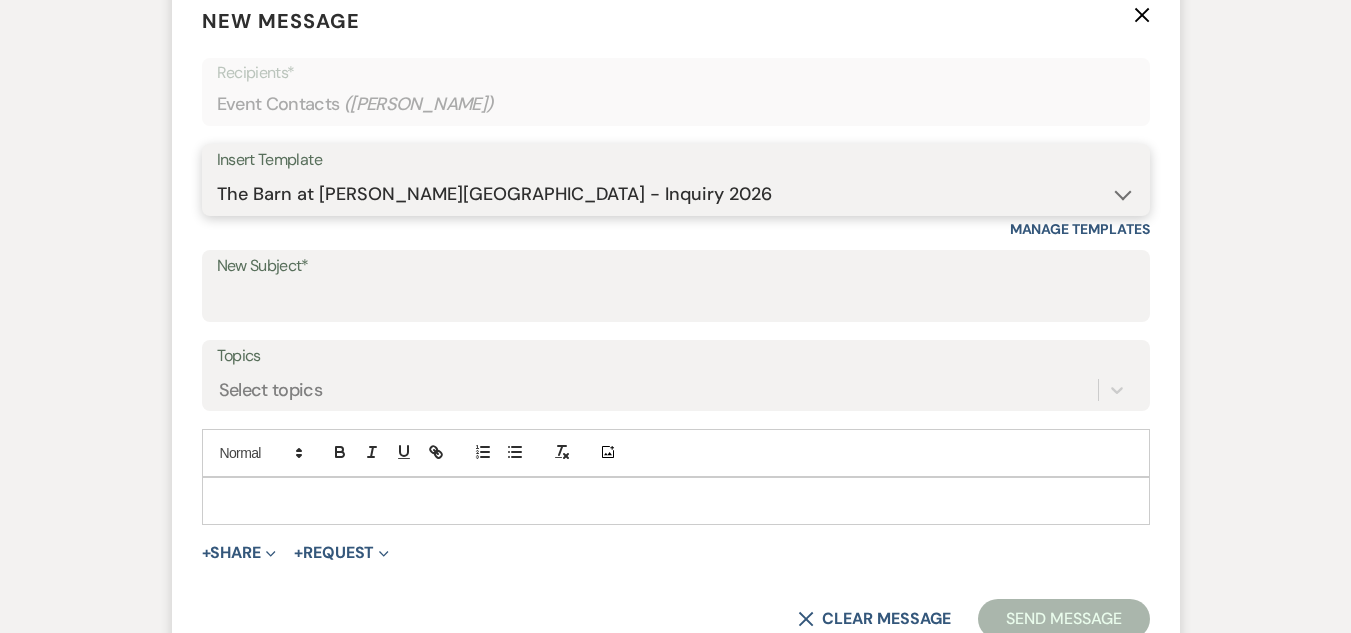 click on "-- Weven Planning Portal Introduction (Booked Events) Welcome Email Offboarding Email Event Insurance - Follow up  Venue Contract and Documents to Sign The Barn at Farrington Hollow - Event Manager Deposit Info  The Barn at Farrington Hollow - Inquiry 2026 Lodging Arrangement Form - 2026 newest Lodging Arrangement Form - 2025/2026  The Barn at Farrington Hollow - Inquiry 2027 Add-on & Rental Promotion" at bounding box center (676, 194) 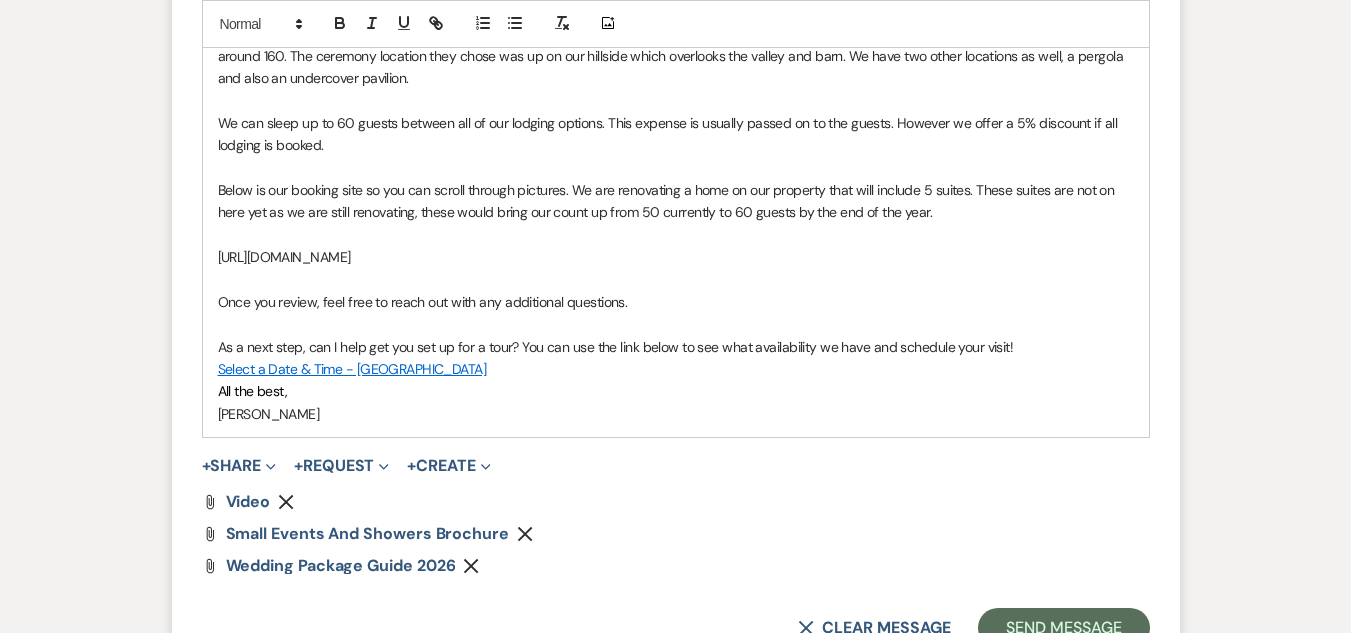 scroll, scrollTop: 1500, scrollLeft: 0, axis: vertical 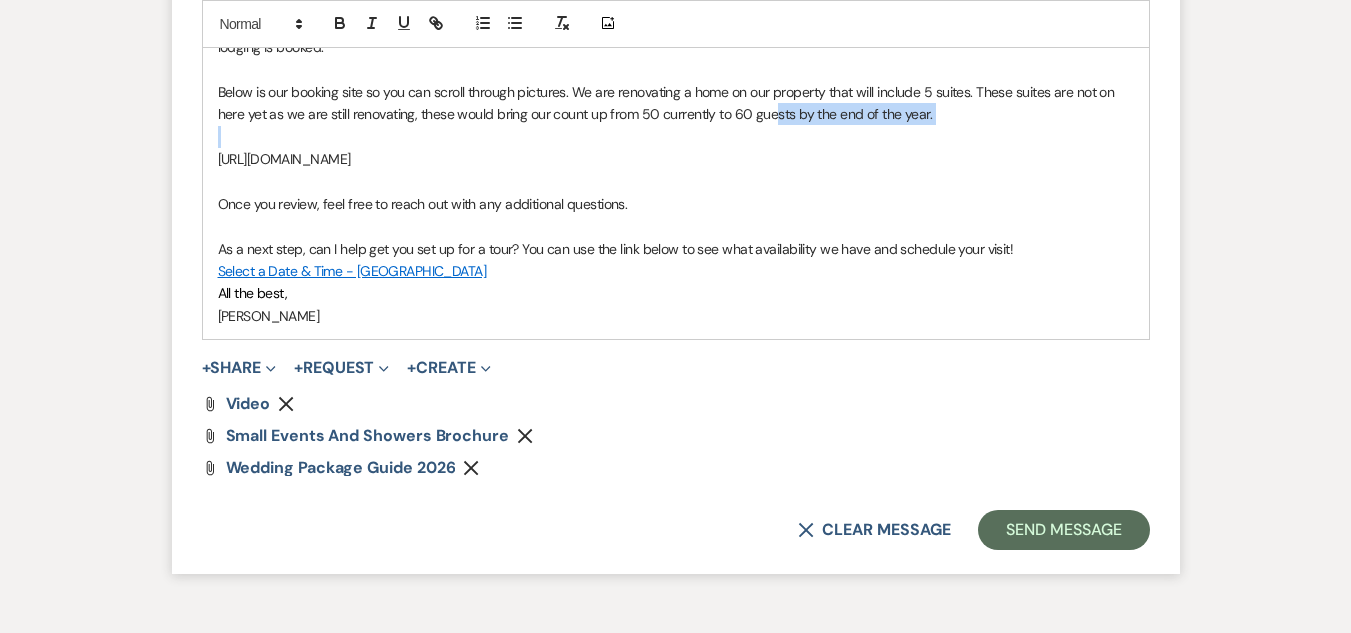 drag, startPoint x: 987, startPoint y: 127, endPoint x: 776, endPoint y: 121, distance: 211.0853 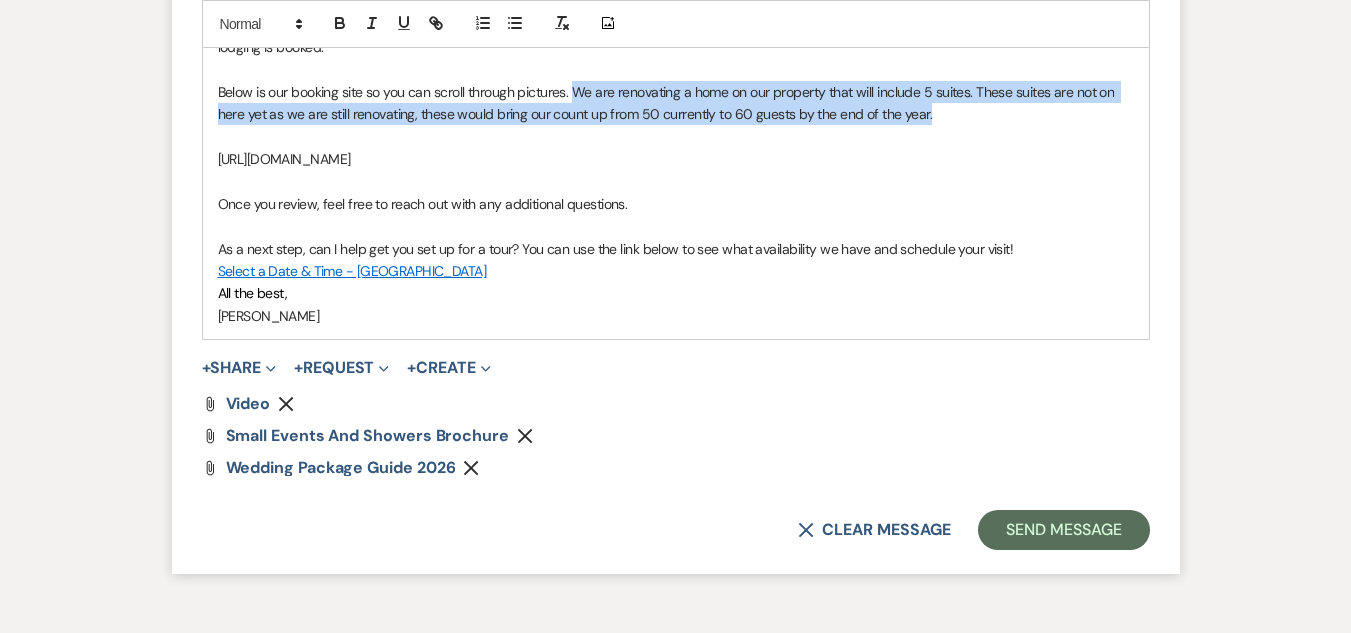 drag, startPoint x: 993, startPoint y: 116, endPoint x: 576, endPoint y: 93, distance: 417.63382 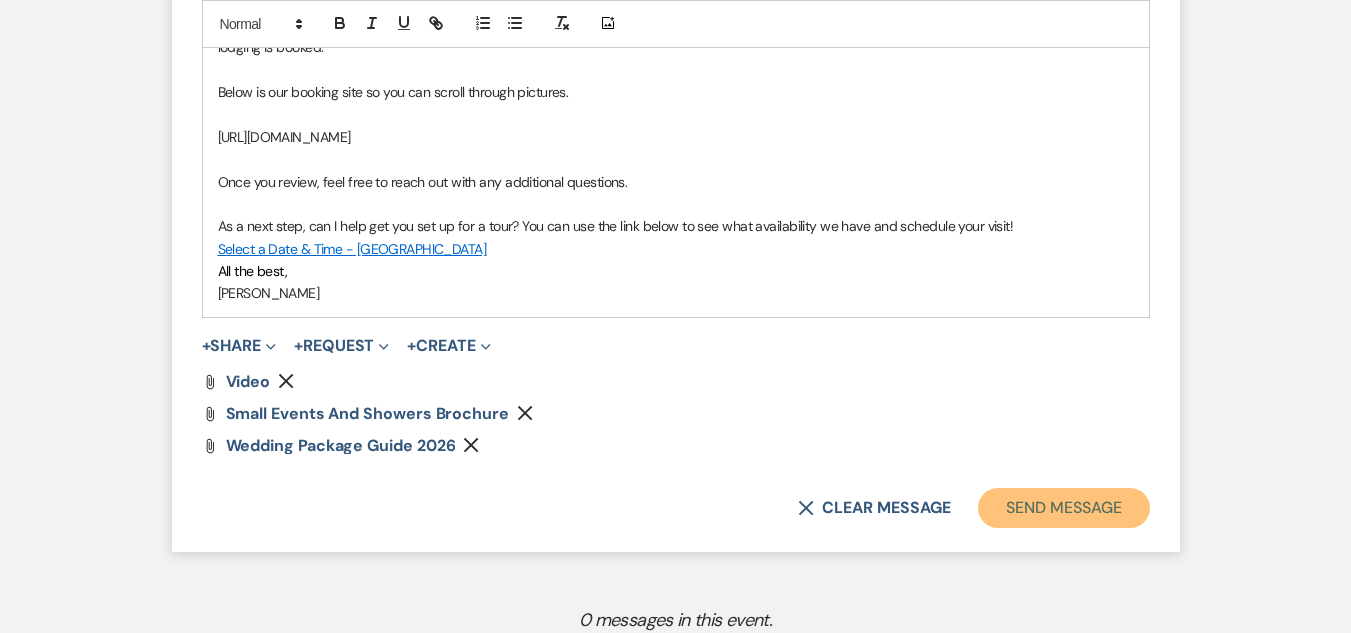 click on "Send Message" at bounding box center [1063, 508] 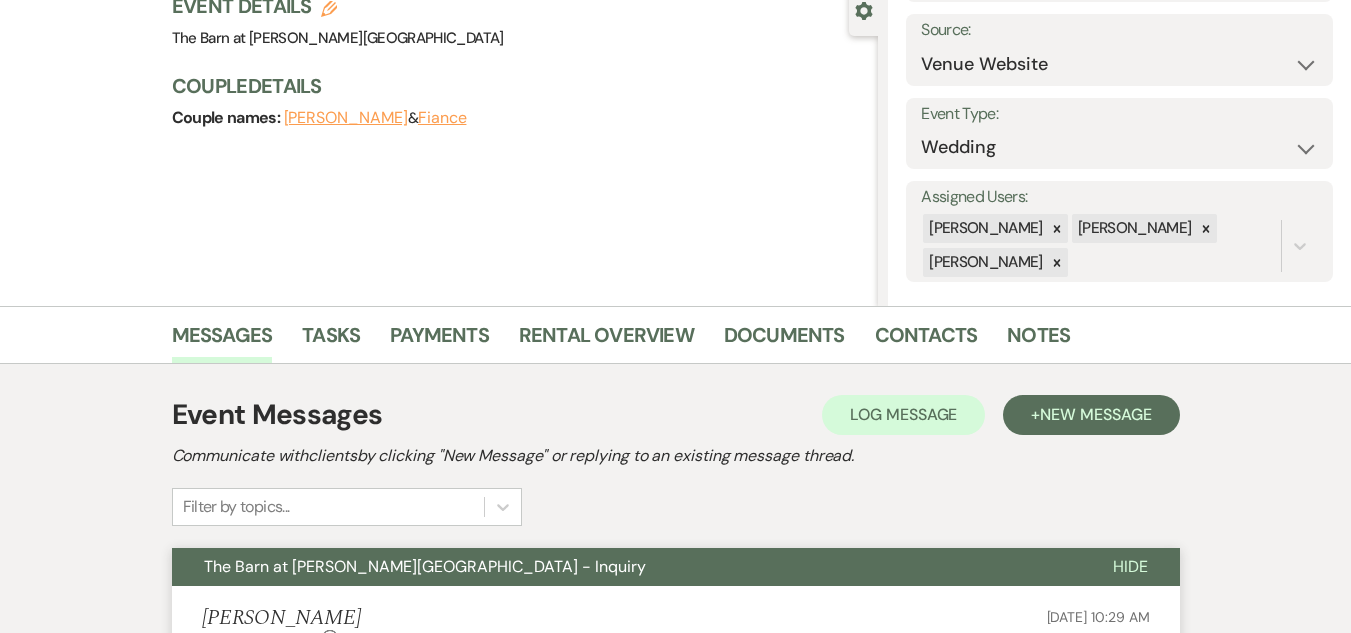 scroll, scrollTop: 0, scrollLeft: 0, axis: both 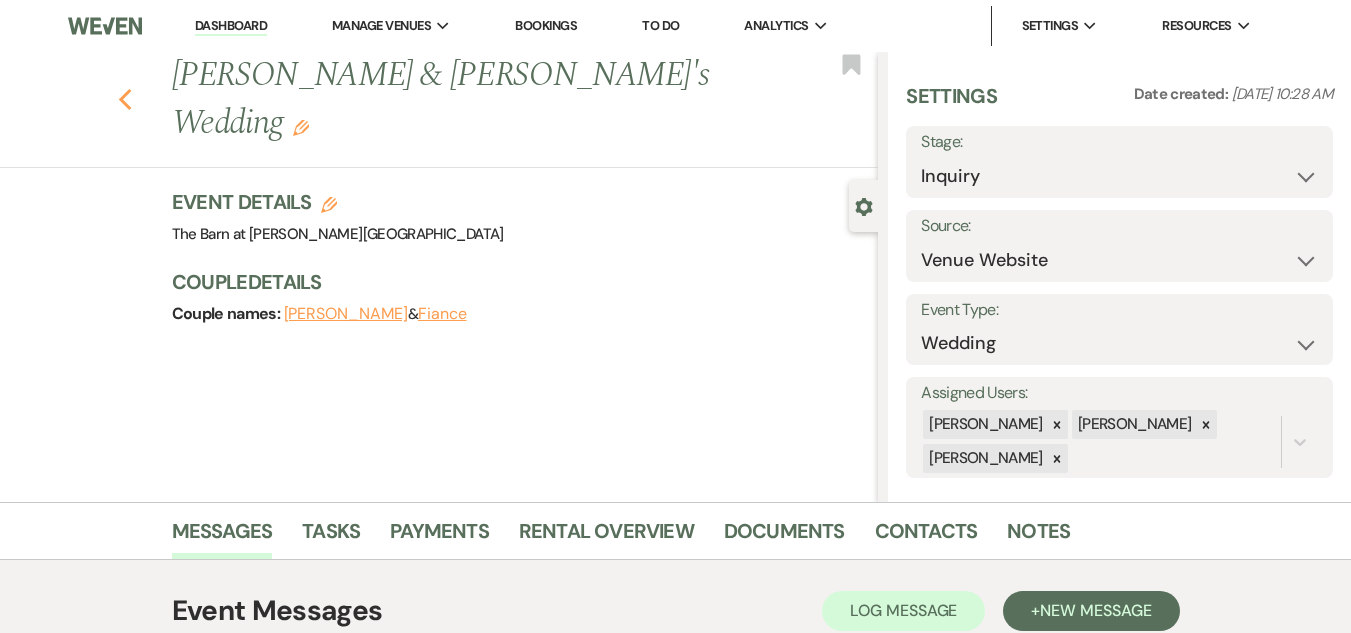 click 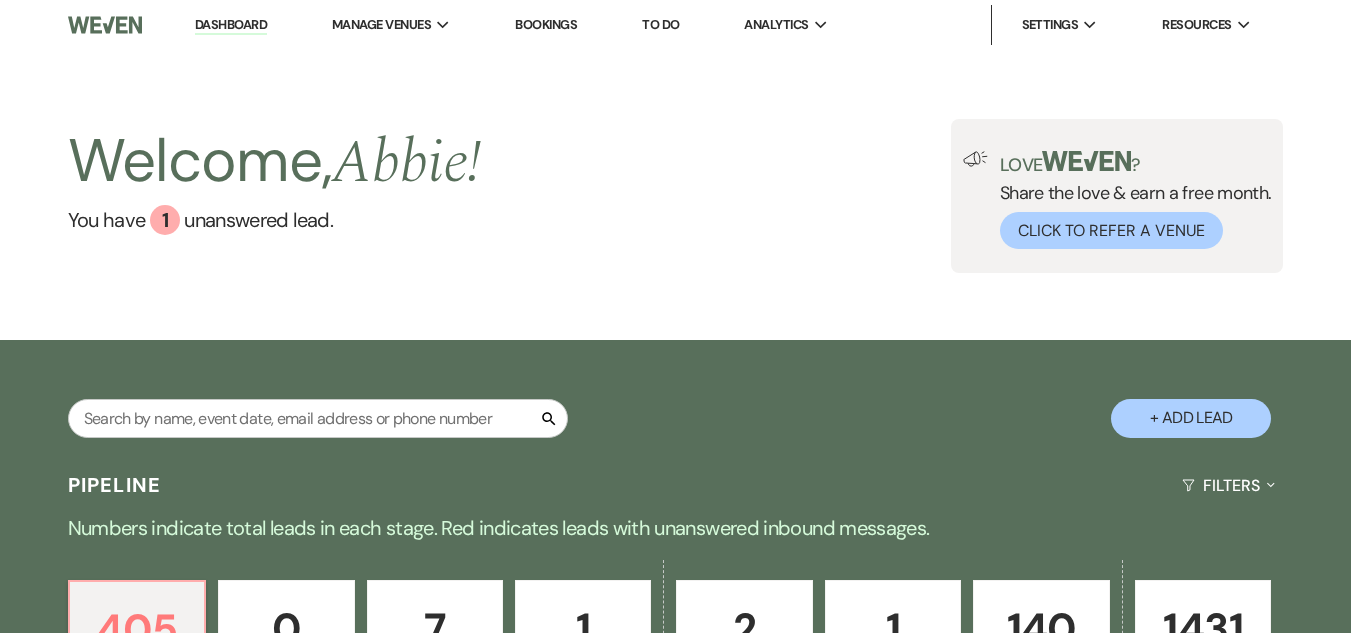 scroll, scrollTop: 0, scrollLeft: 0, axis: both 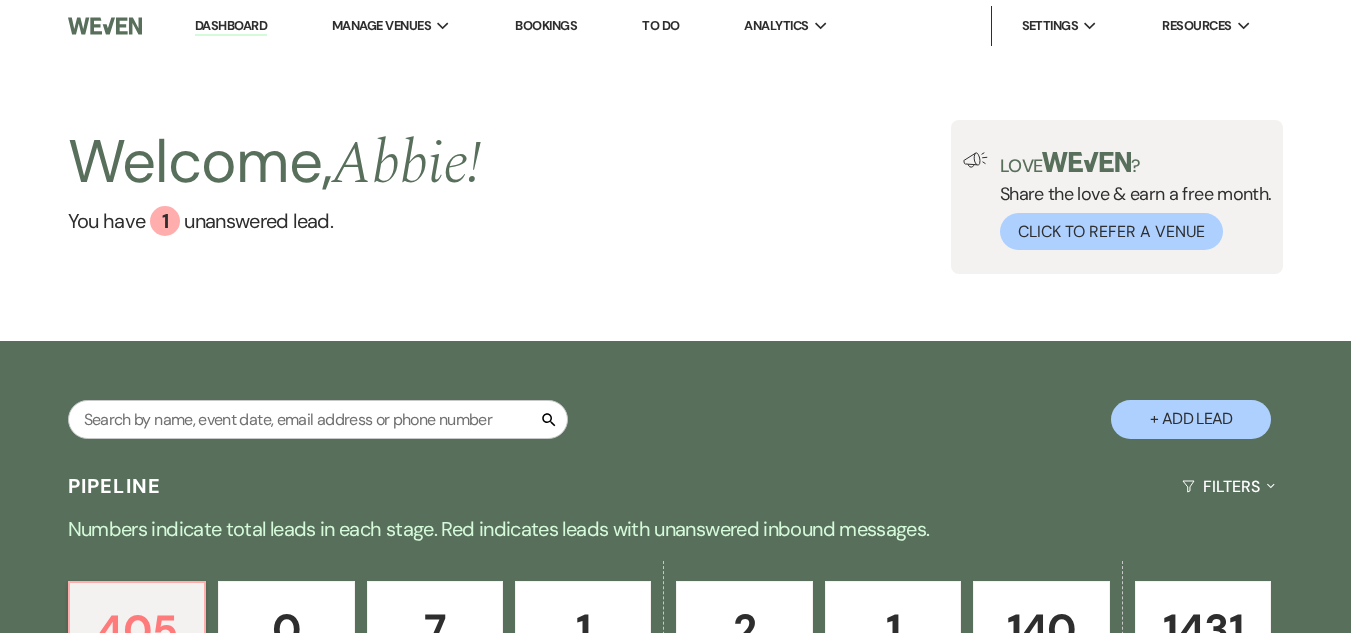 click on "Bookings" at bounding box center (546, 25) 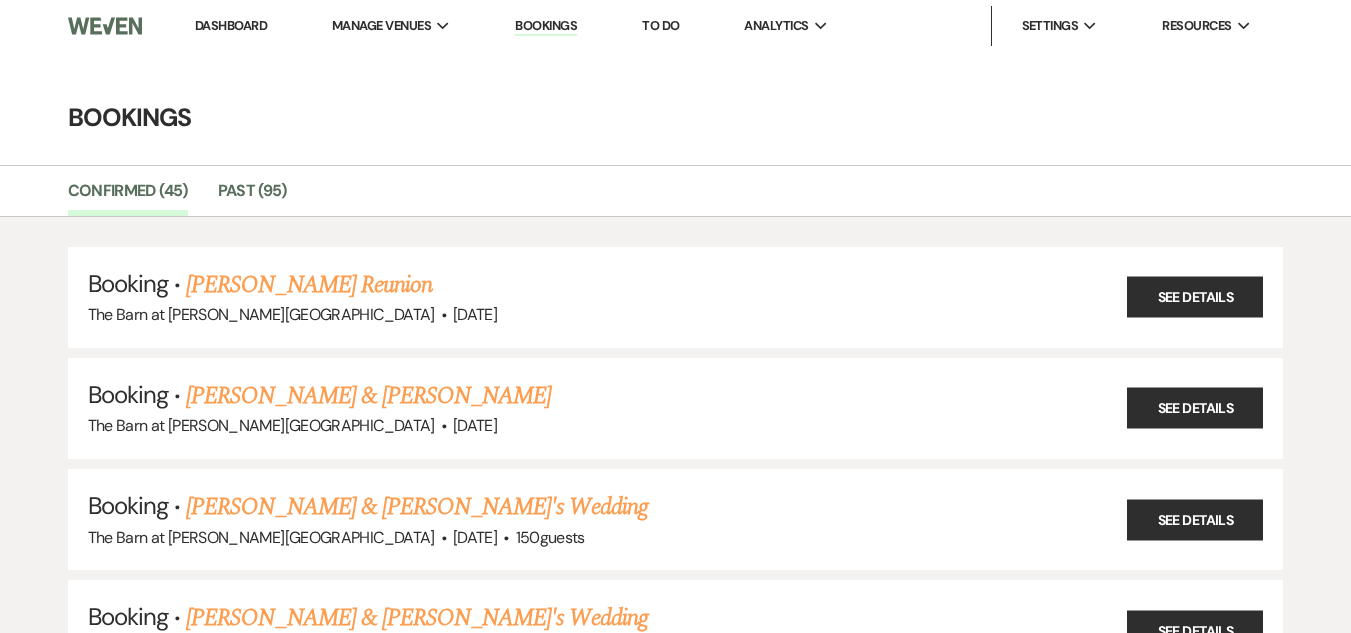 click on "Booking · Milligan Reunion The Barn at Farrington Hollow · Jul 19, 2025 See Details Booking · Samantha Davis & Ryan Stimson The Barn at Farrington Hollow · Jul 26, 2025 See Details Booking · Steph Foster & Fiance's Wedding The Barn at Farrington Hollow · Aug 2, 2025 · 150  guests See Details Booking · Alexa Steighner & Fiance's Wedding The Barn at Farrington Hollow · Aug 9, 2025 · 150  guests See Details Booking · LeeAnn Briggs (Sara Briggs)'s Bridal Shower The Barn at Farrington Hollow · Aug 10, 2025 See Details Booking · Lisa Powell & Kim Sendelbach's Birthday Party The Barn at Farrington Hollow · Aug 15, 2025 See Details Booking · Lily Constantino & Benjamin Schrader The Barn at Farrington Hollow · Aug 16, 2025 See Details Booking · Victoria Elia & Fiance's Wedding The Barn at Farrington Hollow · Aug 23, 2025 · 101 - 150  guests See Details Booking · CCETS Meat Raffle The Barn at Farrington Hollow · Aug 24, 2025 See Details Booking · Anna Radoszewski & Fiance's Wedding · Aug 30, 2025" at bounding box center (675, 3288) 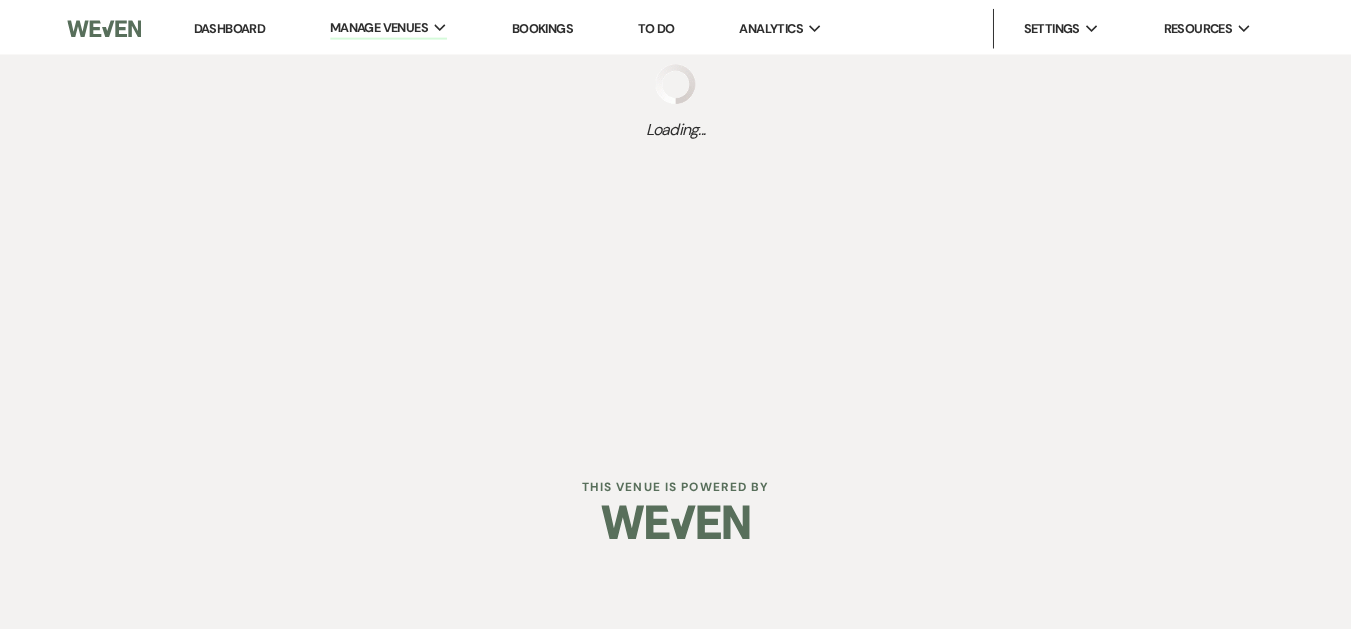 scroll, scrollTop: 0, scrollLeft: 0, axis: both 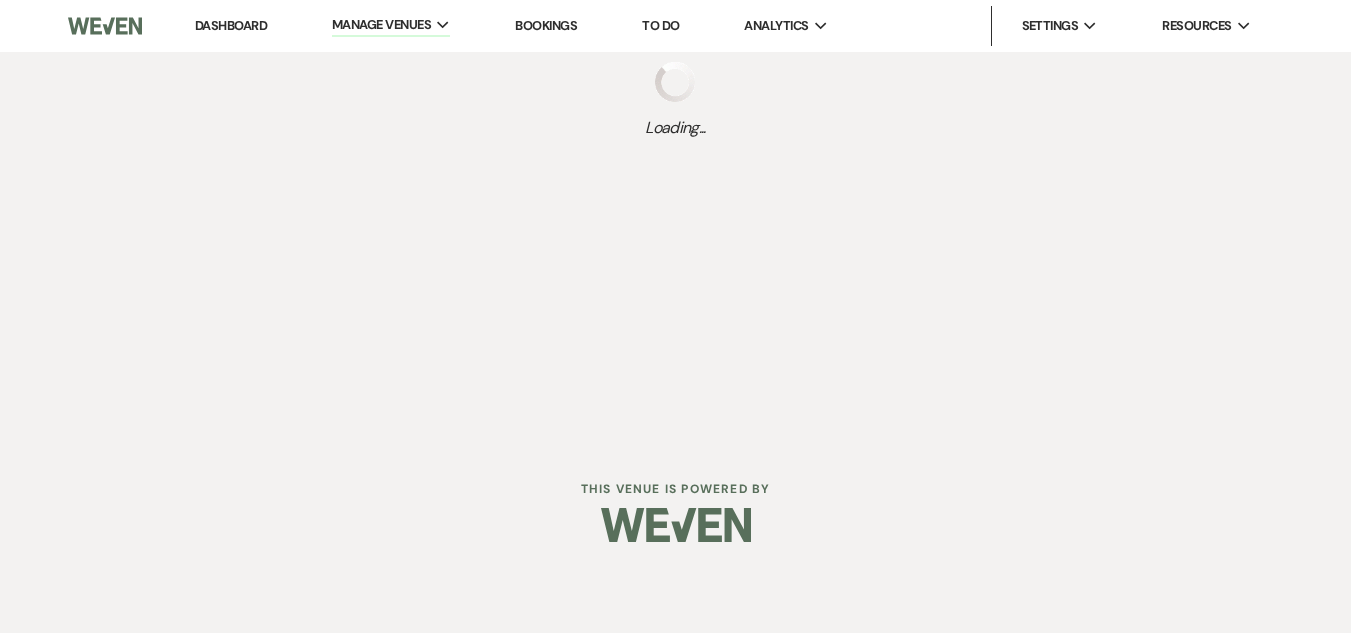 select on "3" 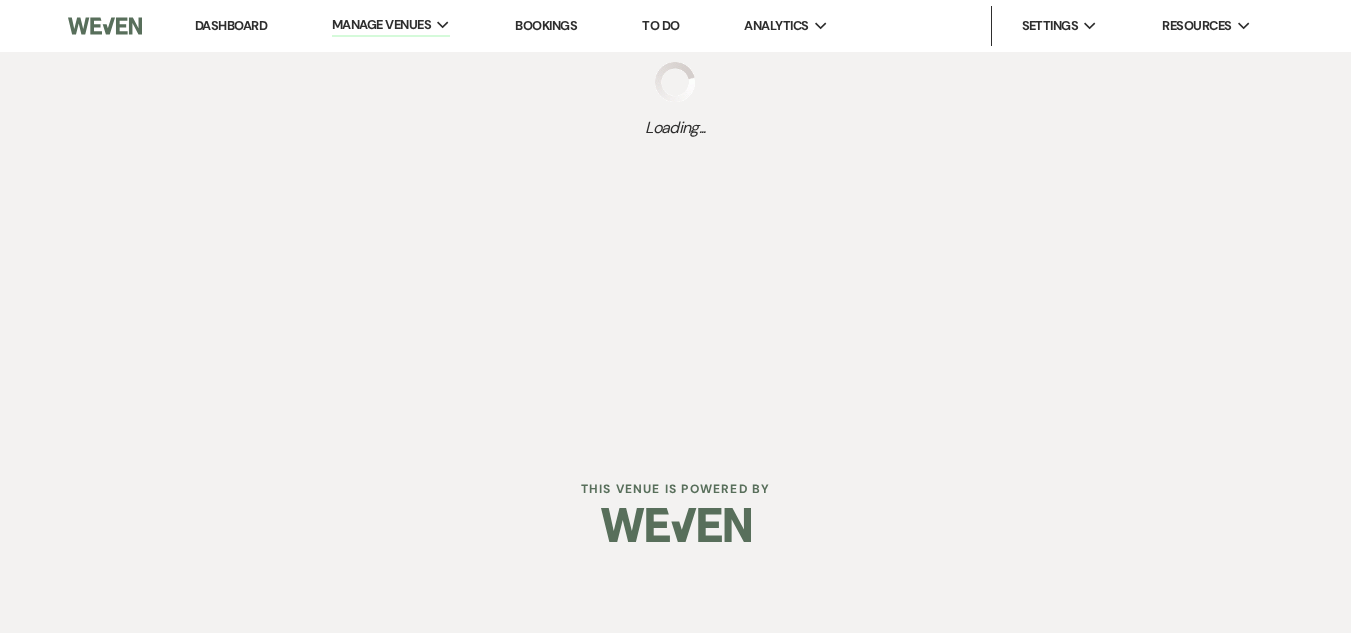 select on "2026" 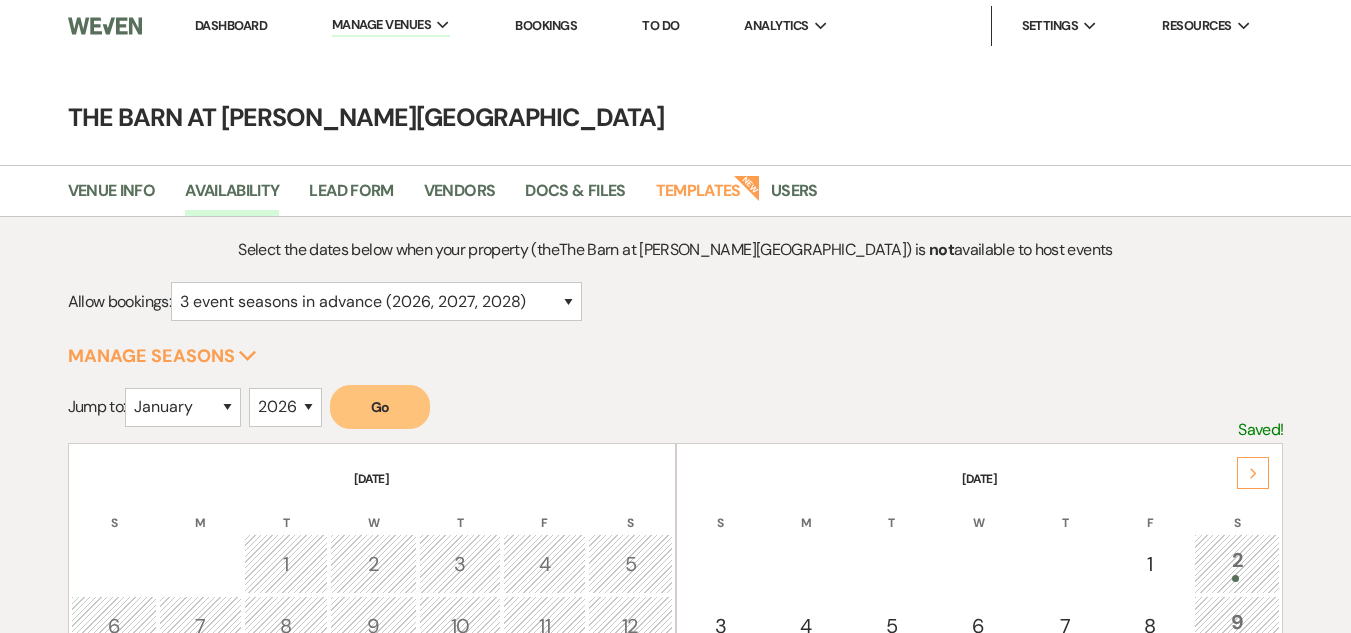 scroll, scrollTop: 0, scrollLeft: 0, axis: both 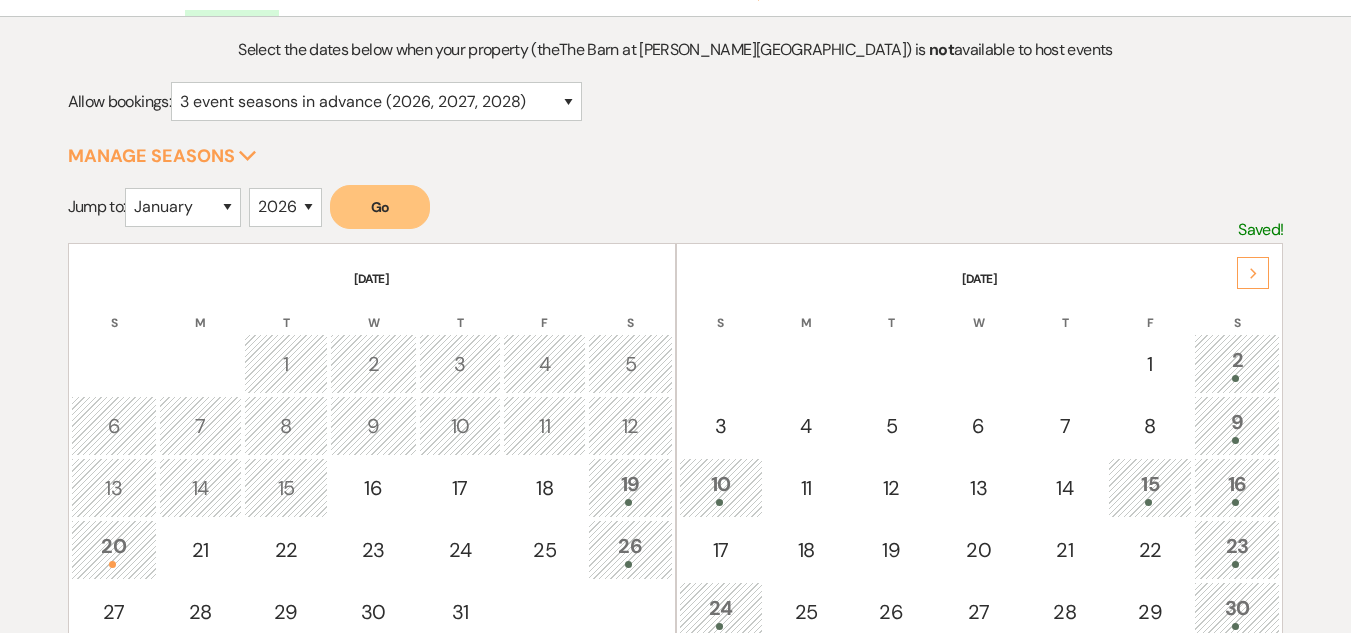 click on "Next" 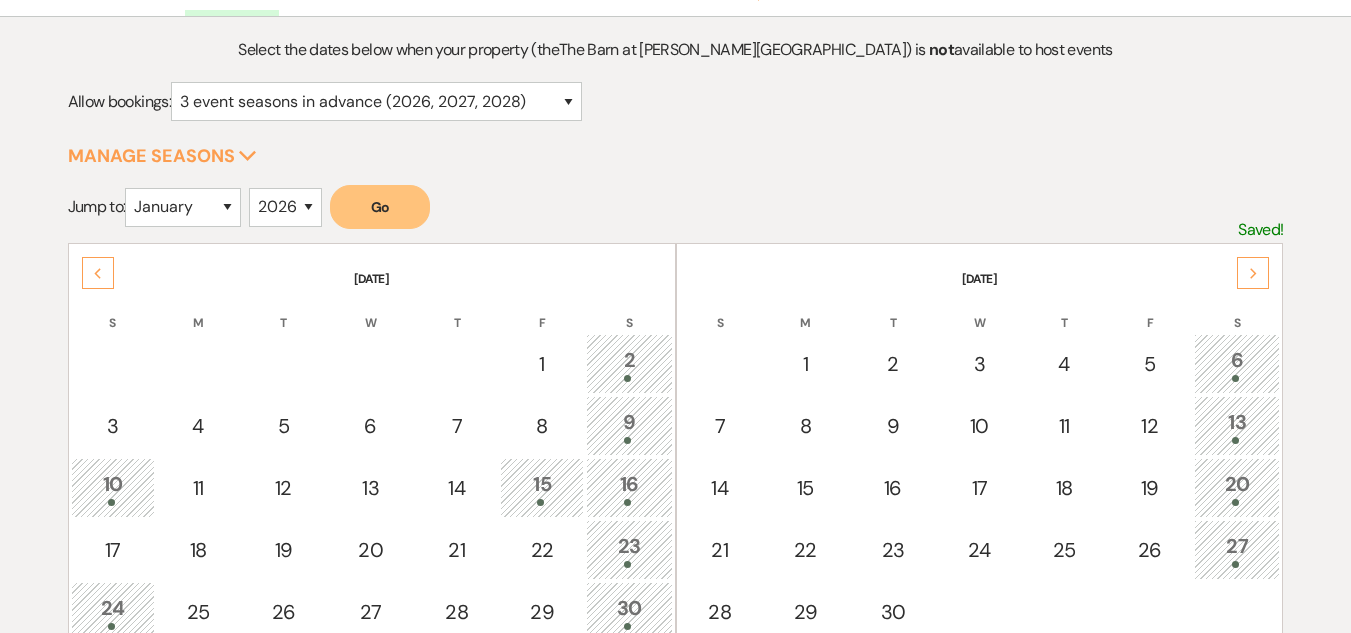 click on "Next" 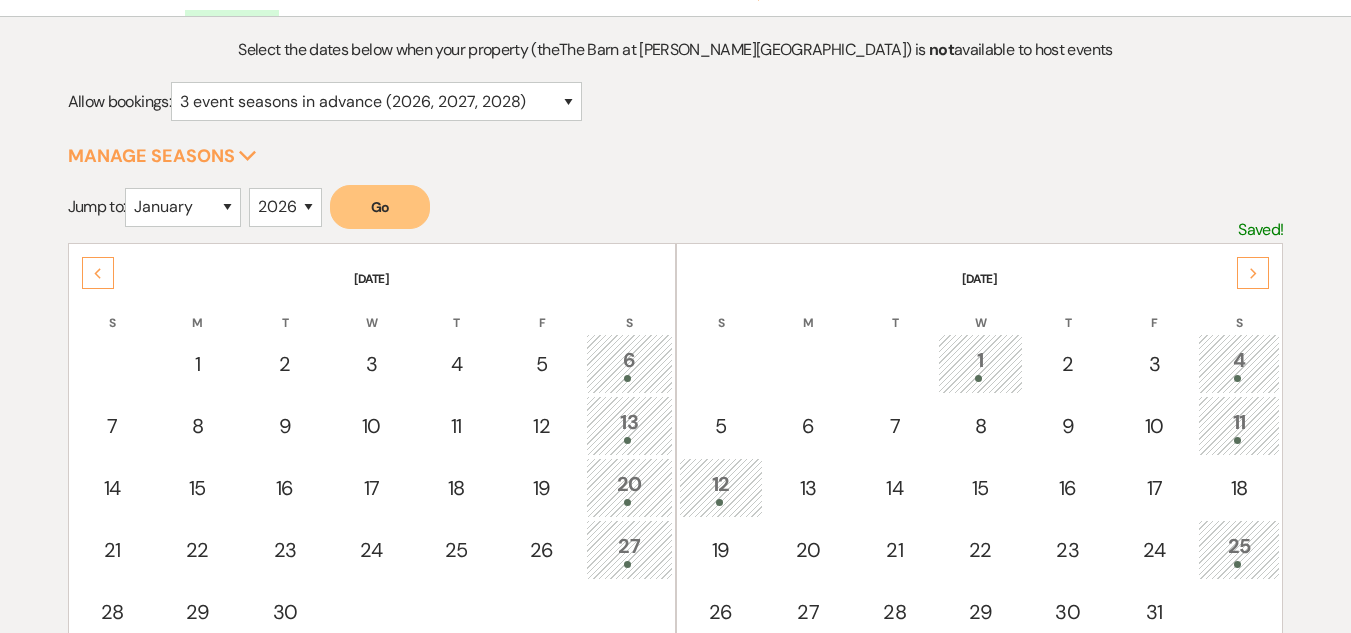 click on "Next" 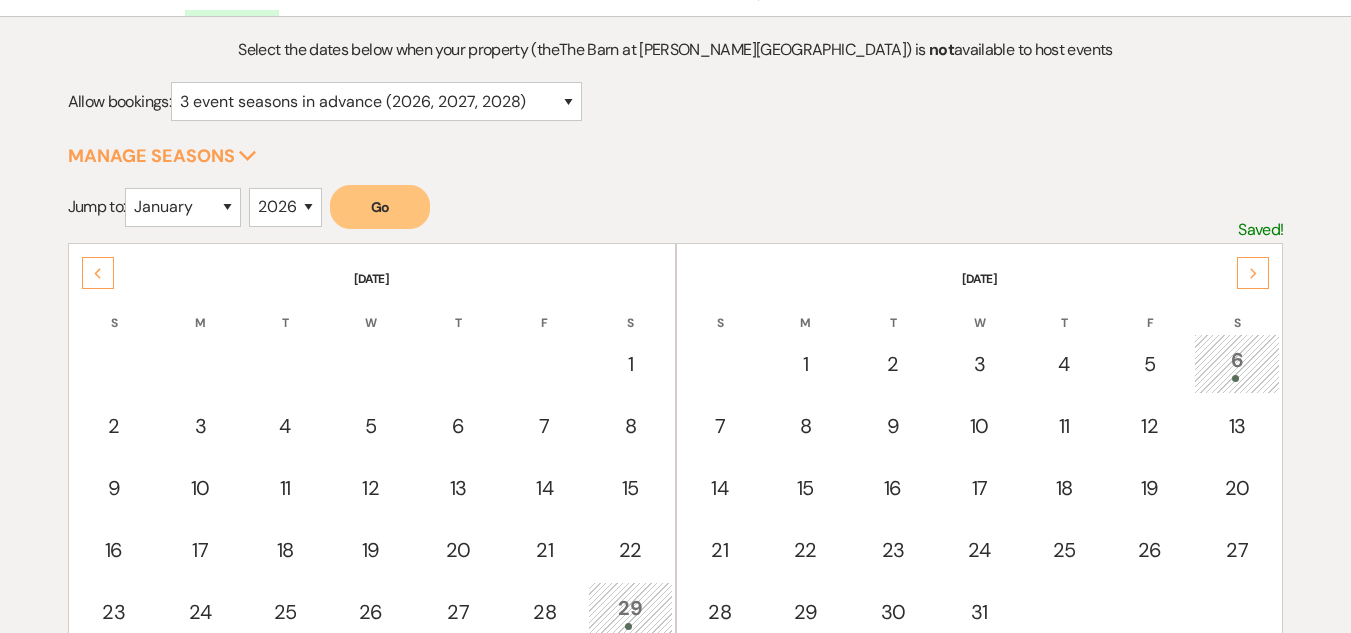 scroll, scrollTop: 300, scrollLeft: 0, axis: vertical 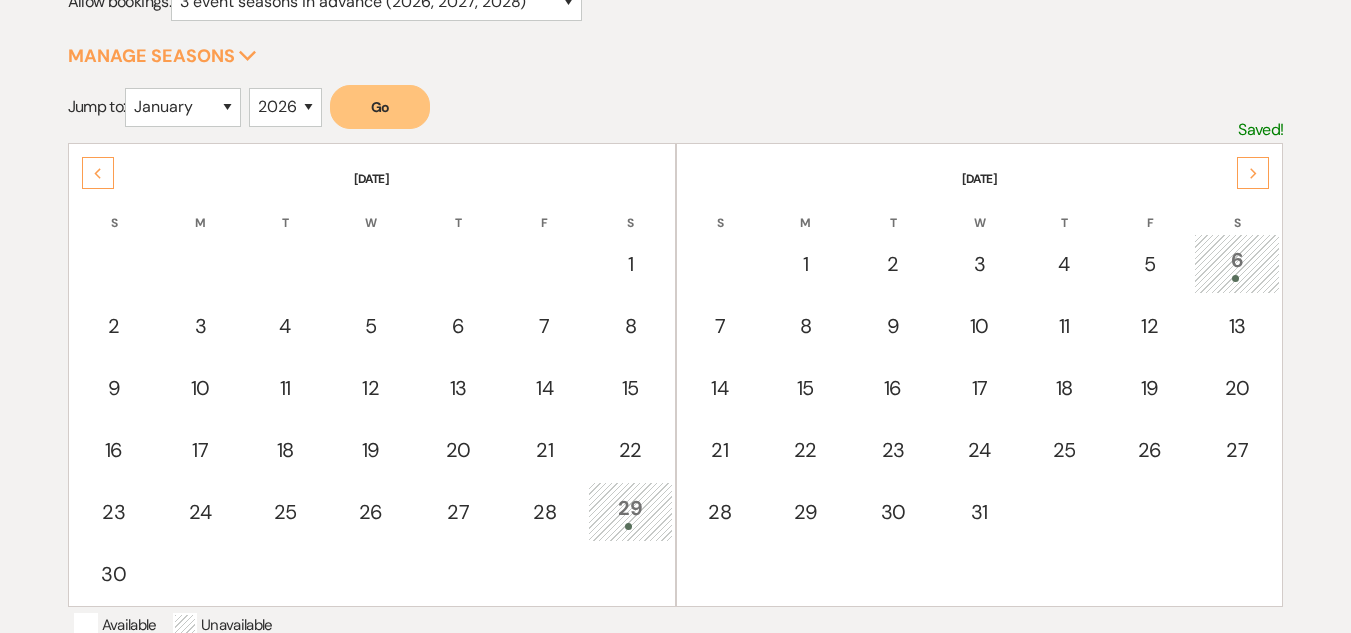 click on "Next" 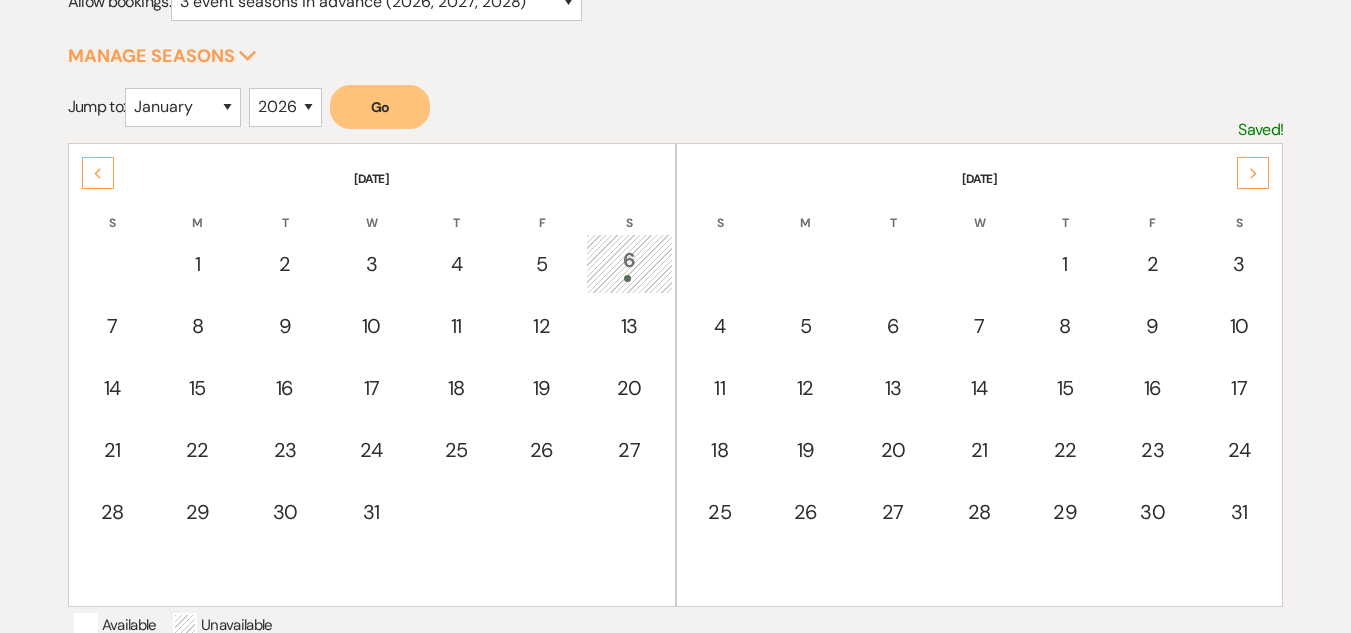 click on "Next" 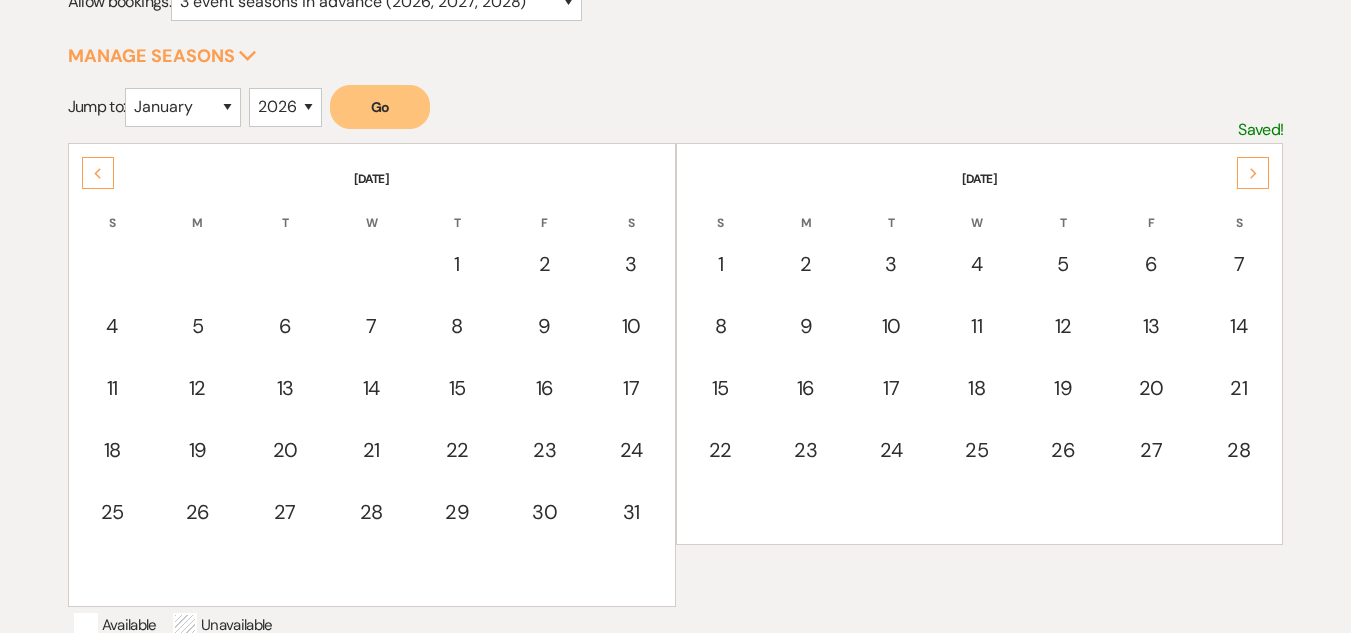 click on "Next" 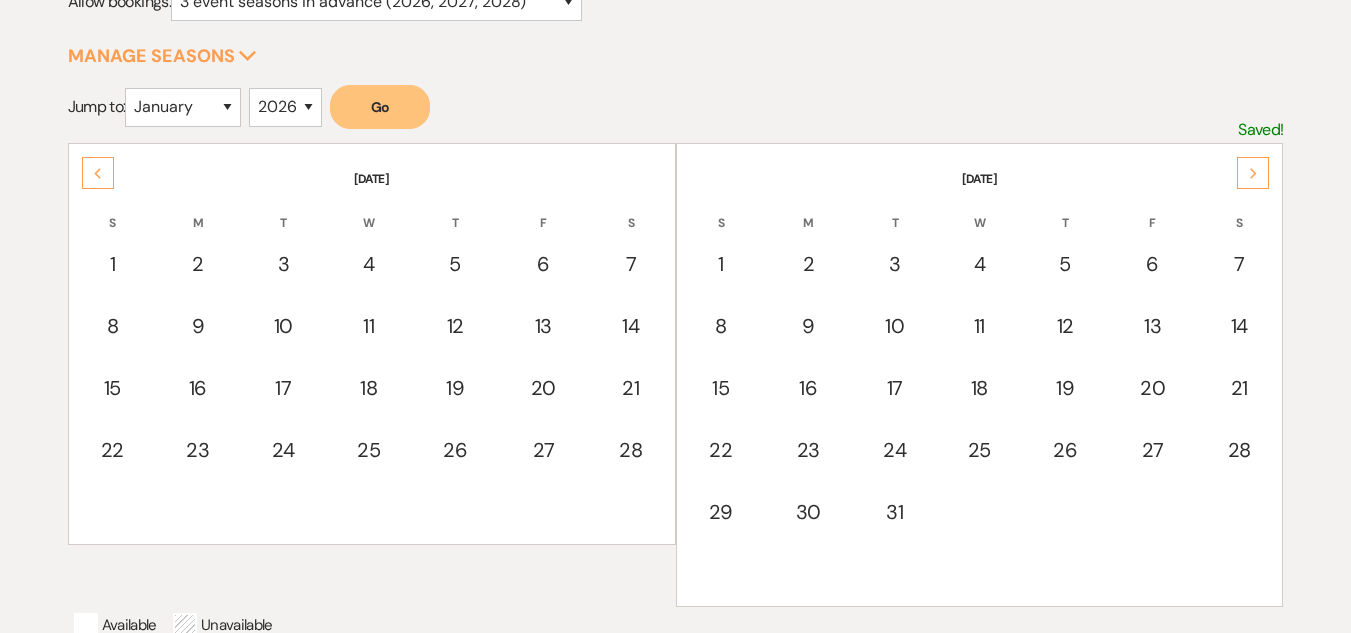 click on "Next" 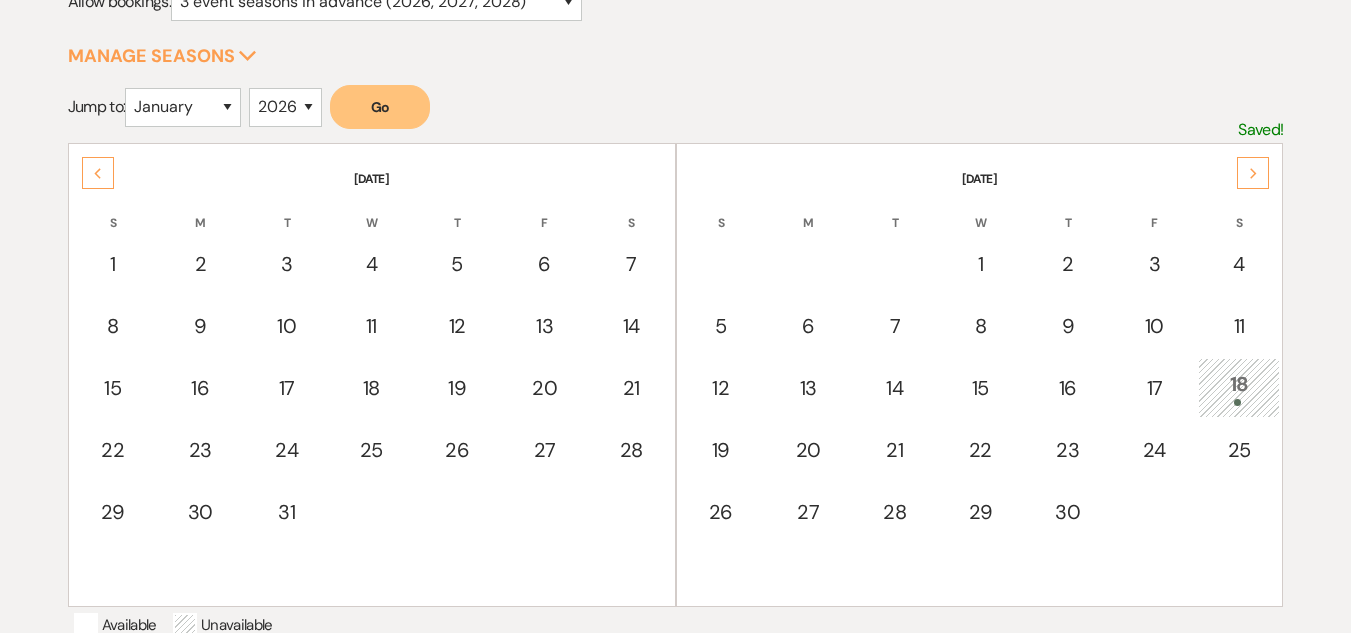 click on "Next" 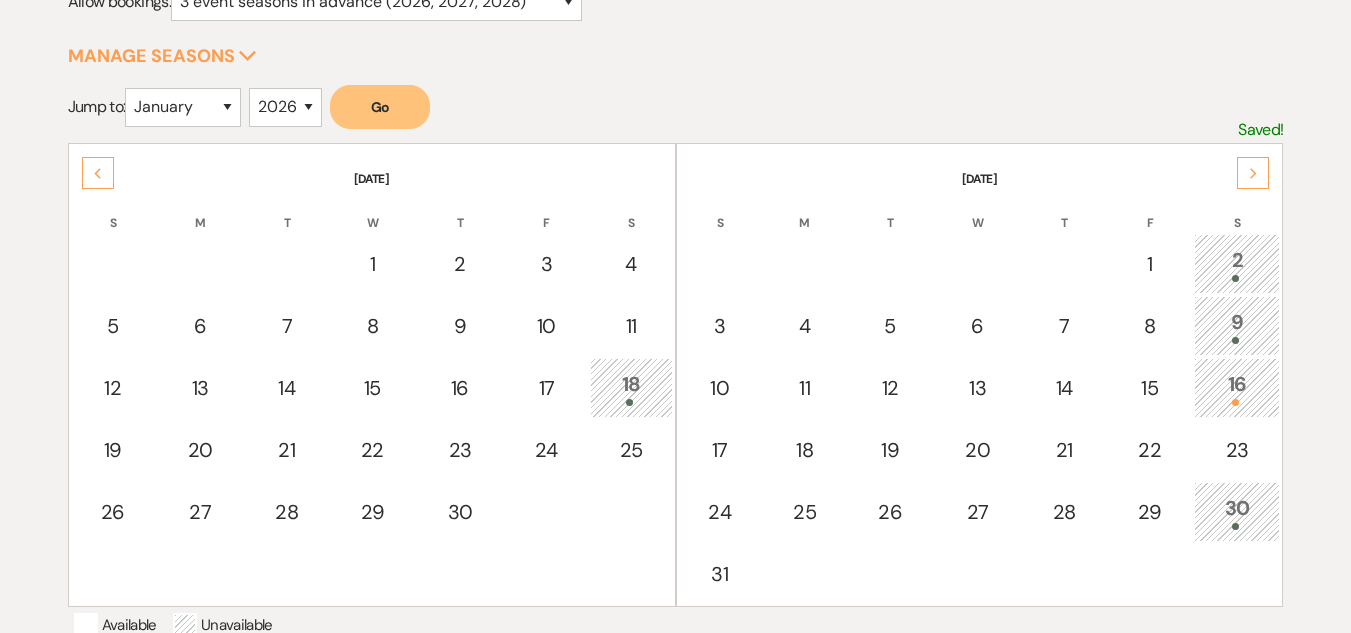 click on "9" at bounding box center [1237, 325] 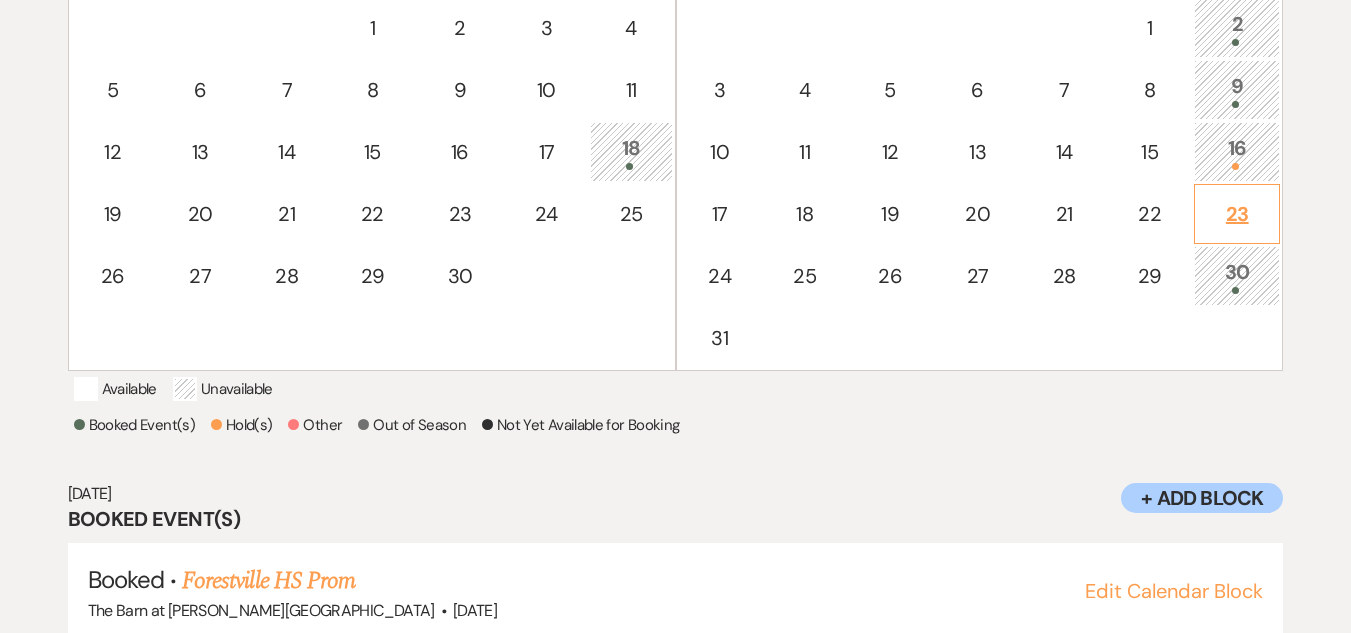 scroll, scrollTop: 411, scrollLeft: 0, axis: vertical 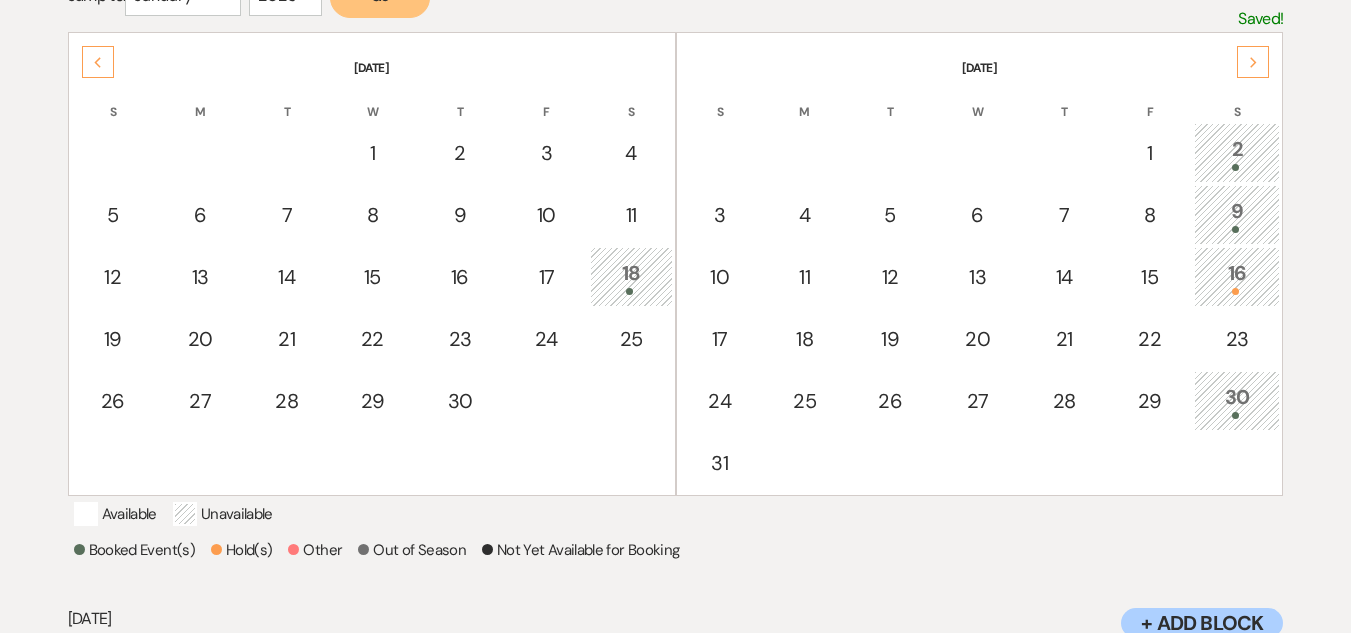 click on "Next" 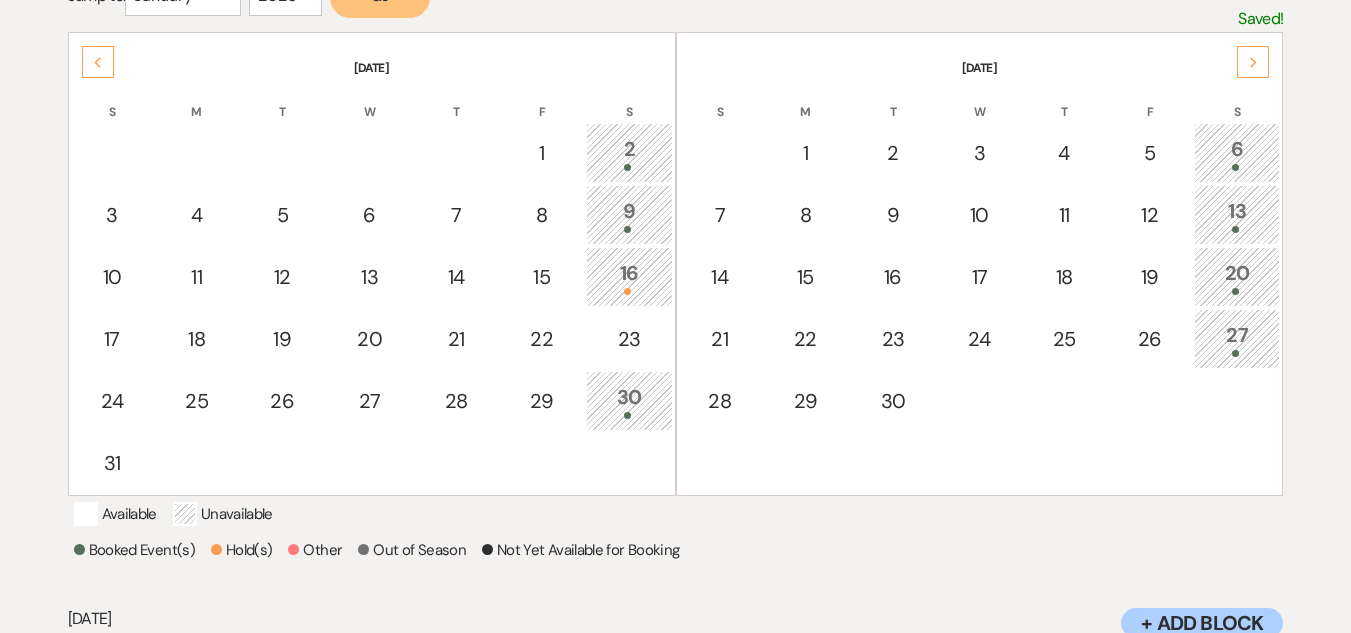 click on "Next" 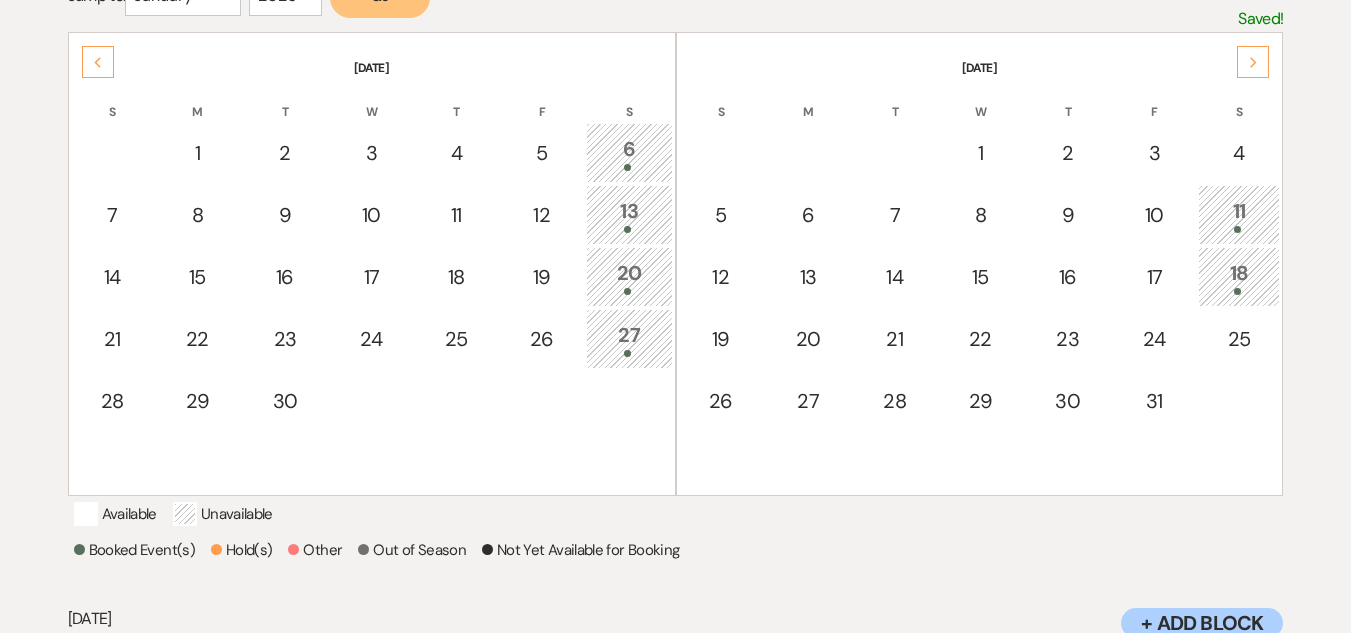 click on "Next" 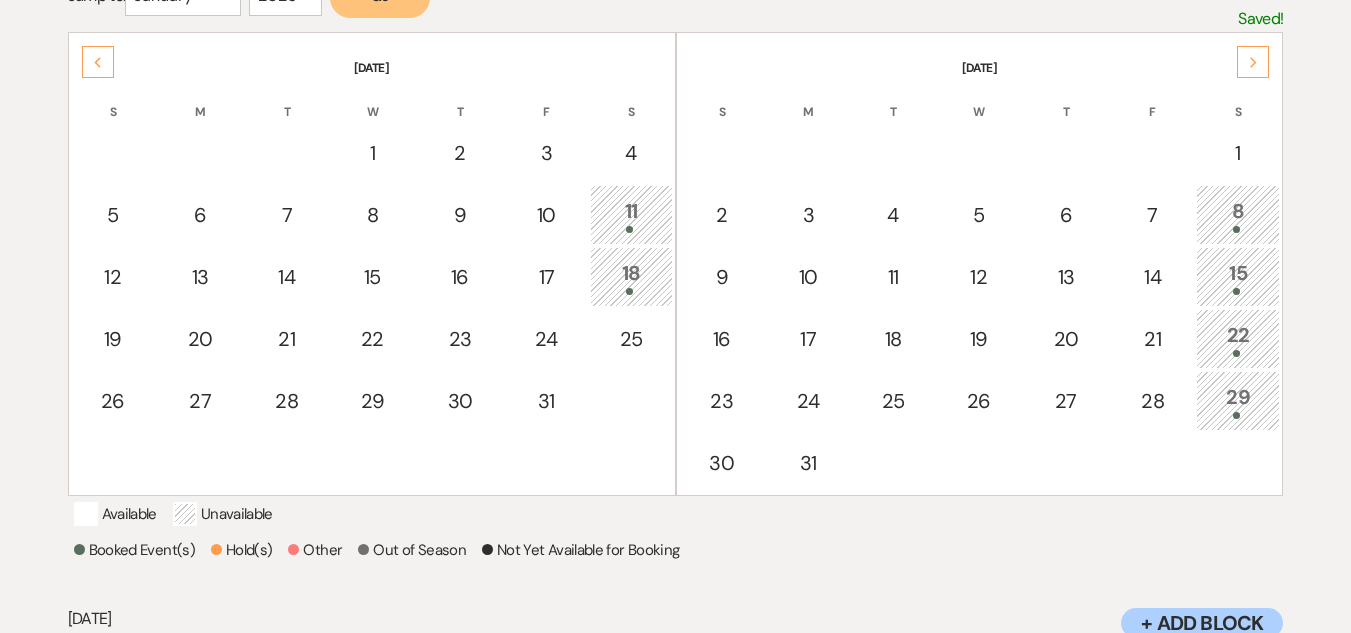 click on "Next" 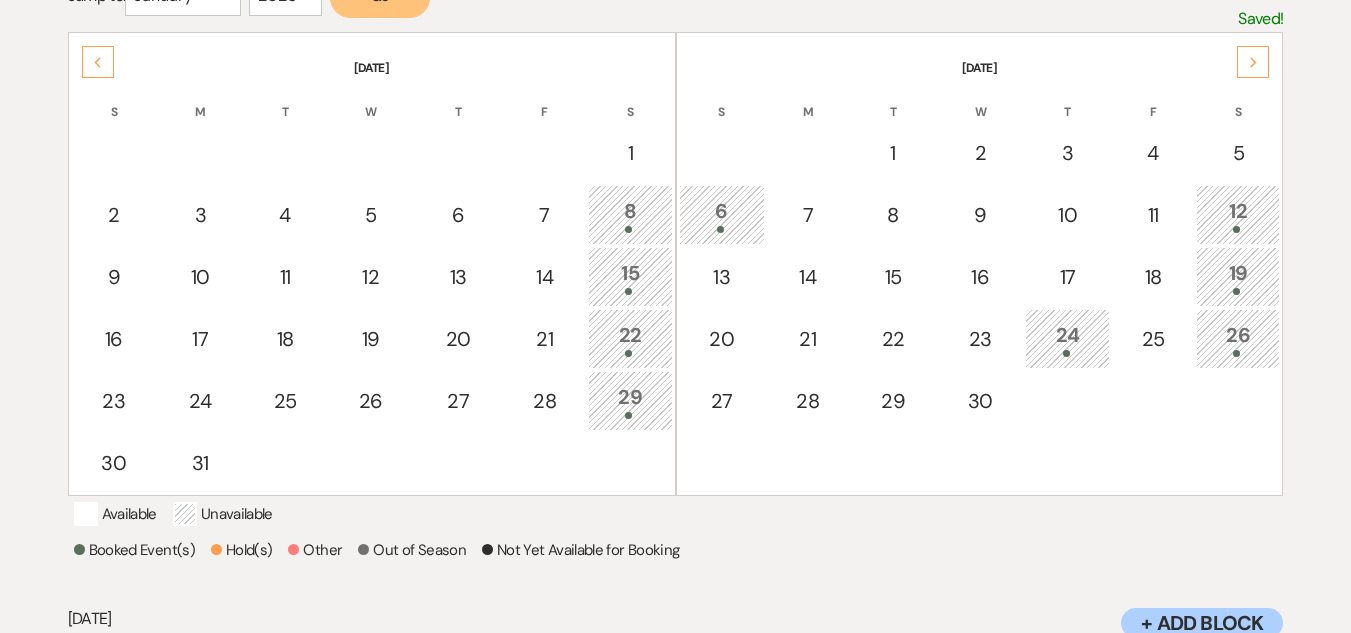 click on "24" at bounding box center (1067, 338) 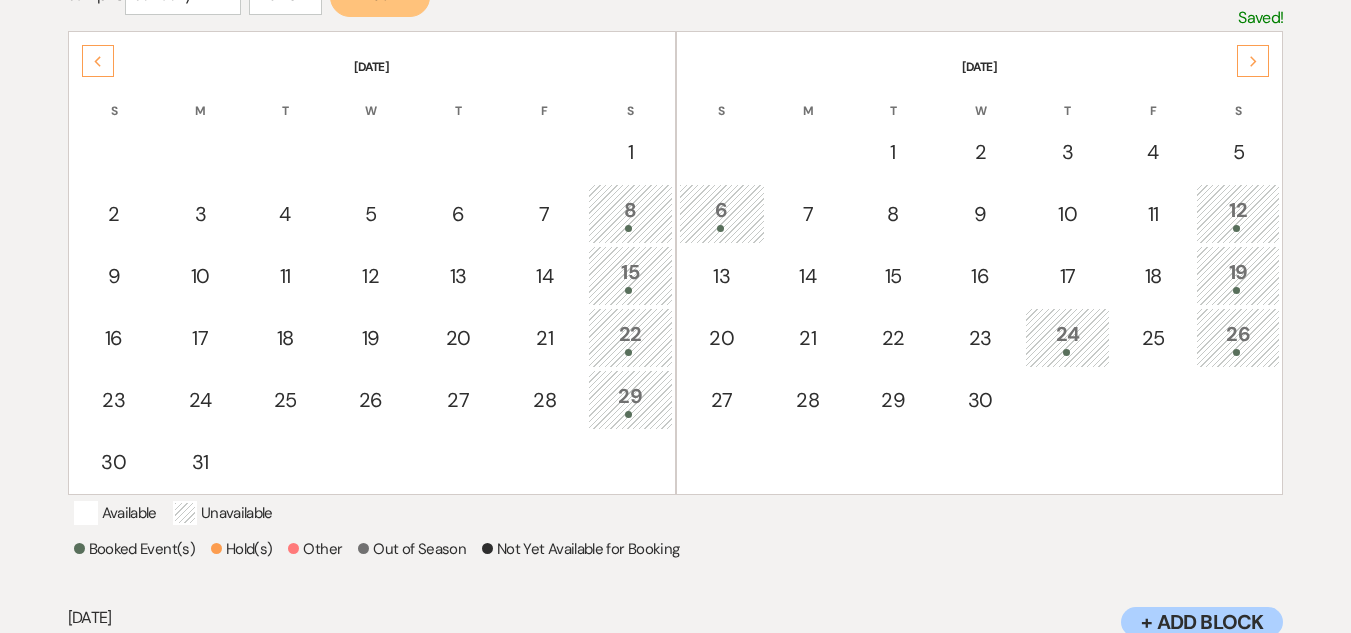 scroll, scrollTop: 411, scrollLeft: 0, axis: vertical 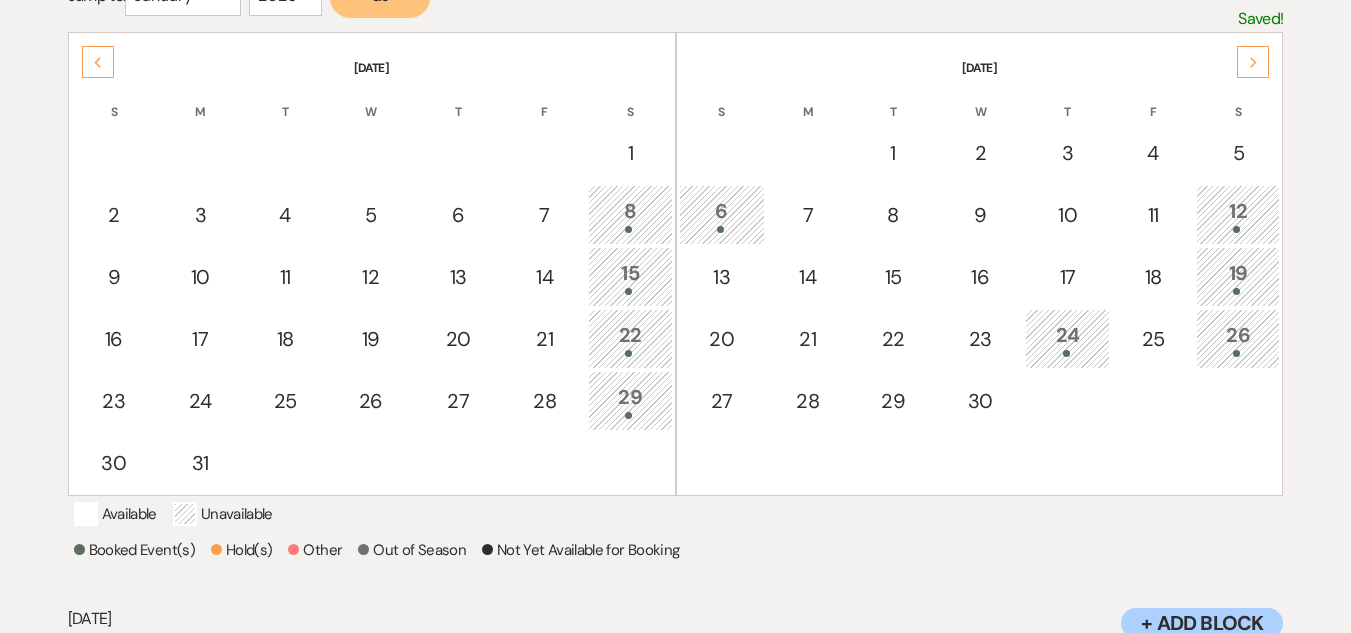 click on "6" at bounding box center [722, 214] 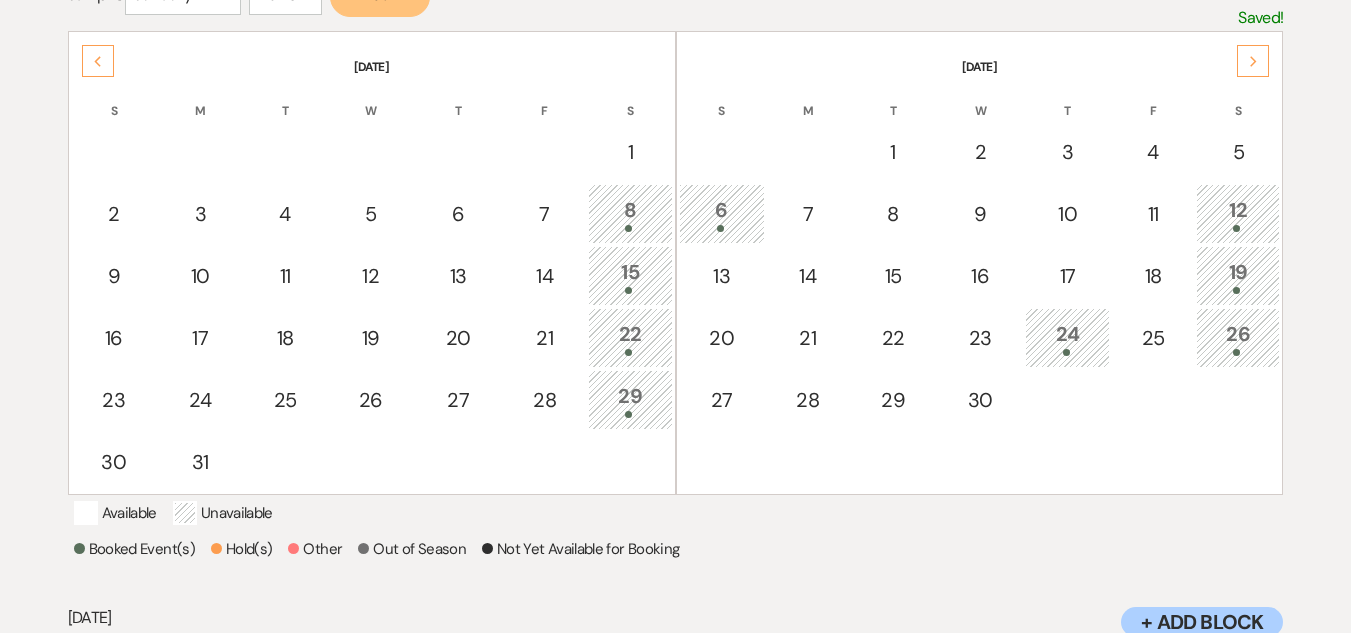 scroll, scrollTop: 411, scrollLeft: 0, axis: vertical 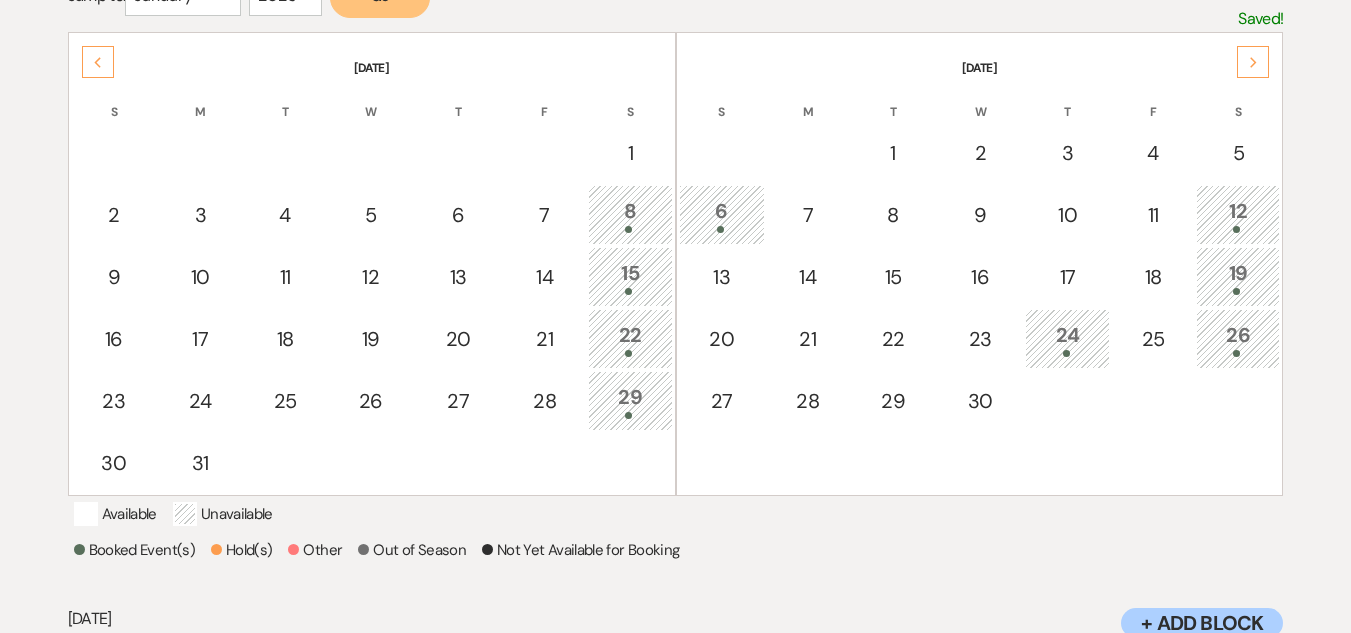 click on "Next" 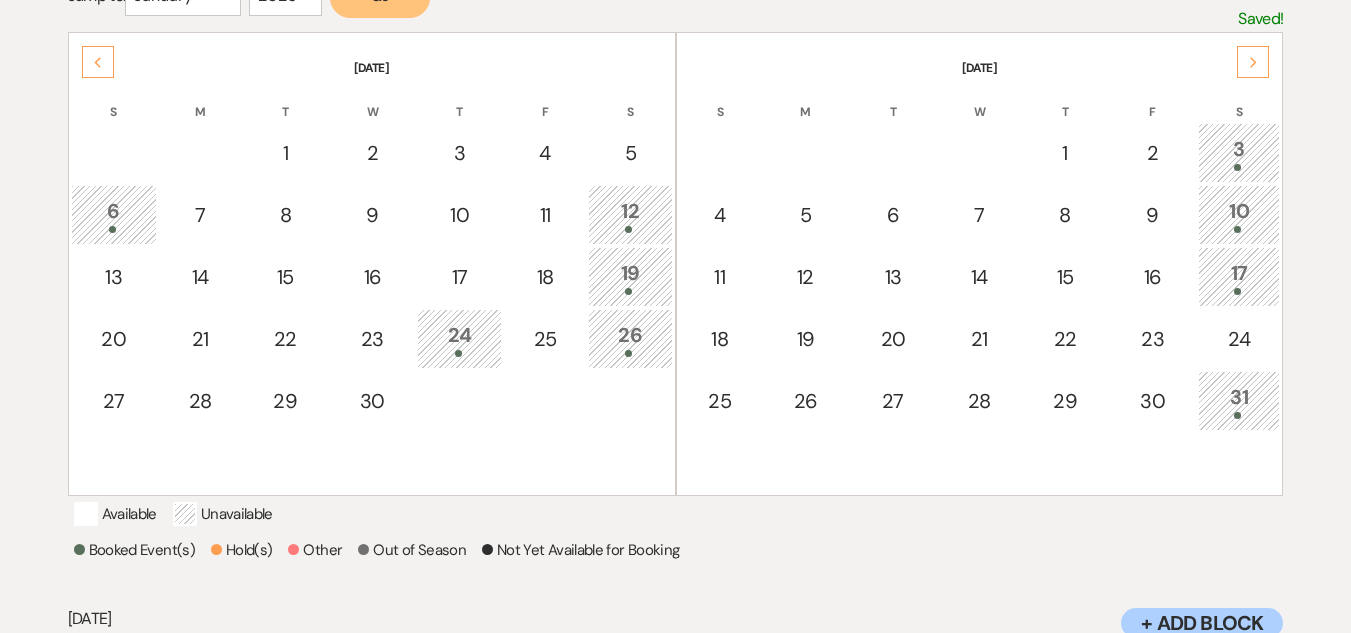click on "Next" 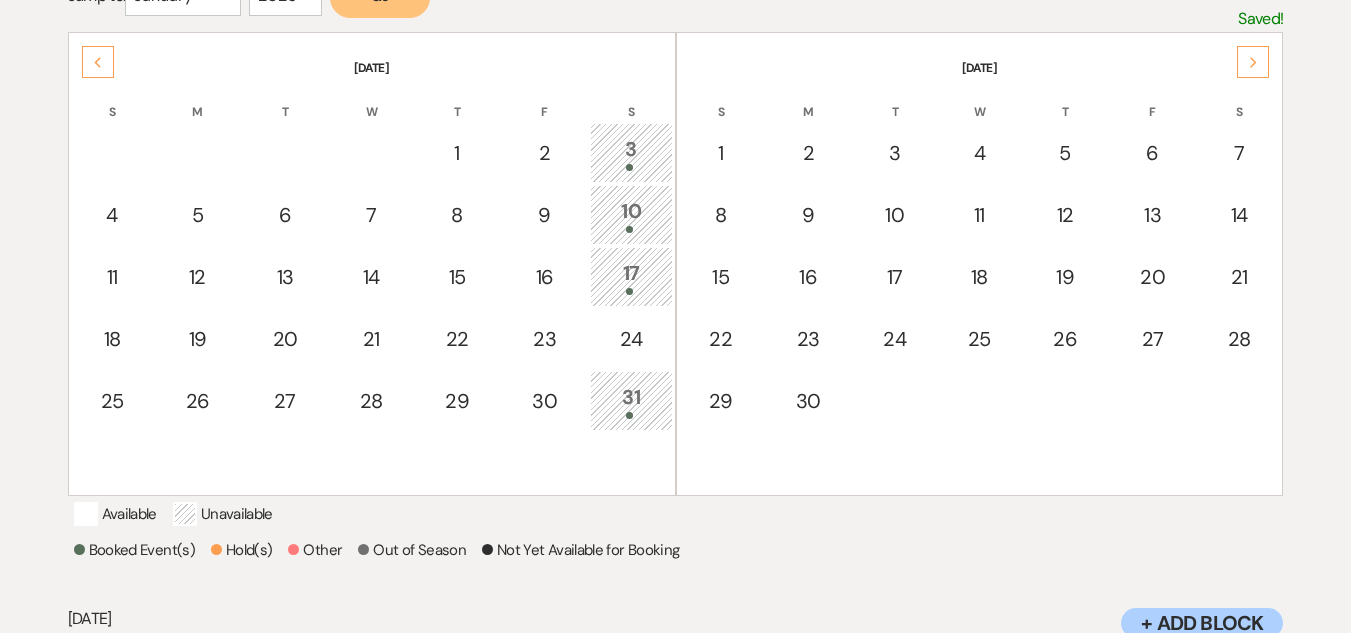 click on "Next" 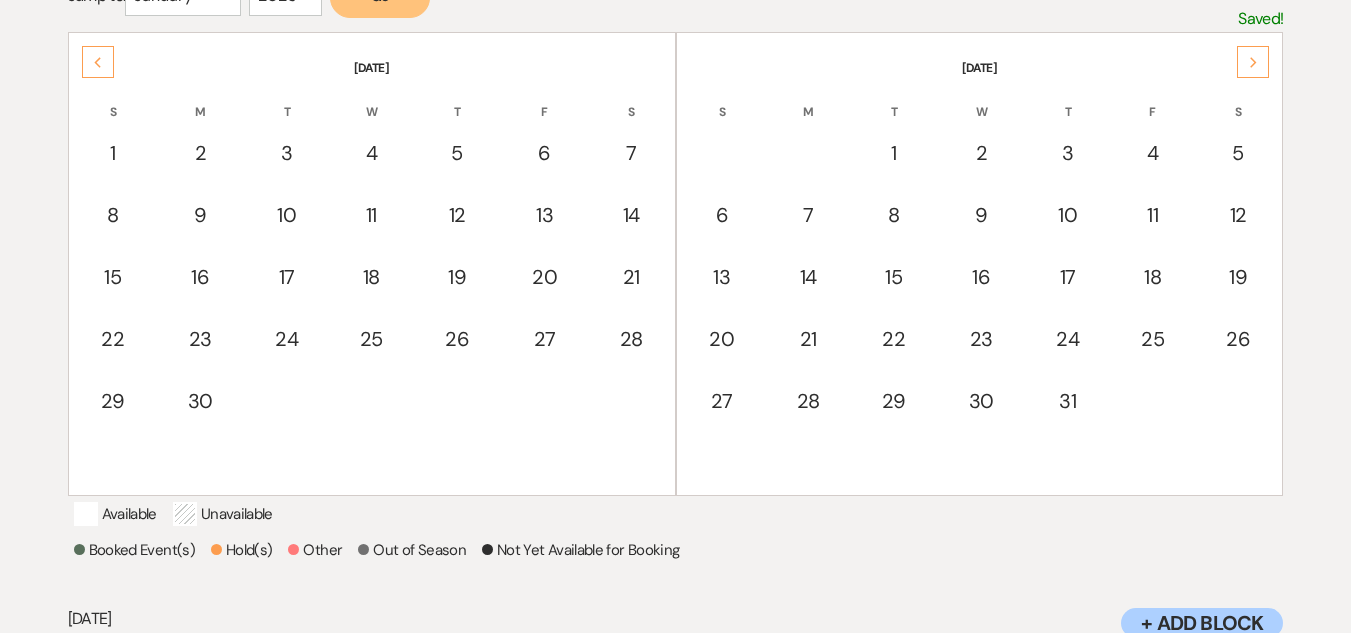 click on "Previous" 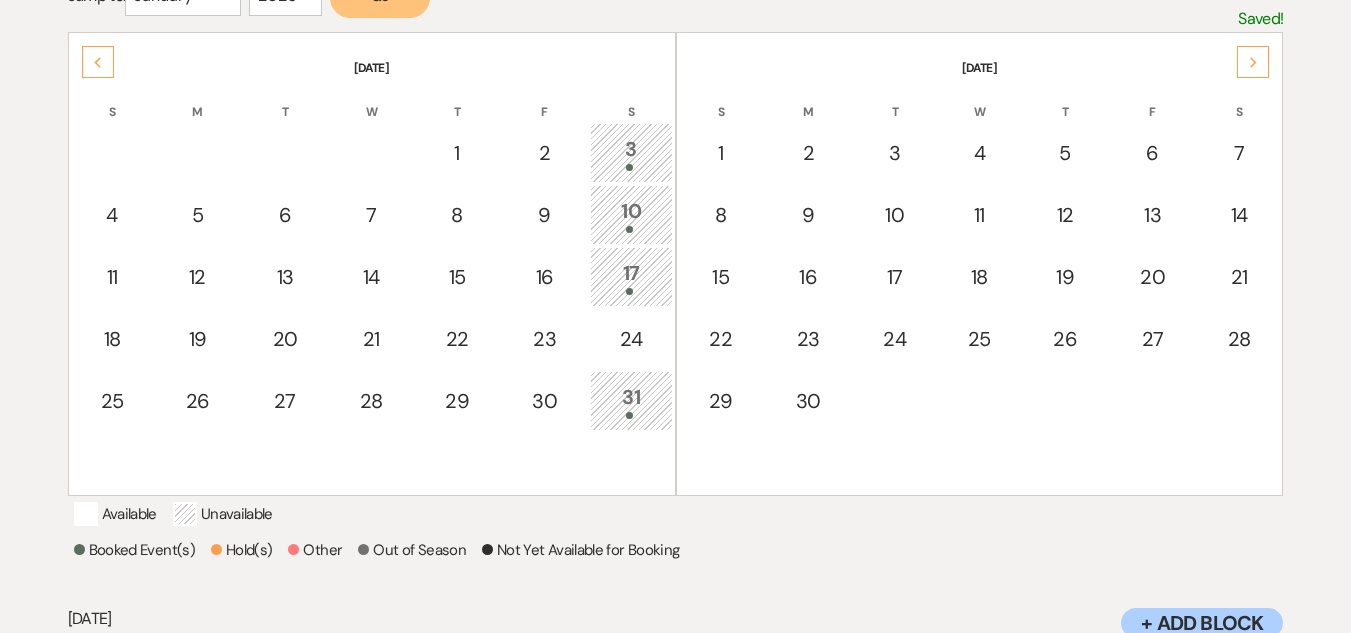 click 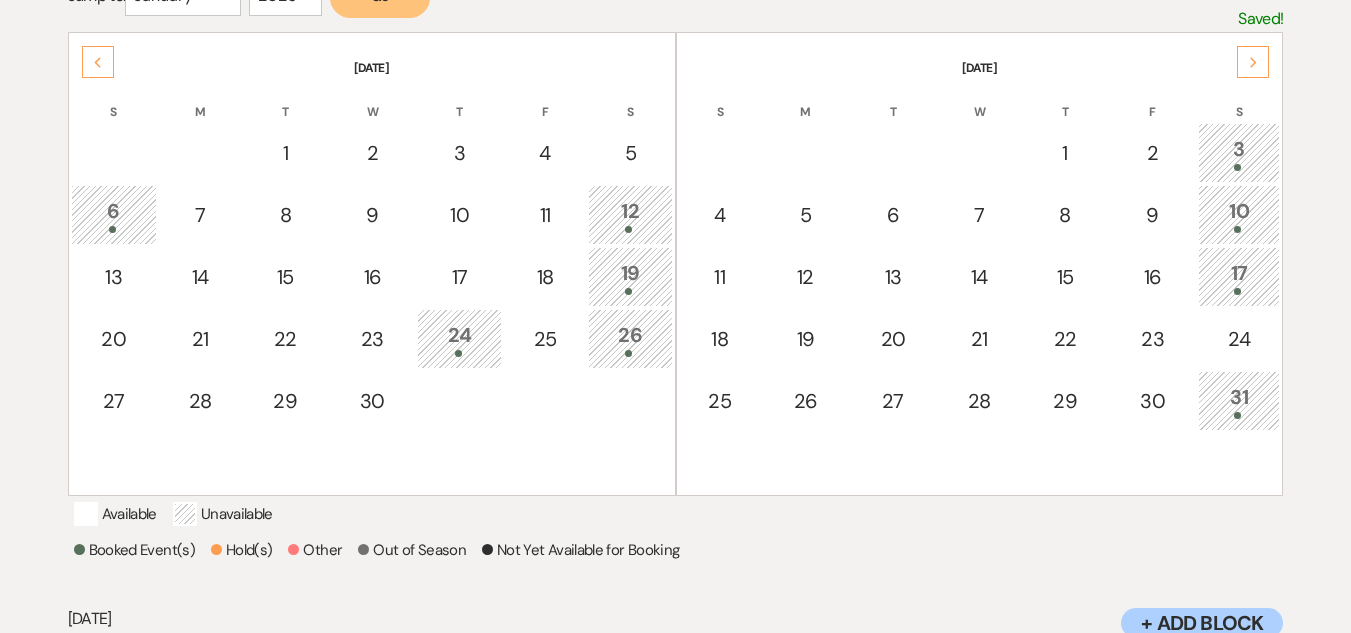 click 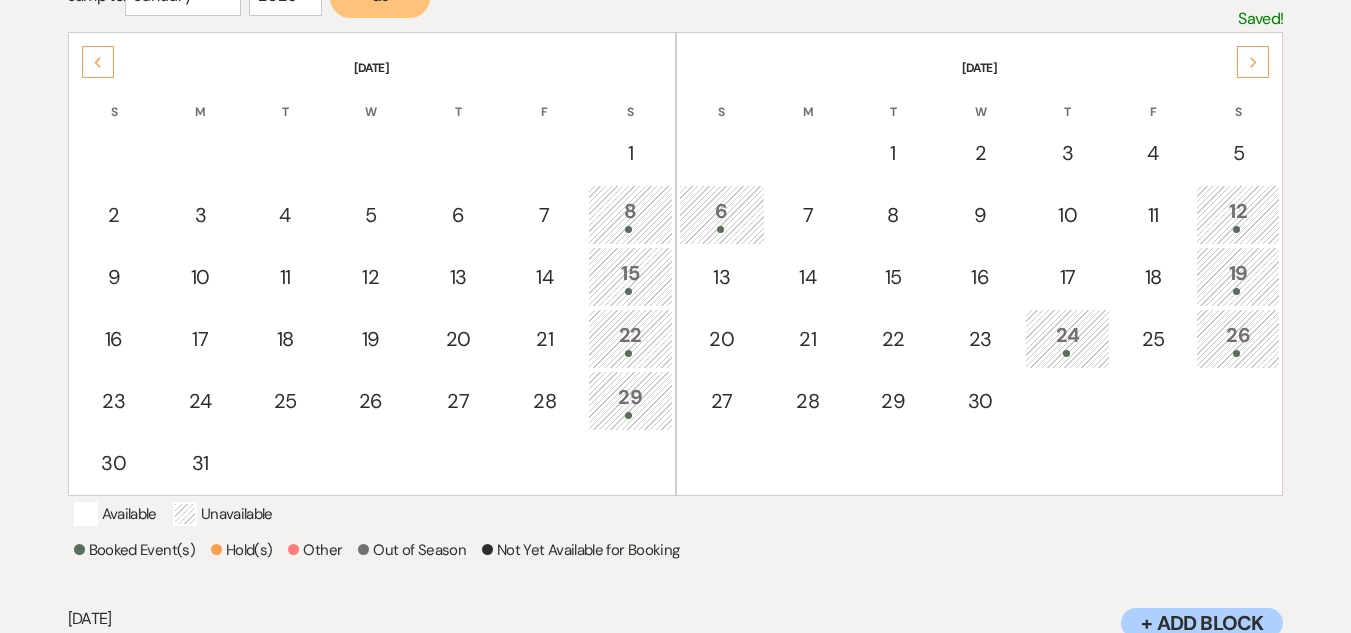 click 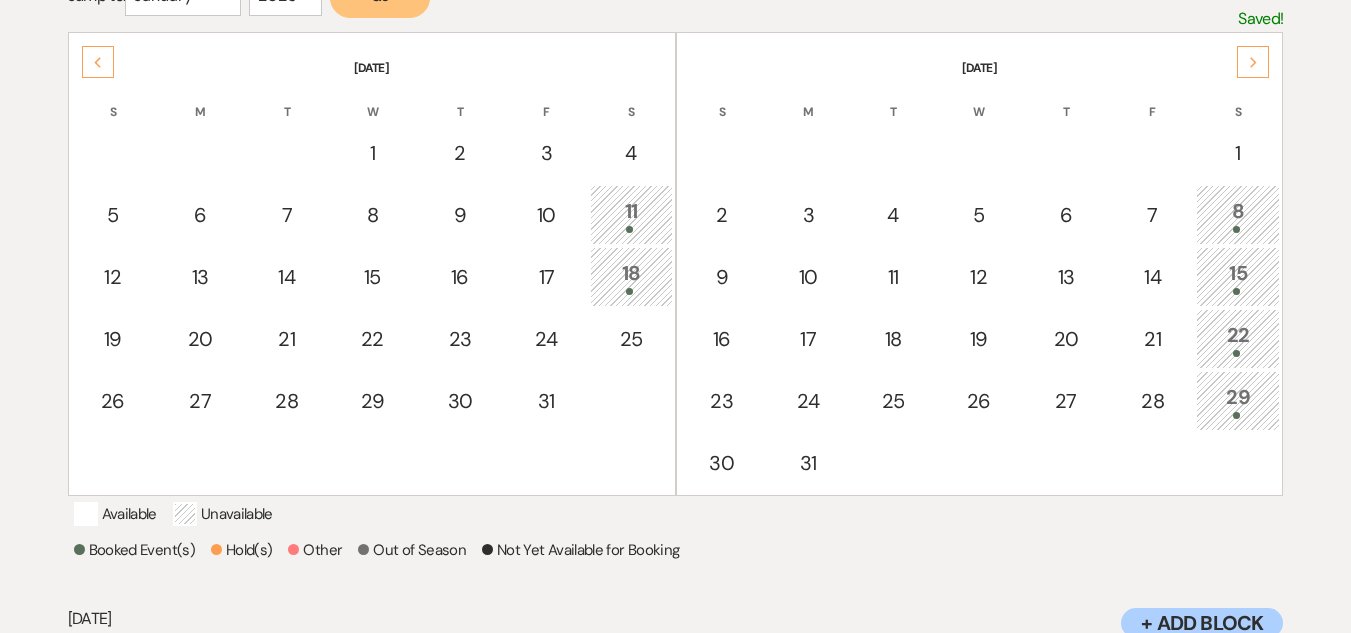 click 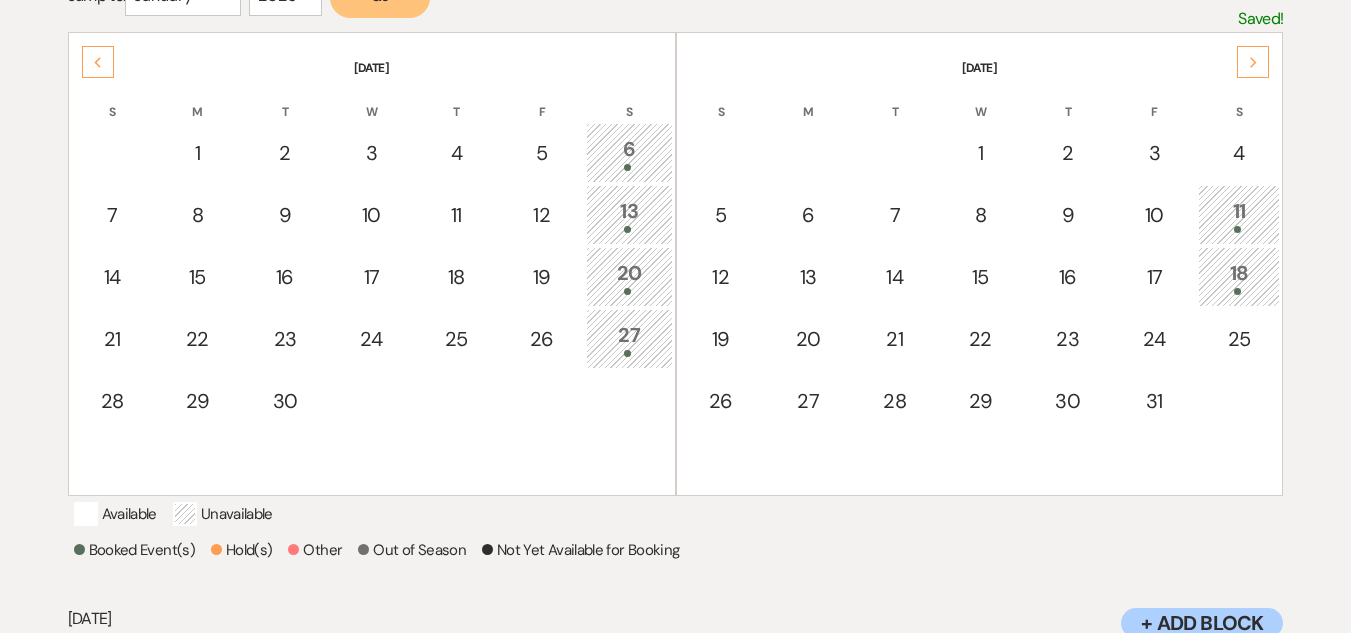 click 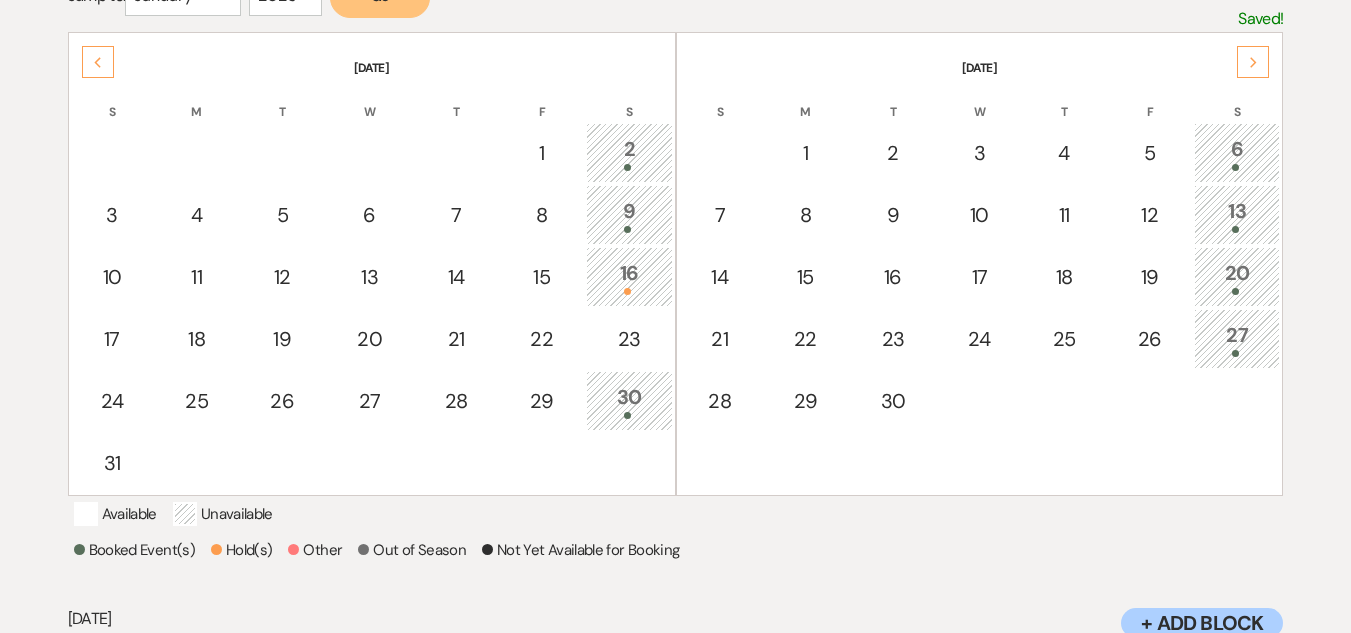 click on "Previous" 